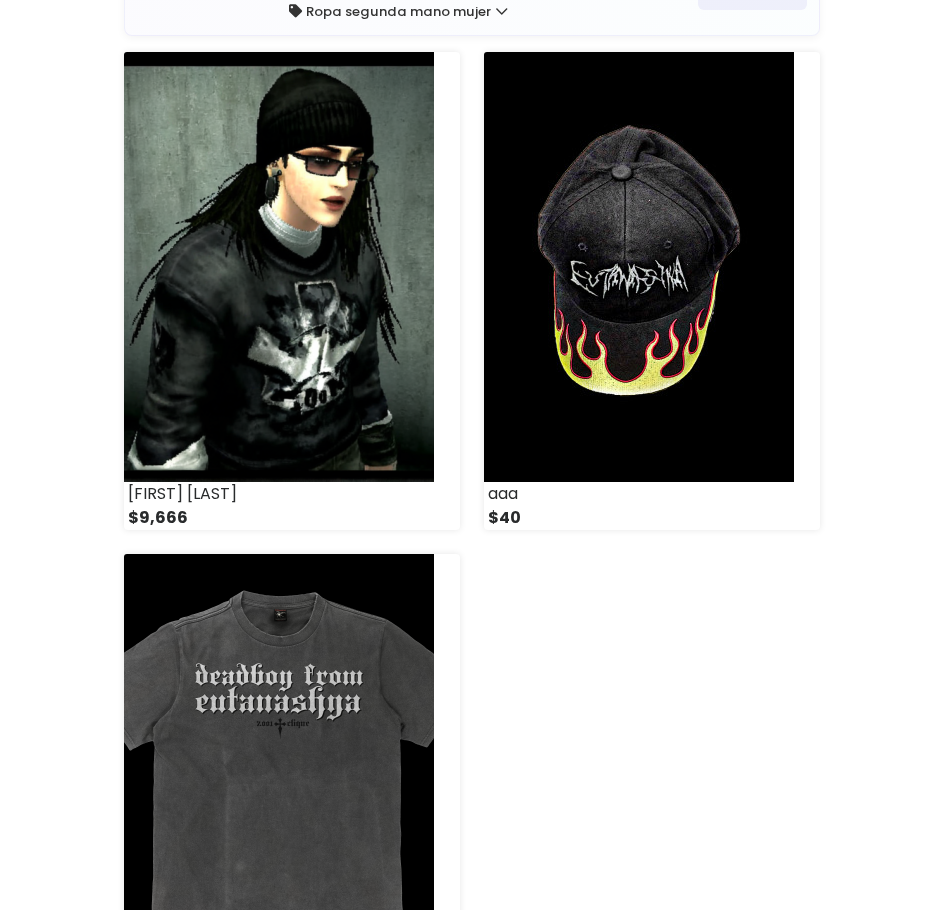 scroll, scrollTop: 300, scrollLeft: 0, axis: vertical 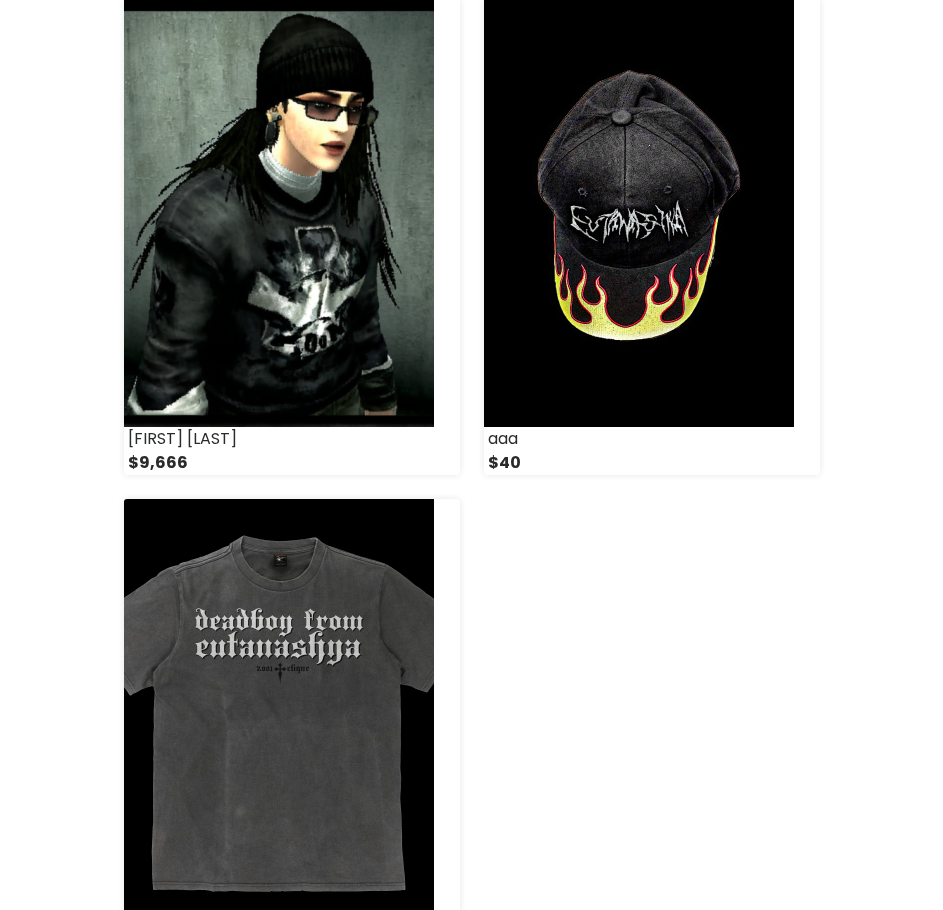 click at bounding box center [279, 714] 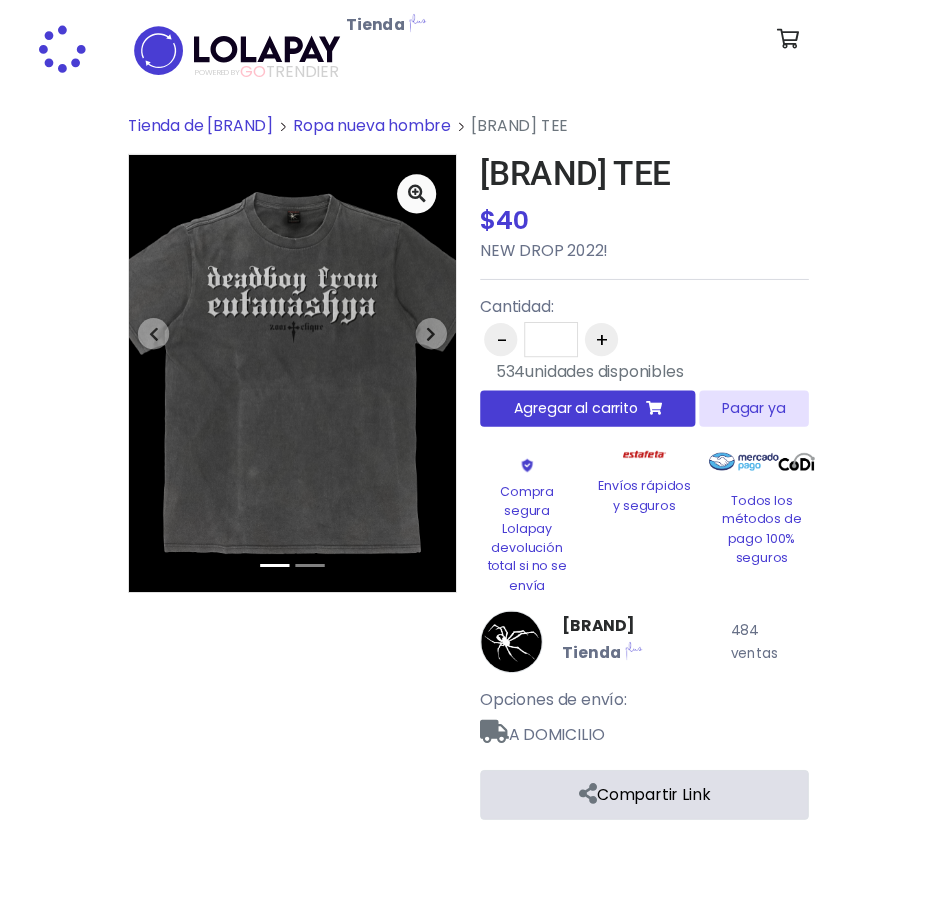 scroll, scrollTop: 0, scrollLeft: 0, axis: both 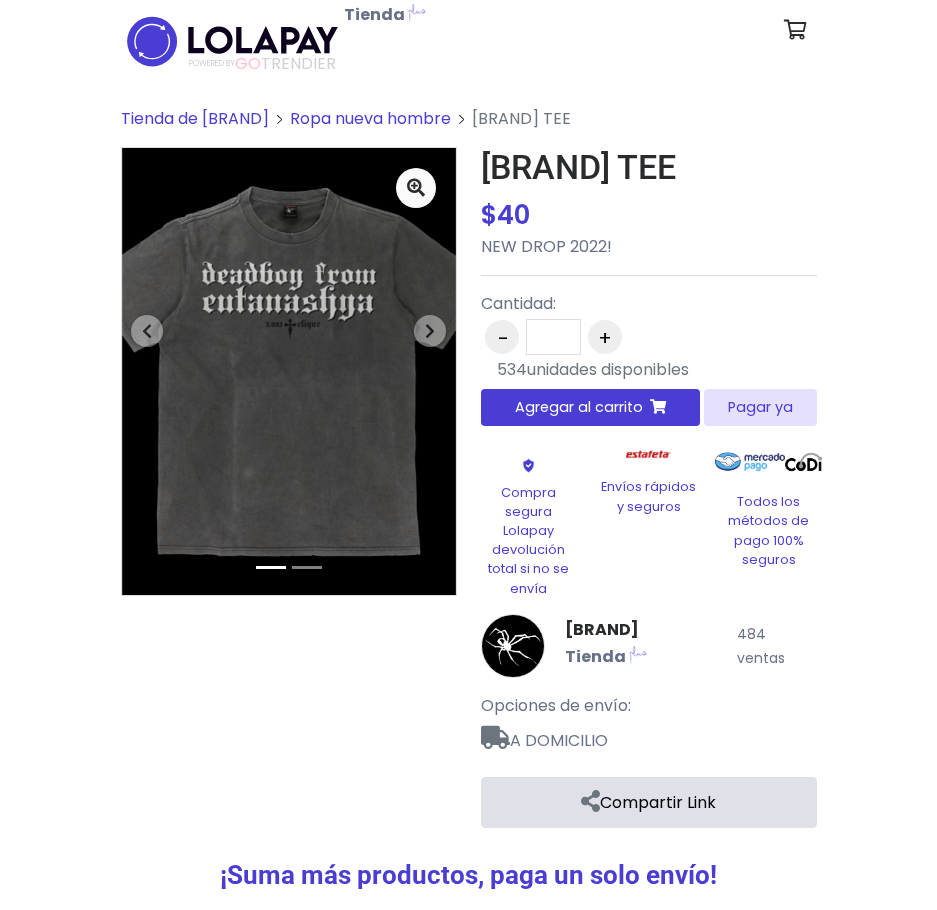 click on "Pagar ya" at bounding box center (760, 407) 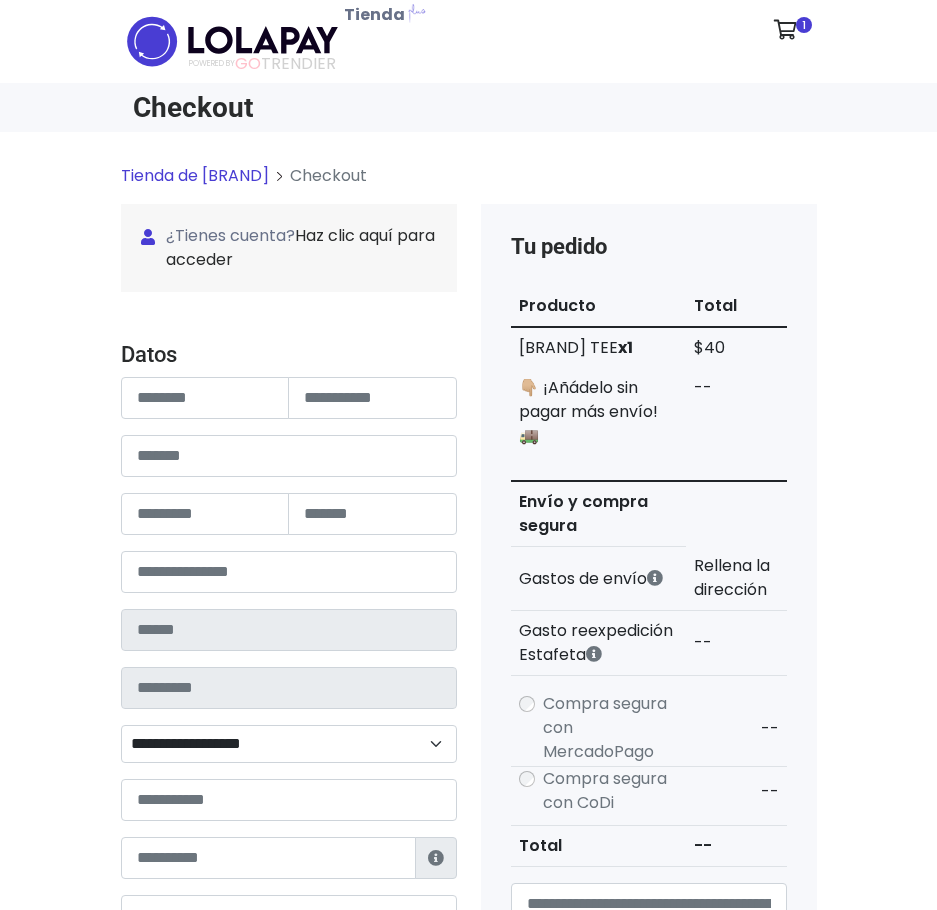 scroll, scrollTop: 0, scrollLeft: 0, axis: both 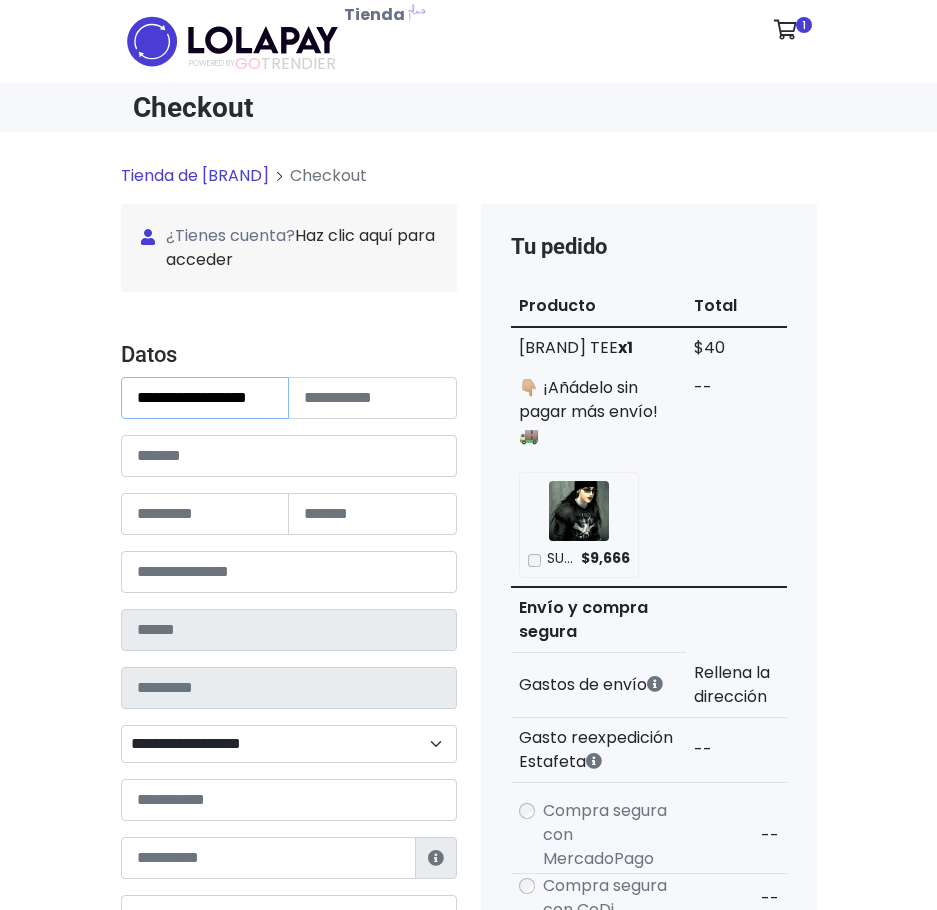 click on "**********" at bounding box center [205, 398] 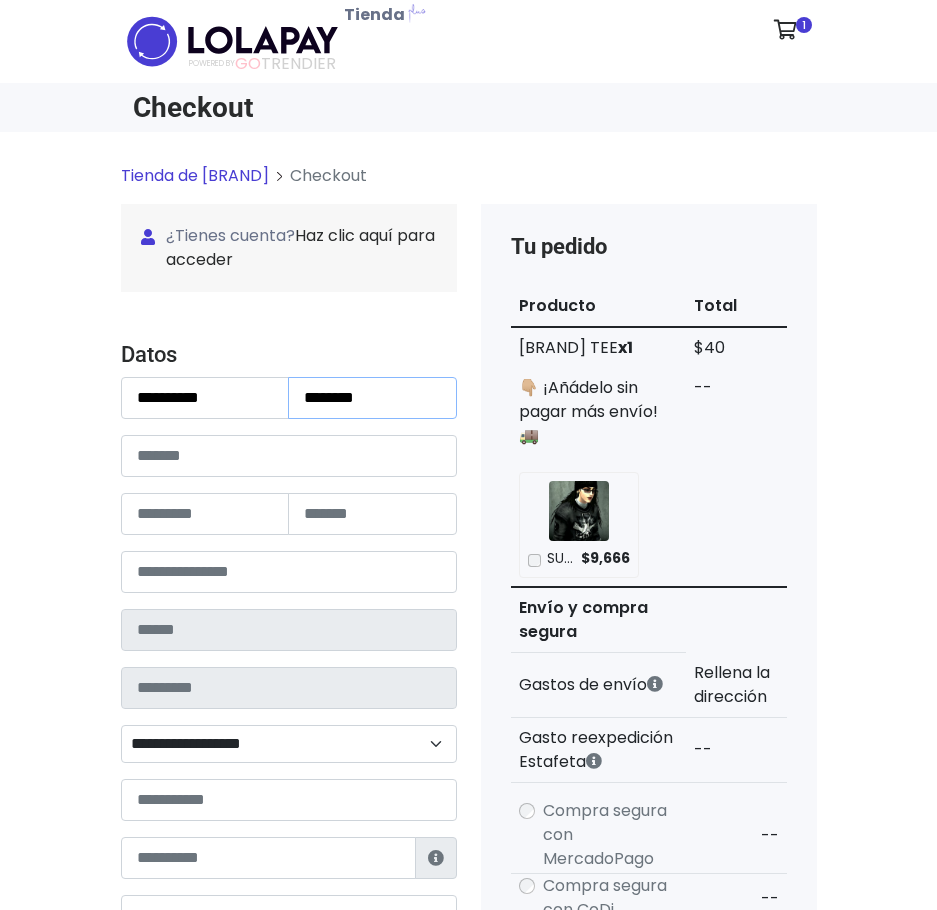 scroll, scrollTop: 0, scrollLeft: 0, axis: both 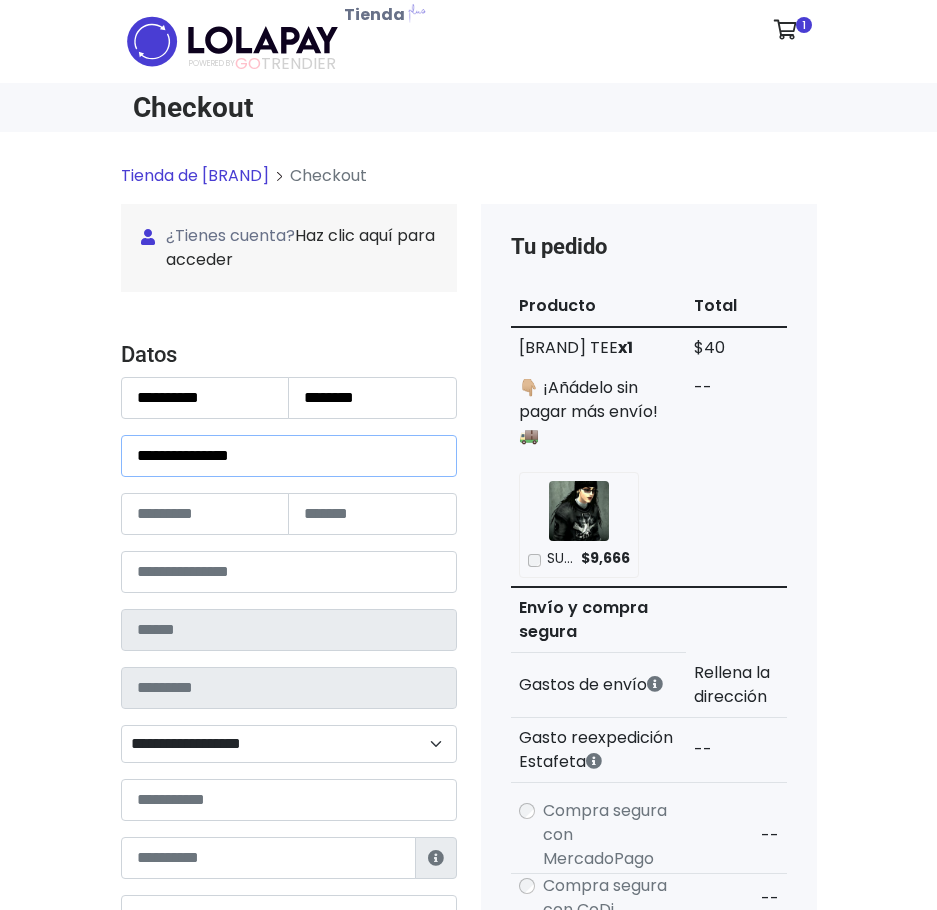 click on "**********" at bounding box center [289, 456] 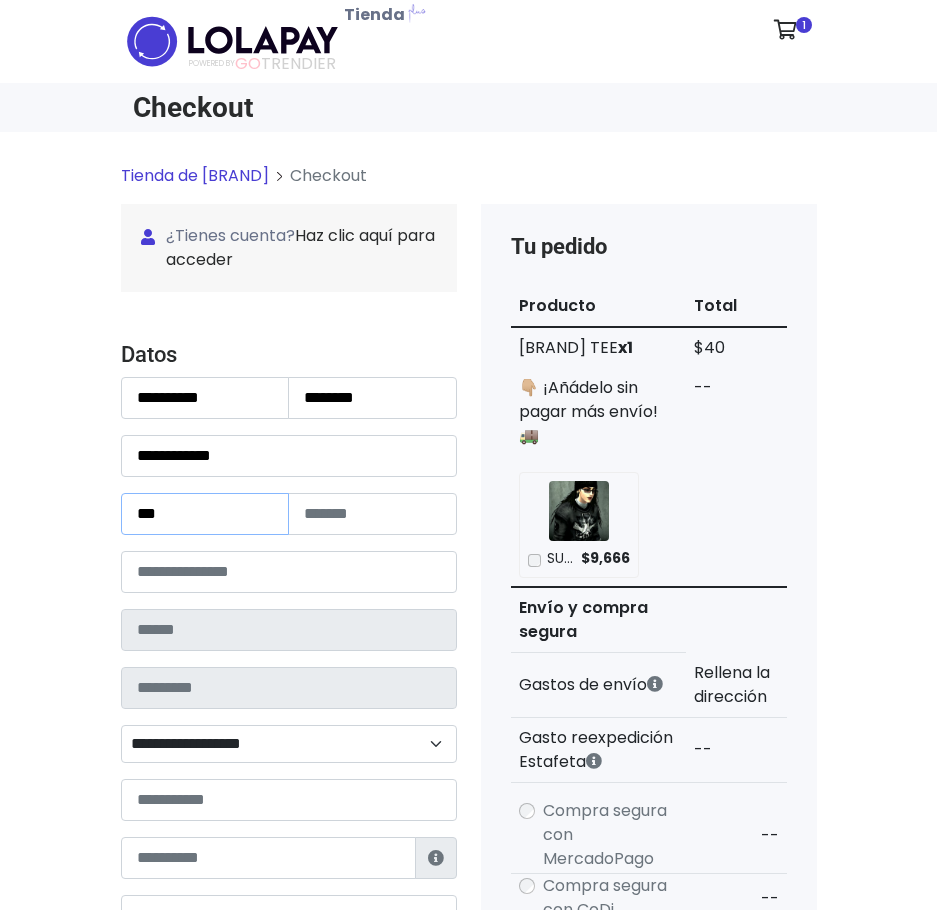 type on "***" 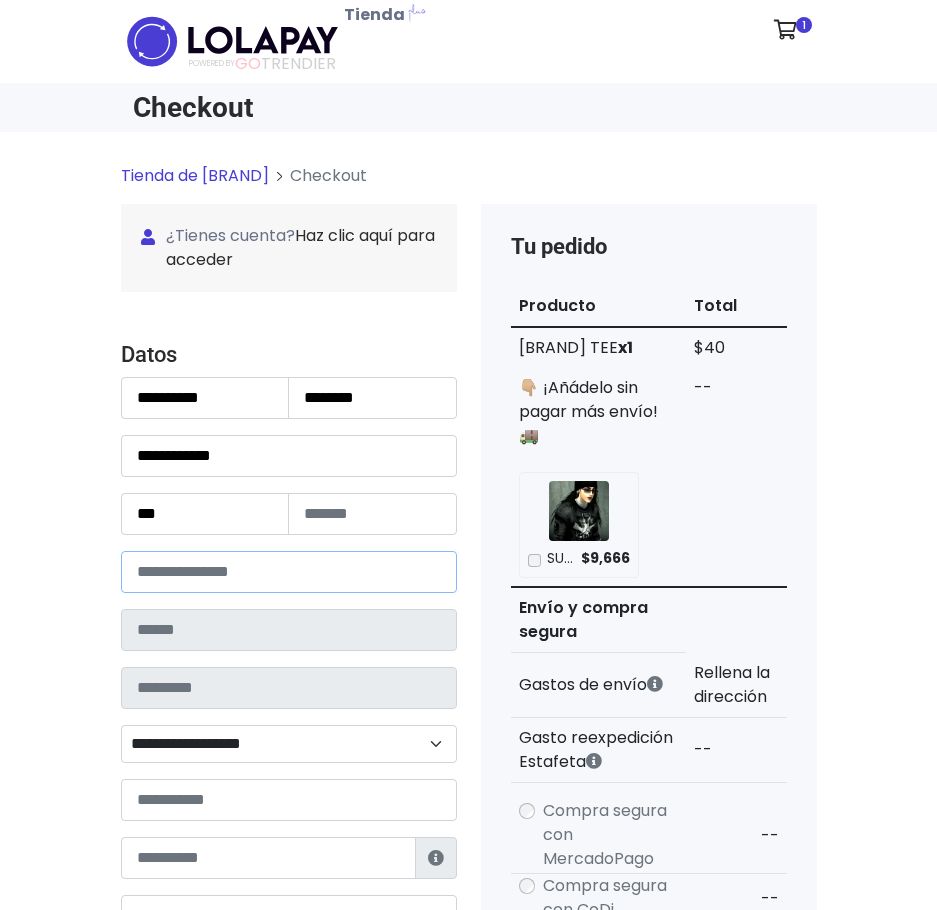 type on "*****" 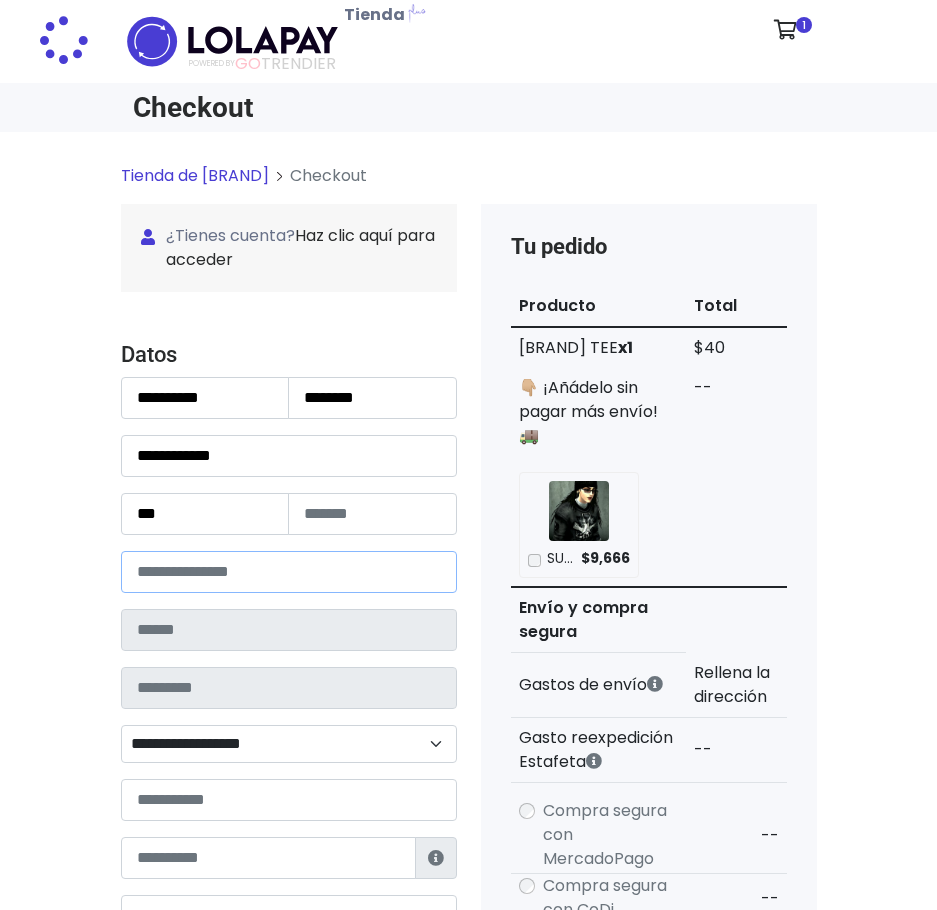 type on "**********" 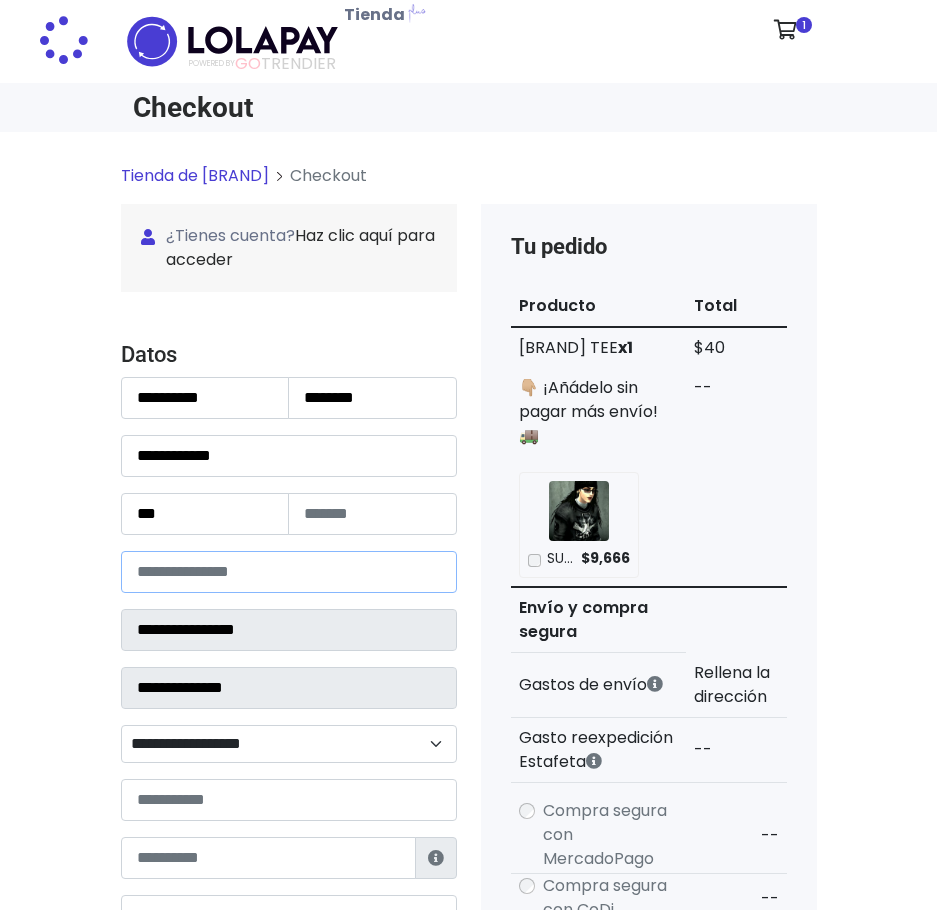 select 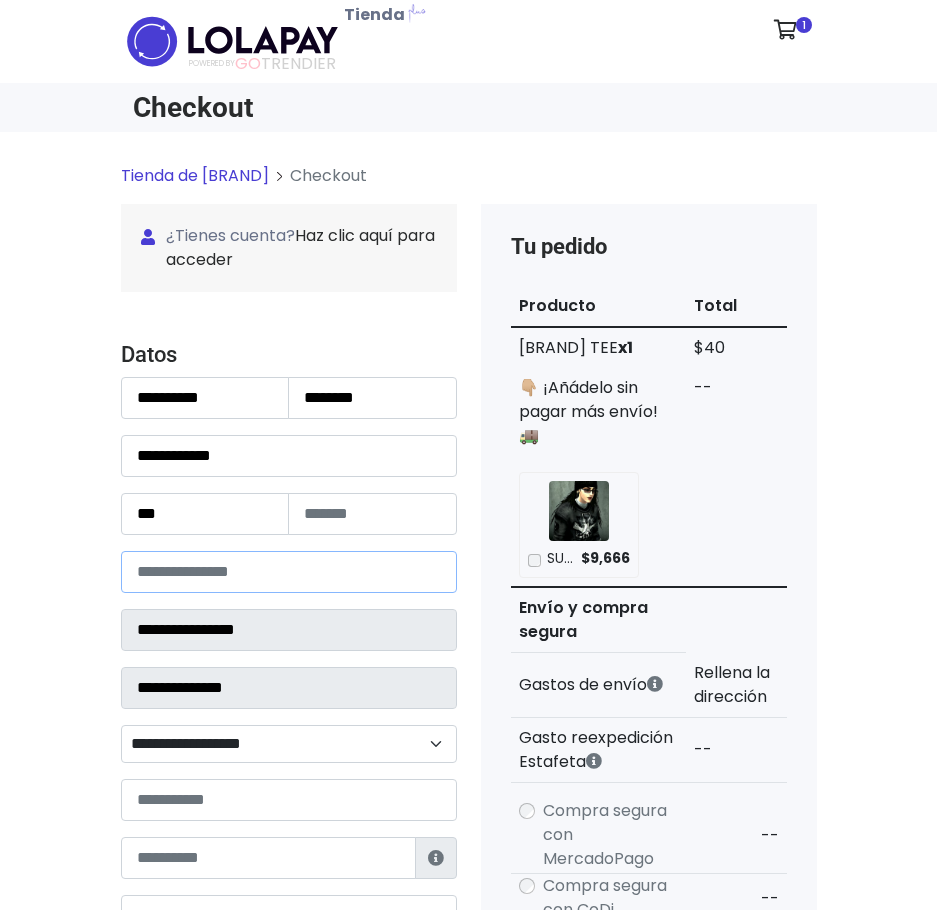 type on "*****" 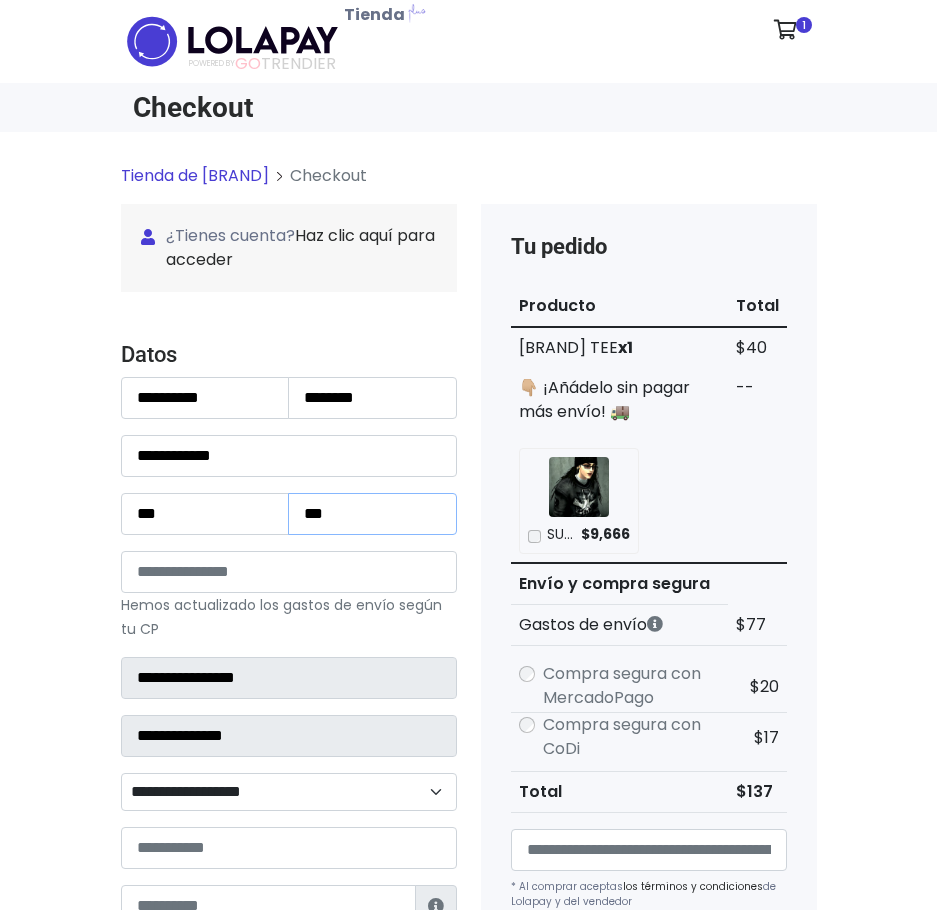 type on "***" 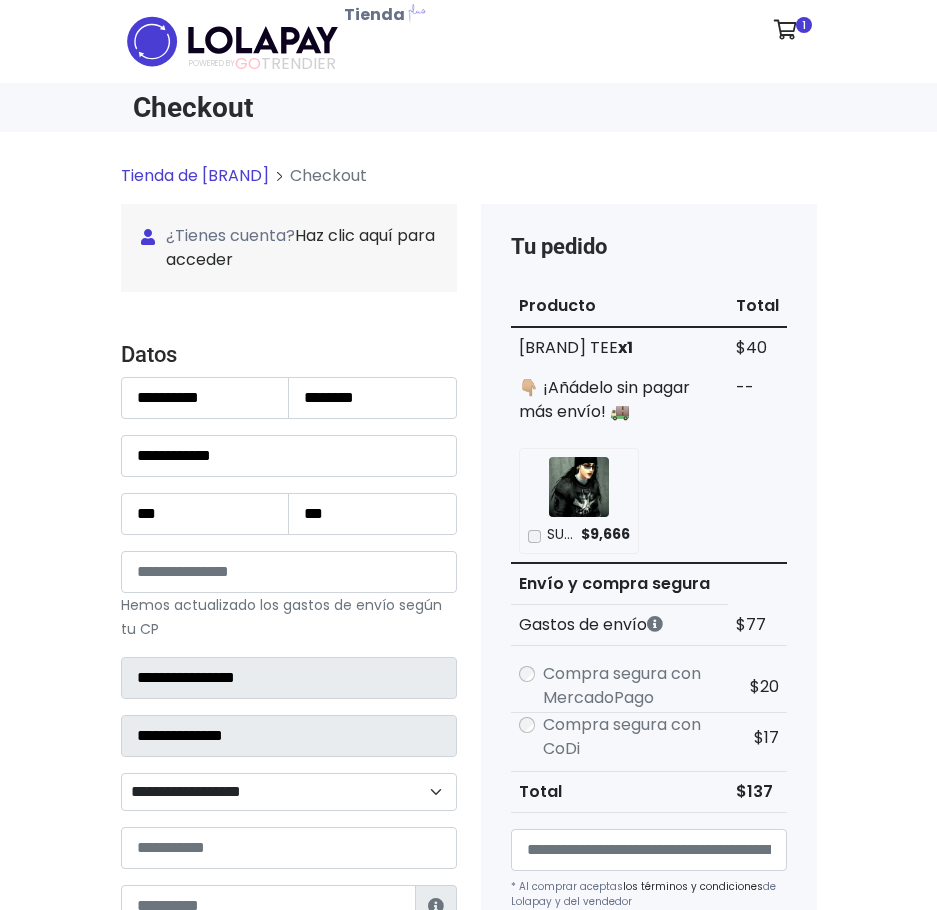 click on "SU ETER
$9,666" at bounding box center (649, 497) 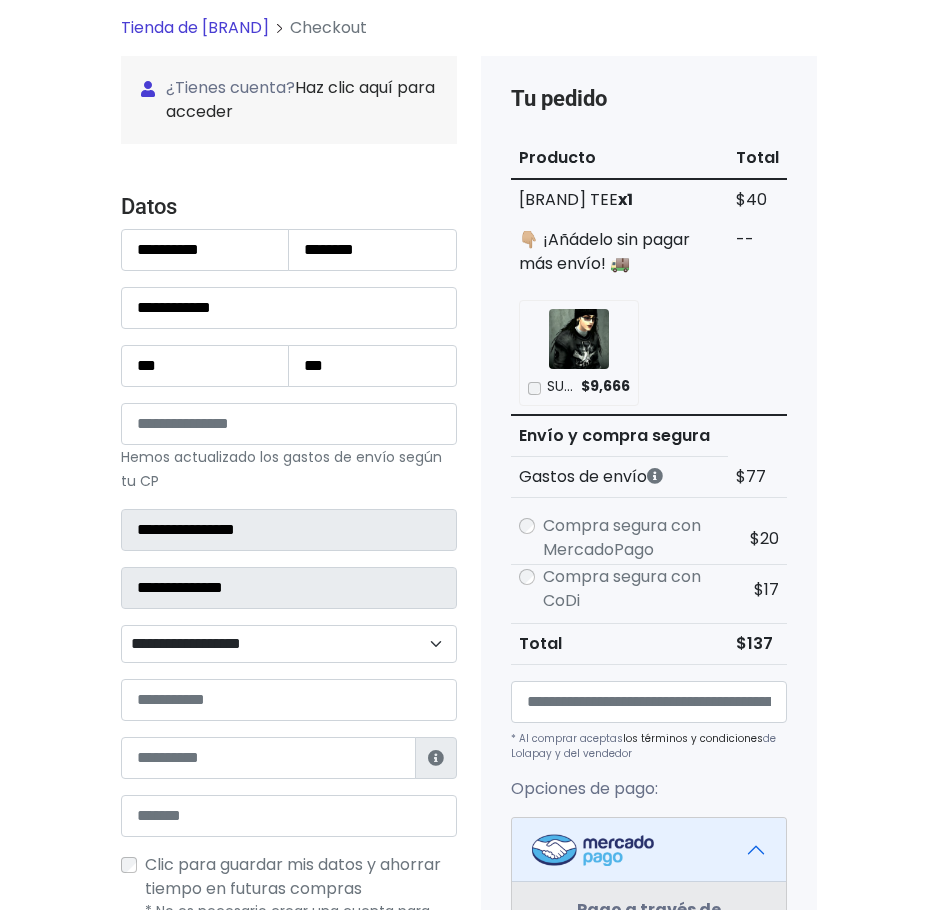 scroll, scrollTop: 200, scrollLeft: 0, axis: vertical 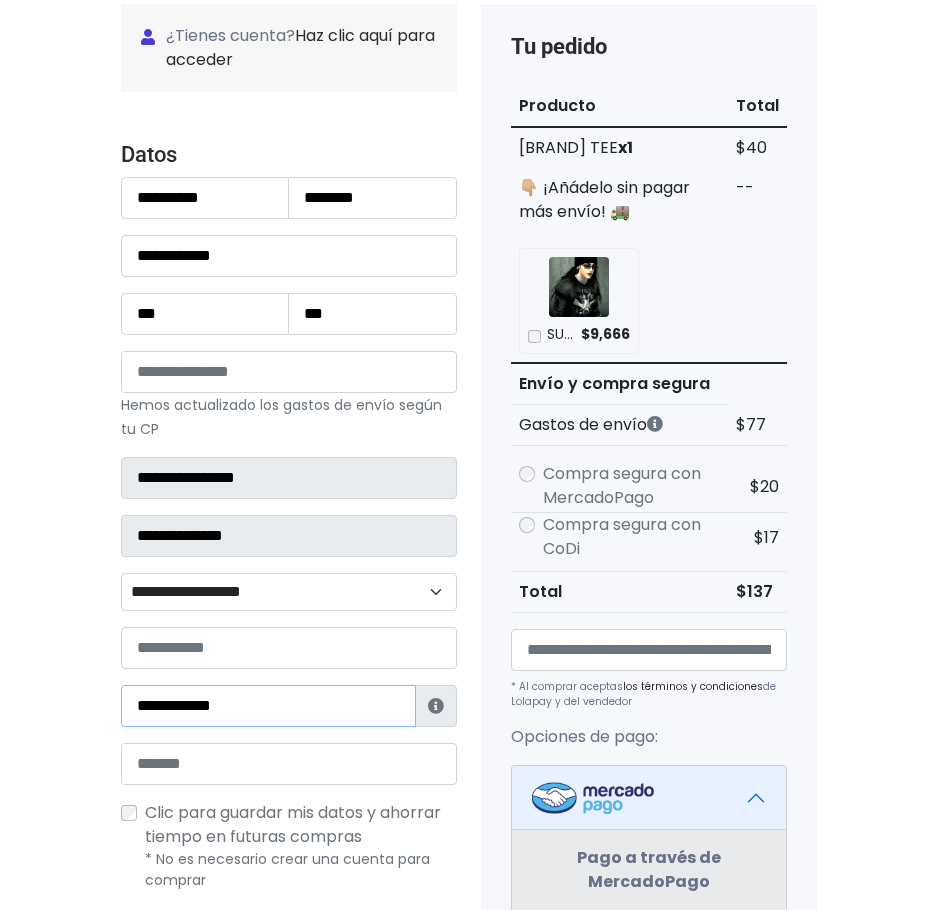 click on "**********" at bounding box center (268, 706) 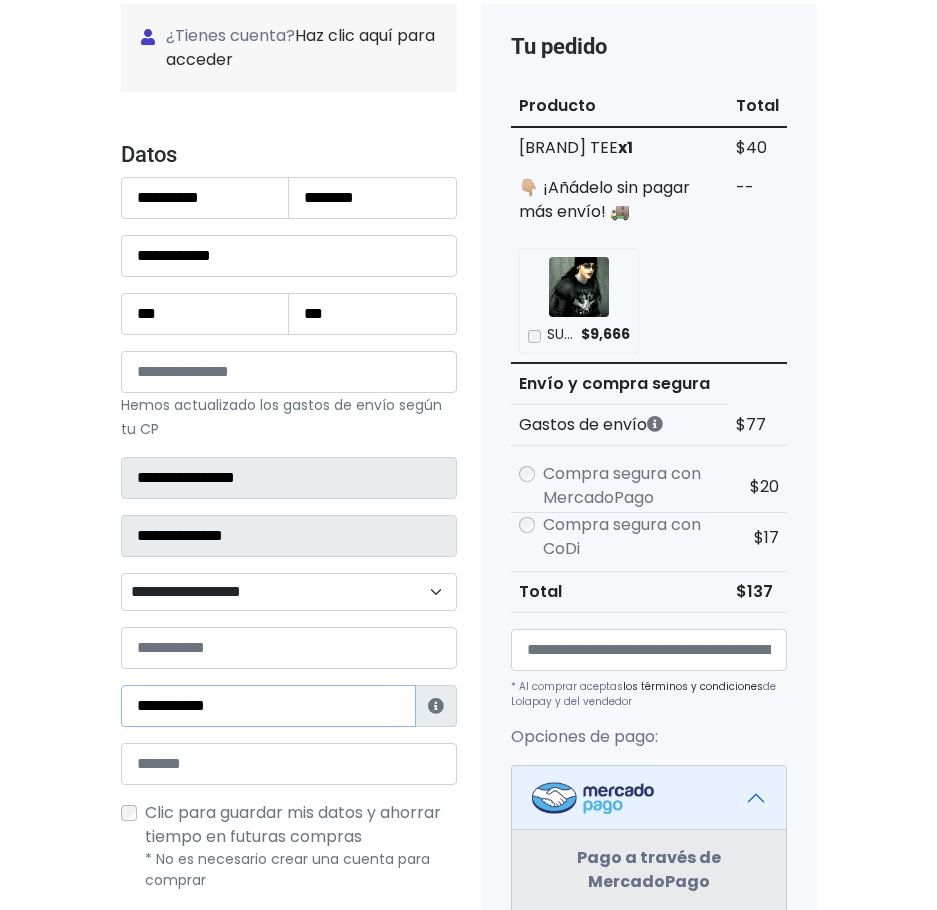 click on "**********" at bounding box center (268, 706) 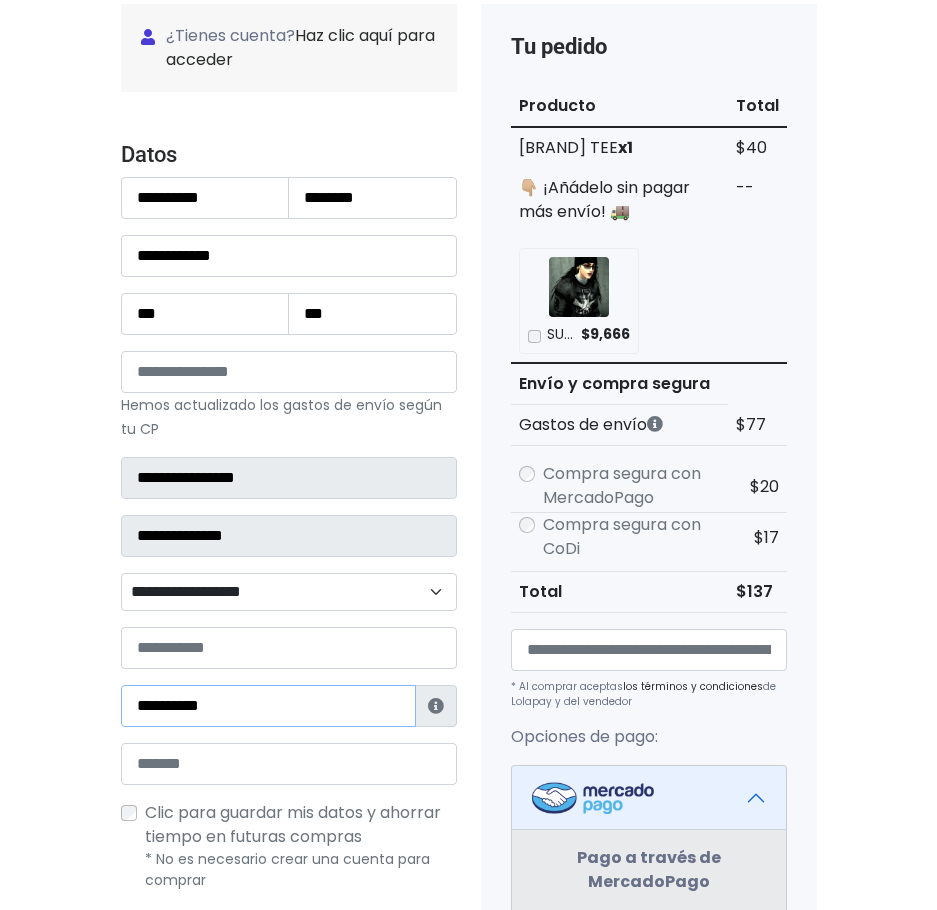 type on "**********" 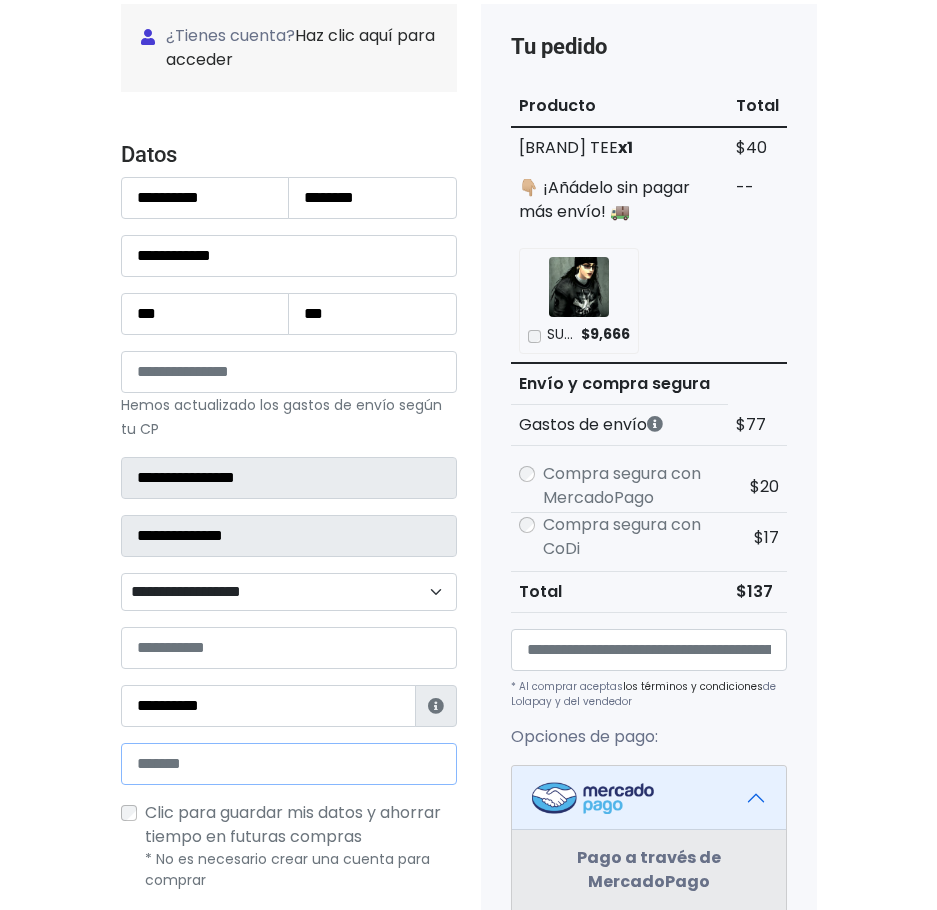 click at bounding box center [289, 764] 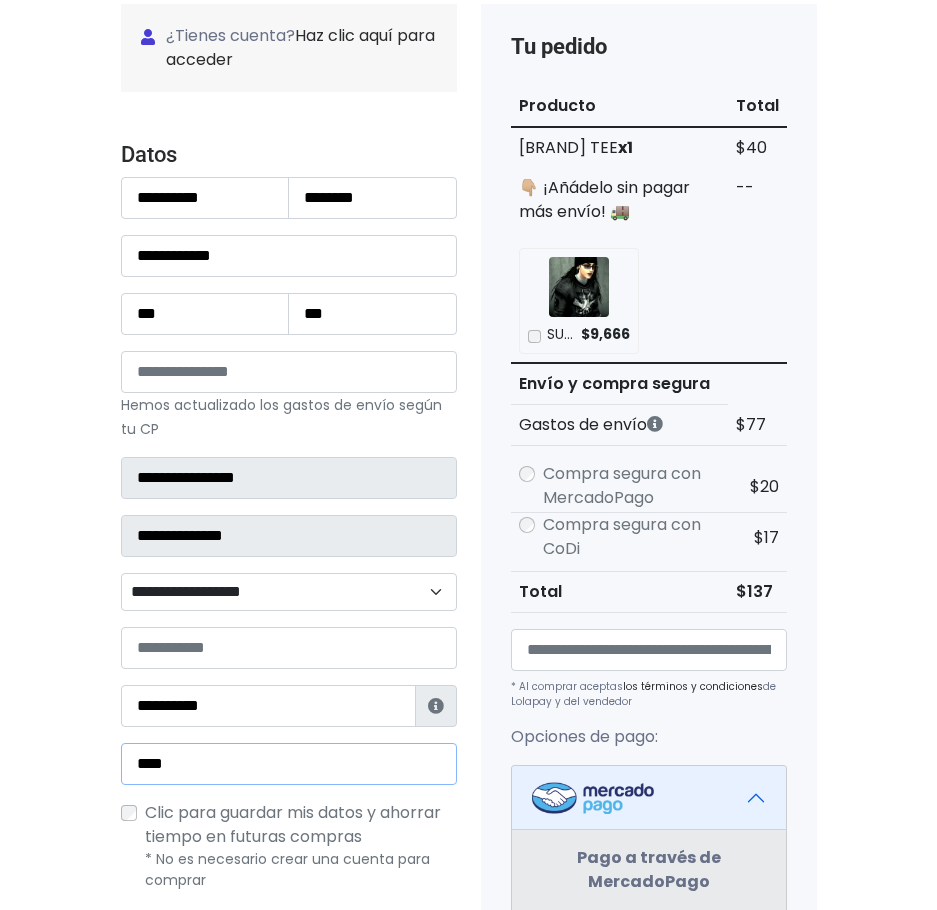 click on "****" at bounding box center [289, 764] 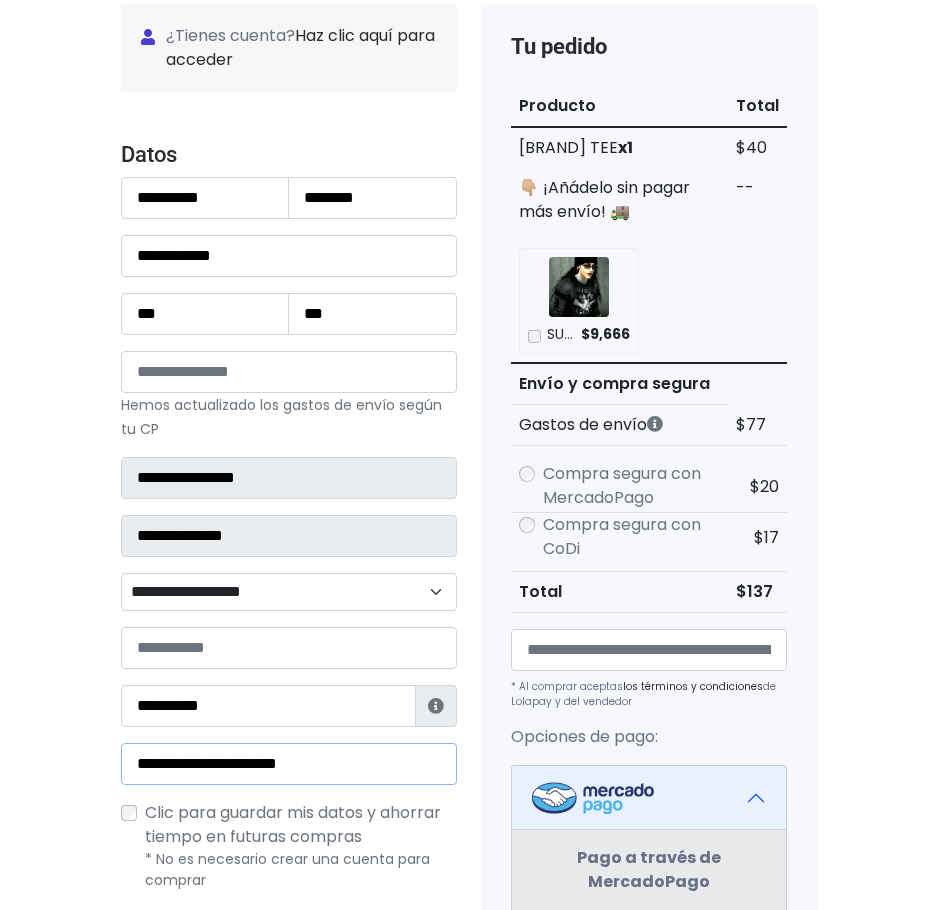 type on "**********" 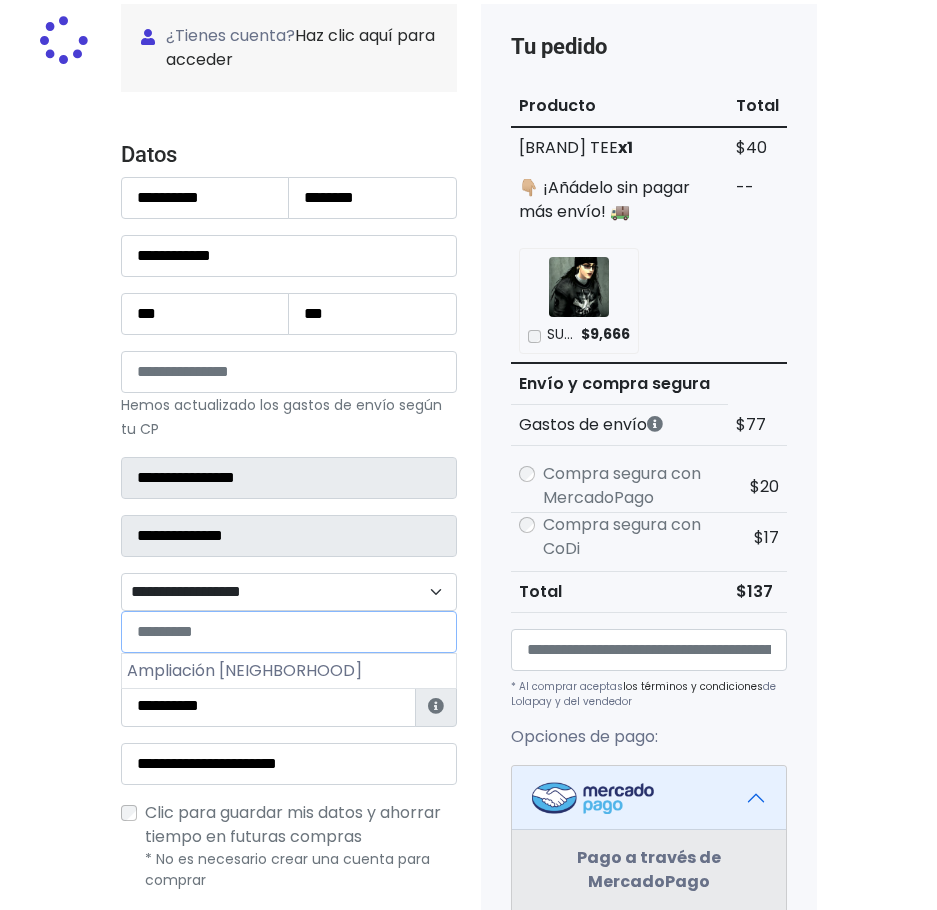 click on "**********" at bounding box center (289, 592) 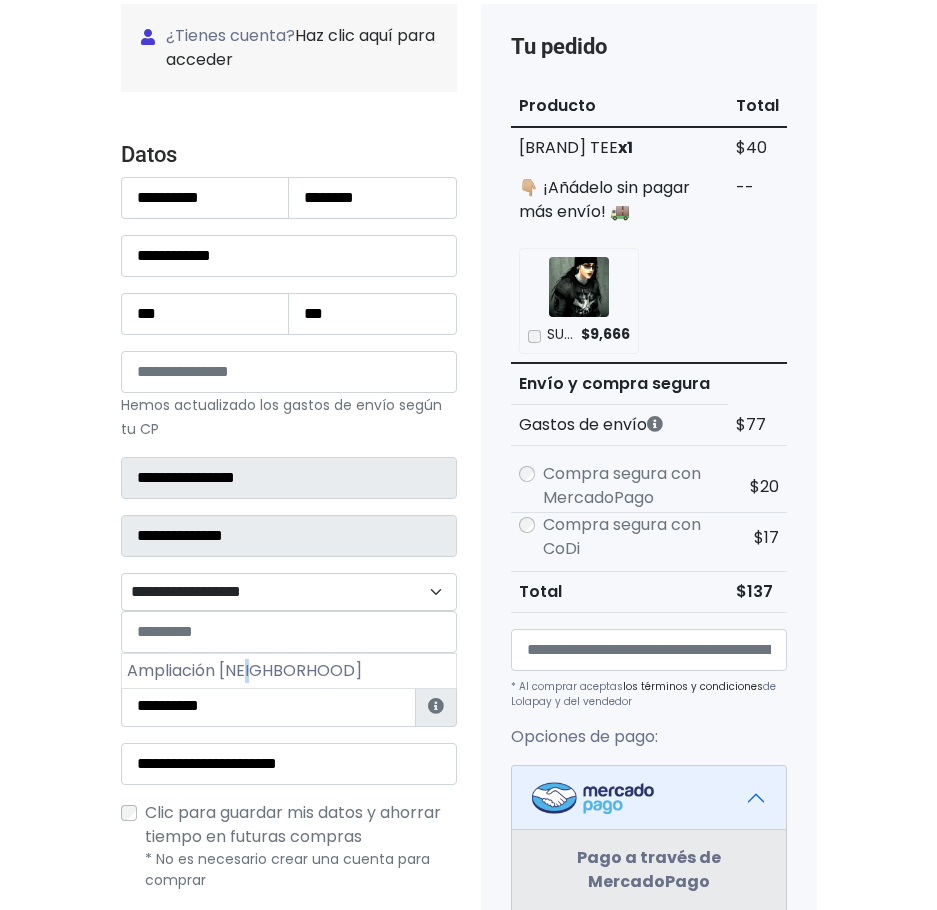 click on "Ampliación Granada" at bounding box center (289, 671) 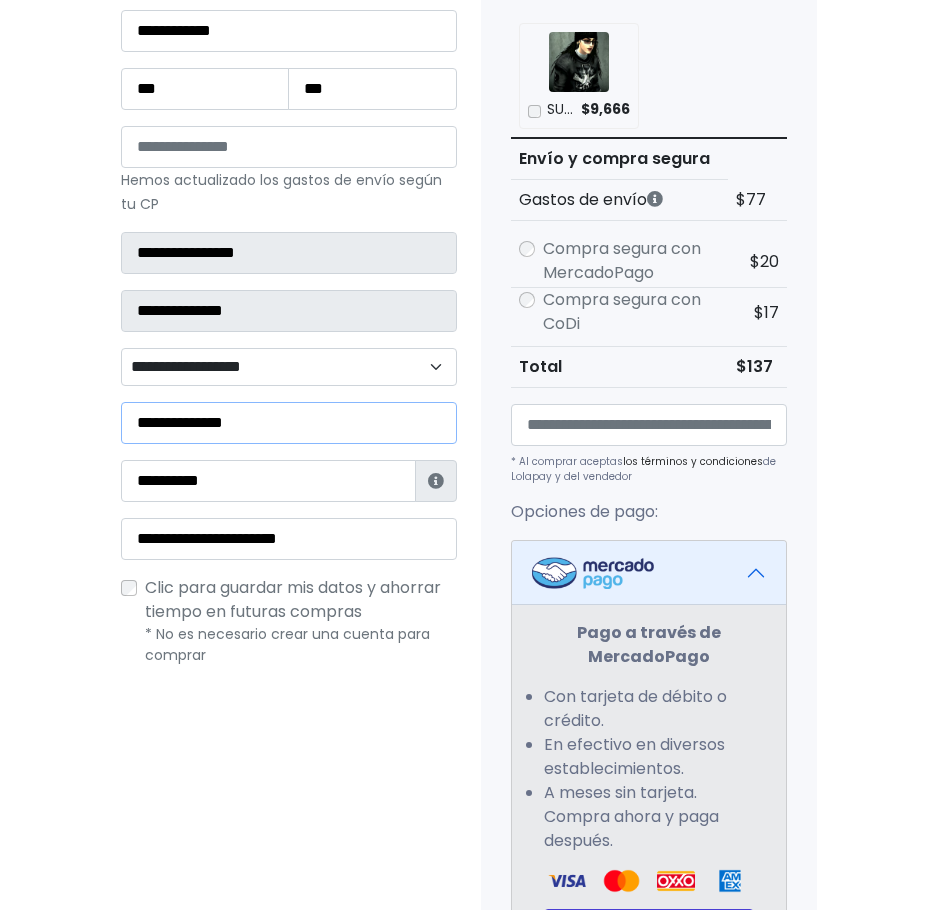 scroll, scrollTop: 700, scrollLeft: 0, axis: vertical 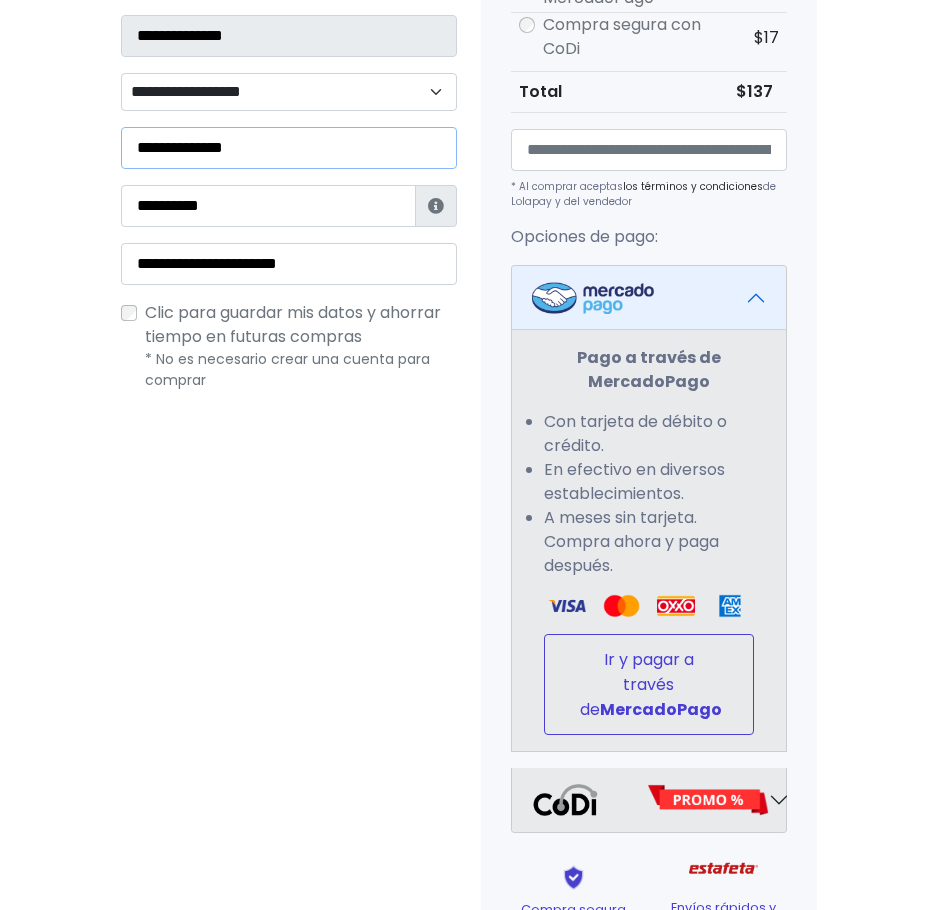 type on "**********" 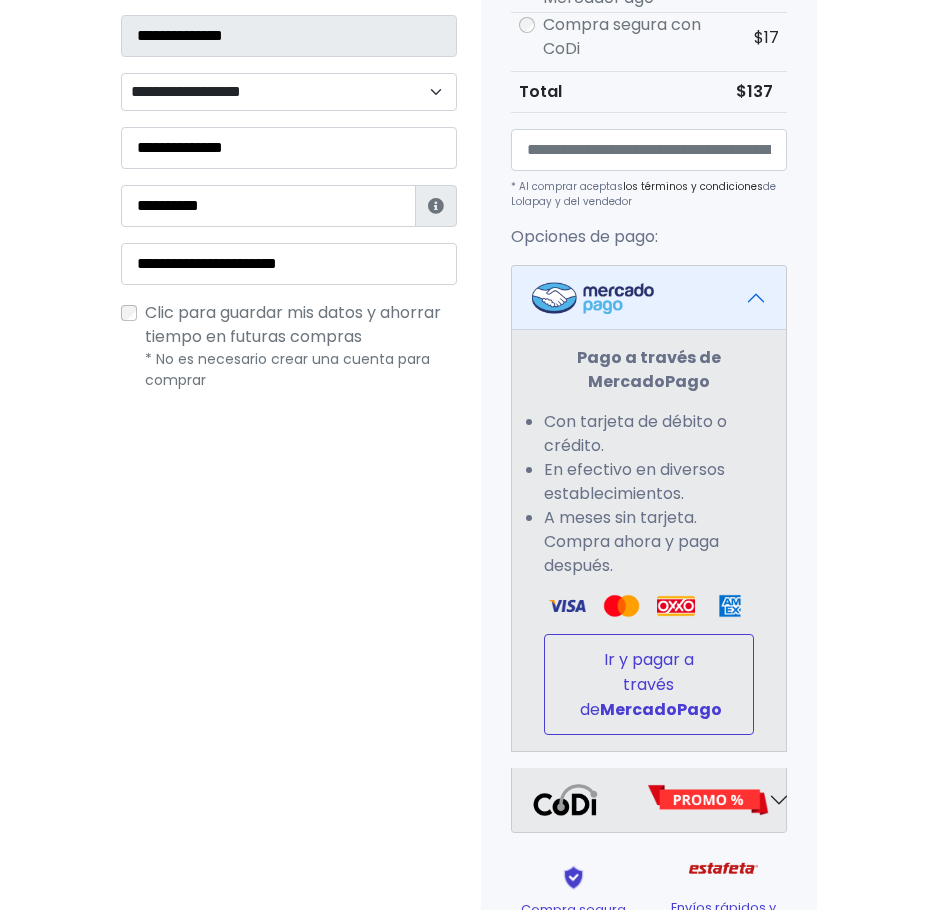 click on "Ir y pagar a través de  MercadoPago" at bounding box center (649, 684) 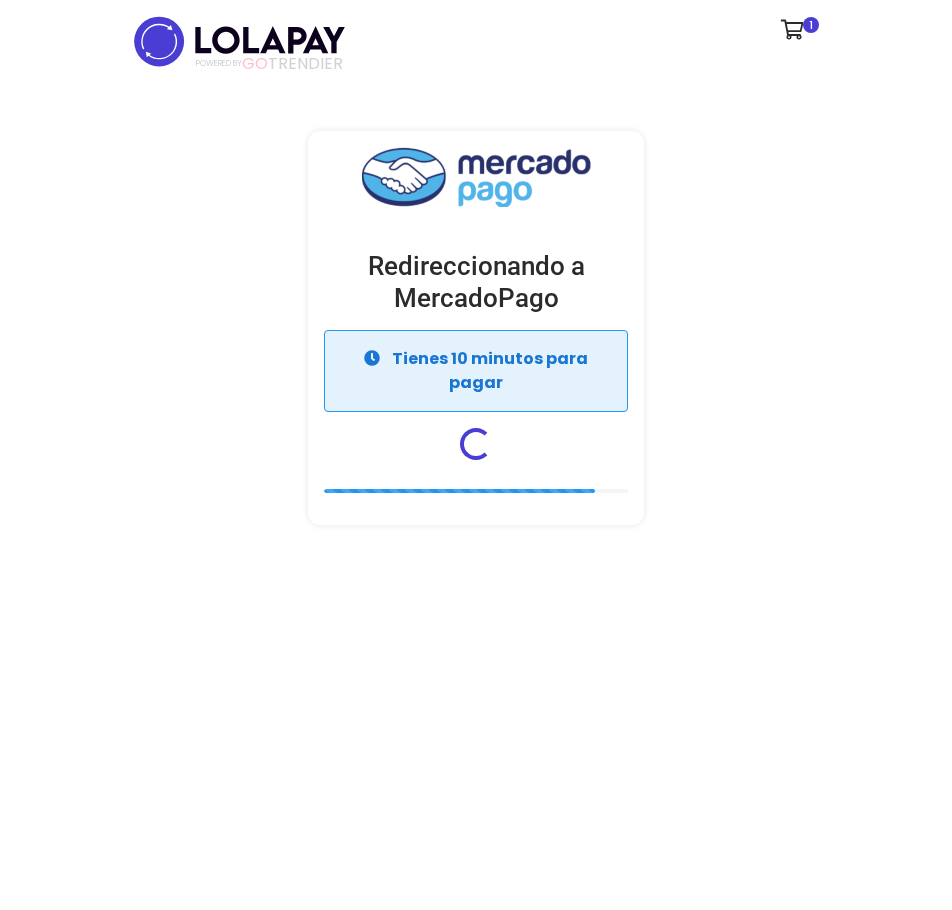 scroll, scrollTop: 0, scrollLeft: 0, axis: both 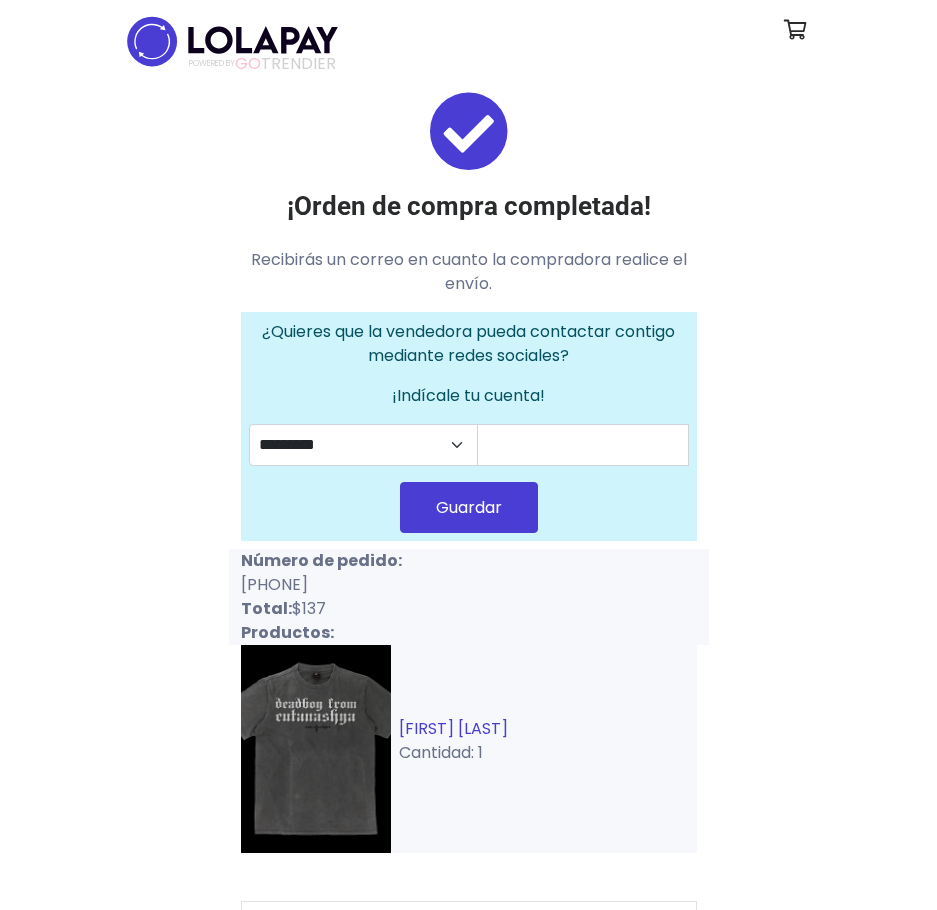 click on "[FIRST] [LAST]" at bounding box center (453, 728) 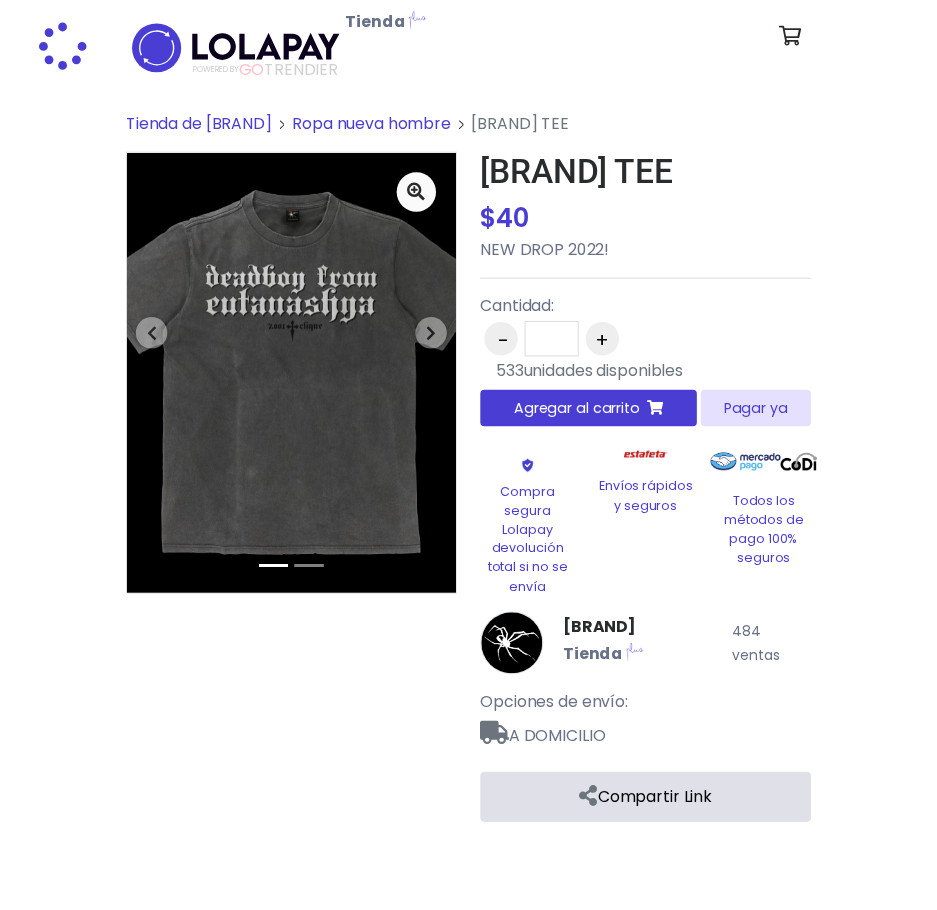 scroll, scrollTop: 0, scrollLeft: 0, axis: both 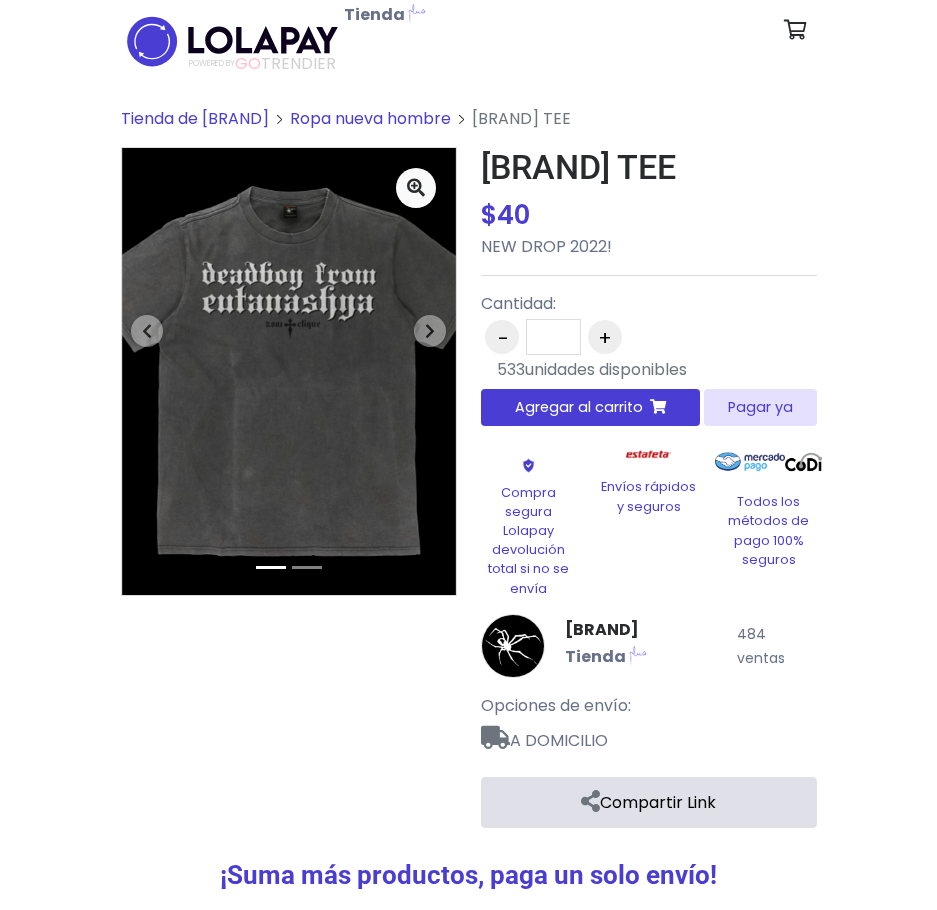 click on "Pagar ya" at bounding box center [760, 407] 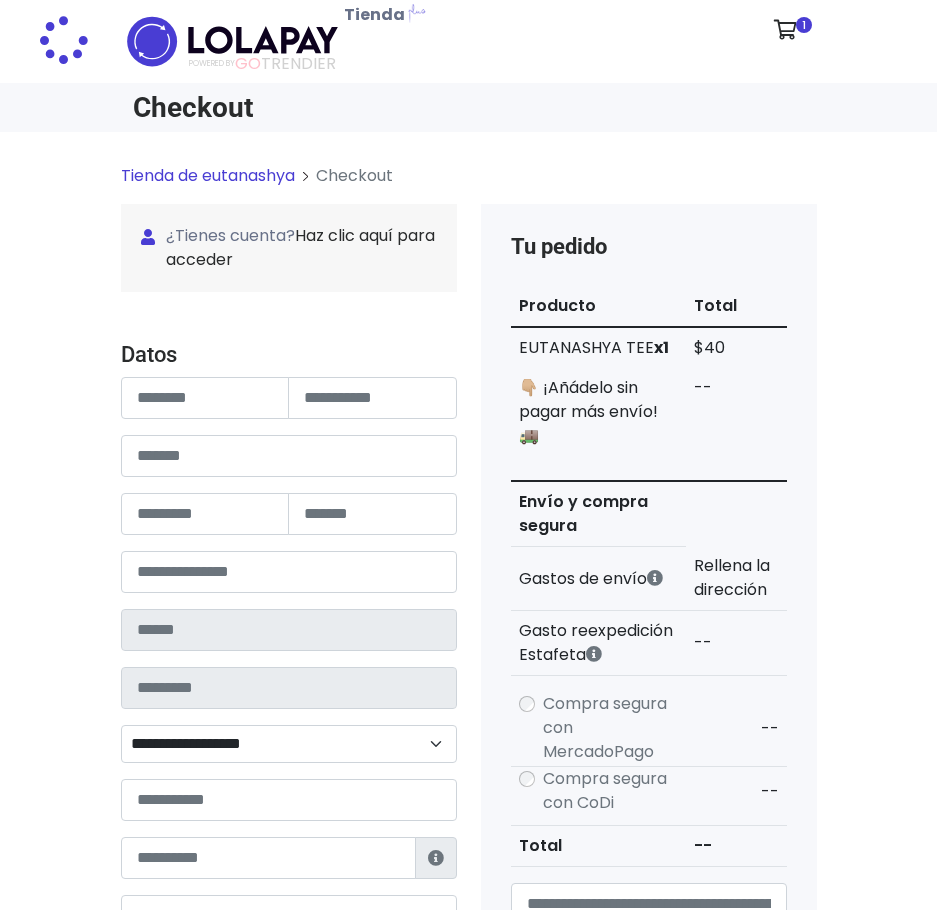 scroll, scrollTop: 0, scrollLeft: 0, axis: both 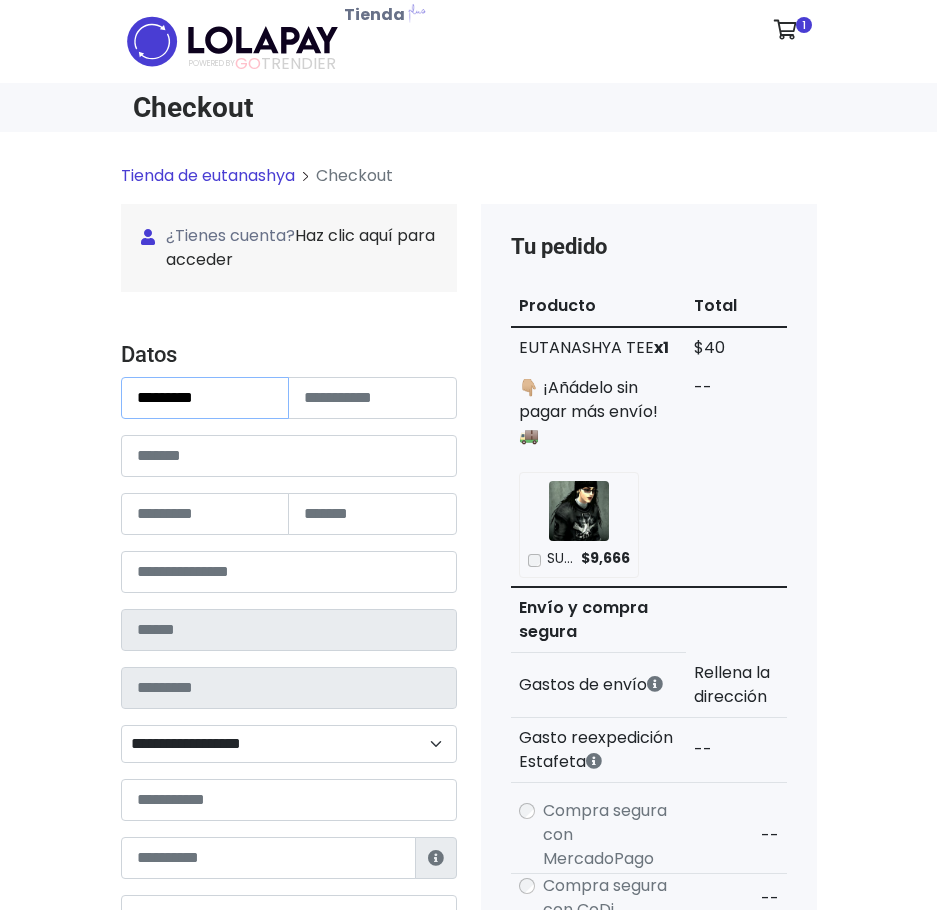 click on "*********" at bounding box center [205, 398] 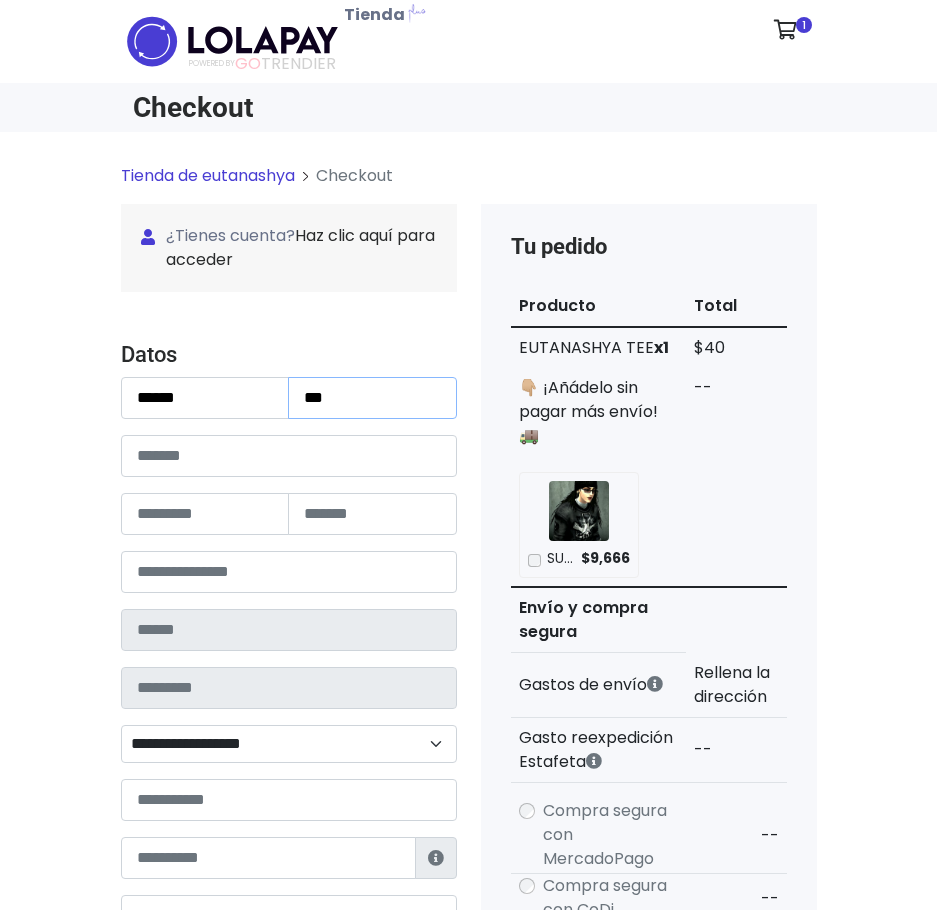 type on "***" 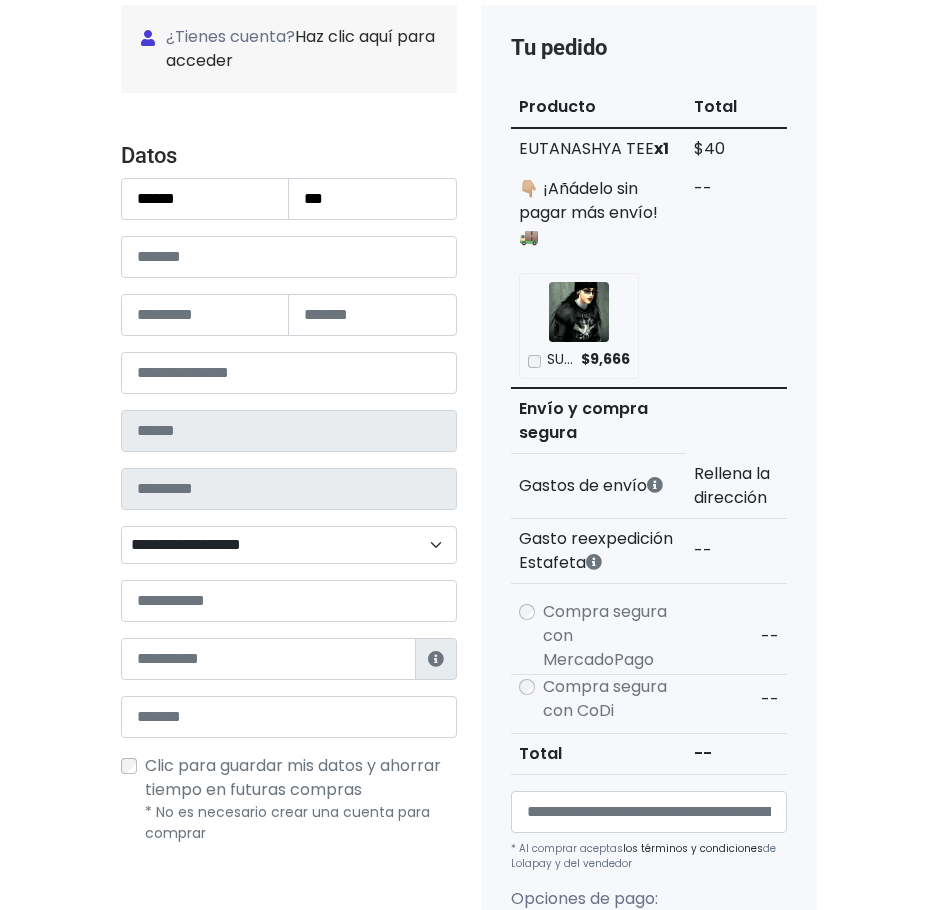 scroll, scrollTop: 200, scrollLeft: 0, axis: vertical 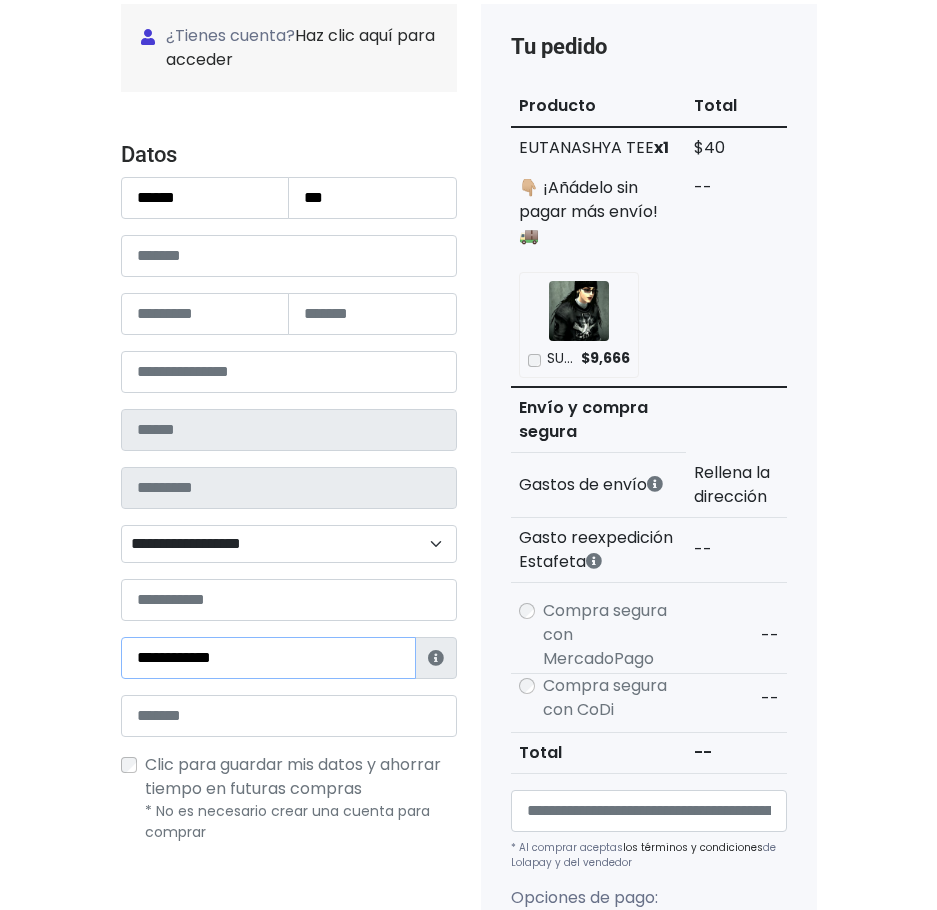 click on "**********" at bounding box center [268, 658] 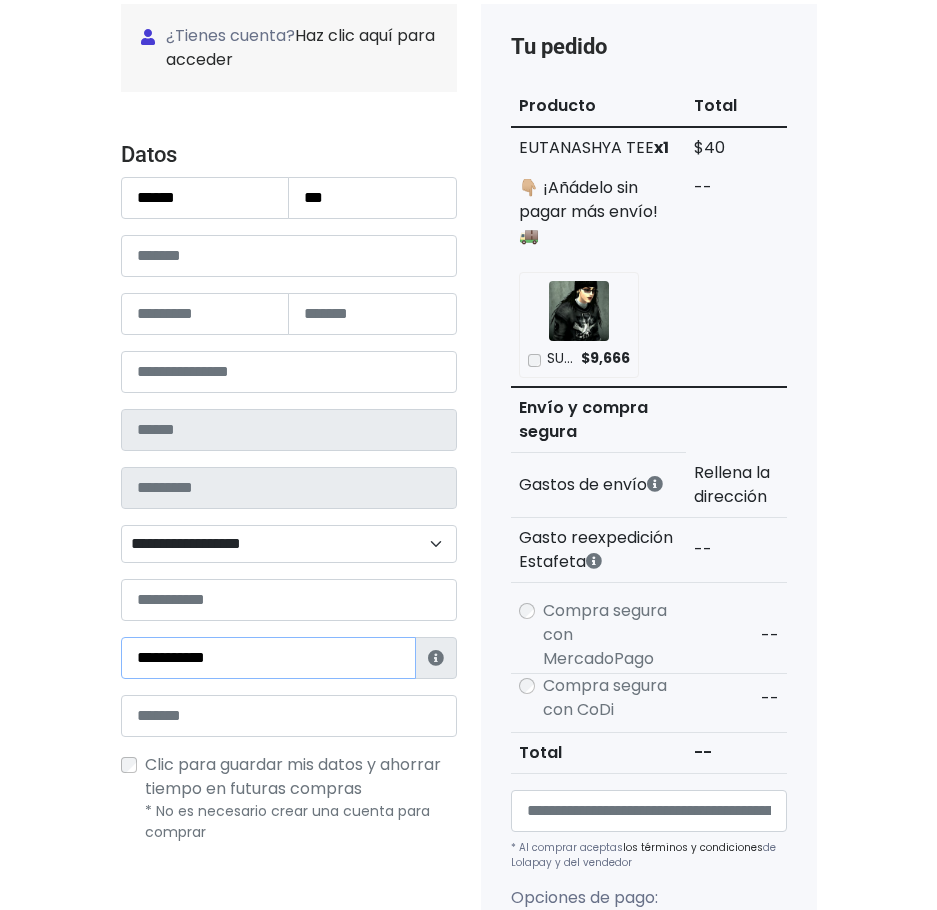 click on "**********" at bounding box center (268, 658) 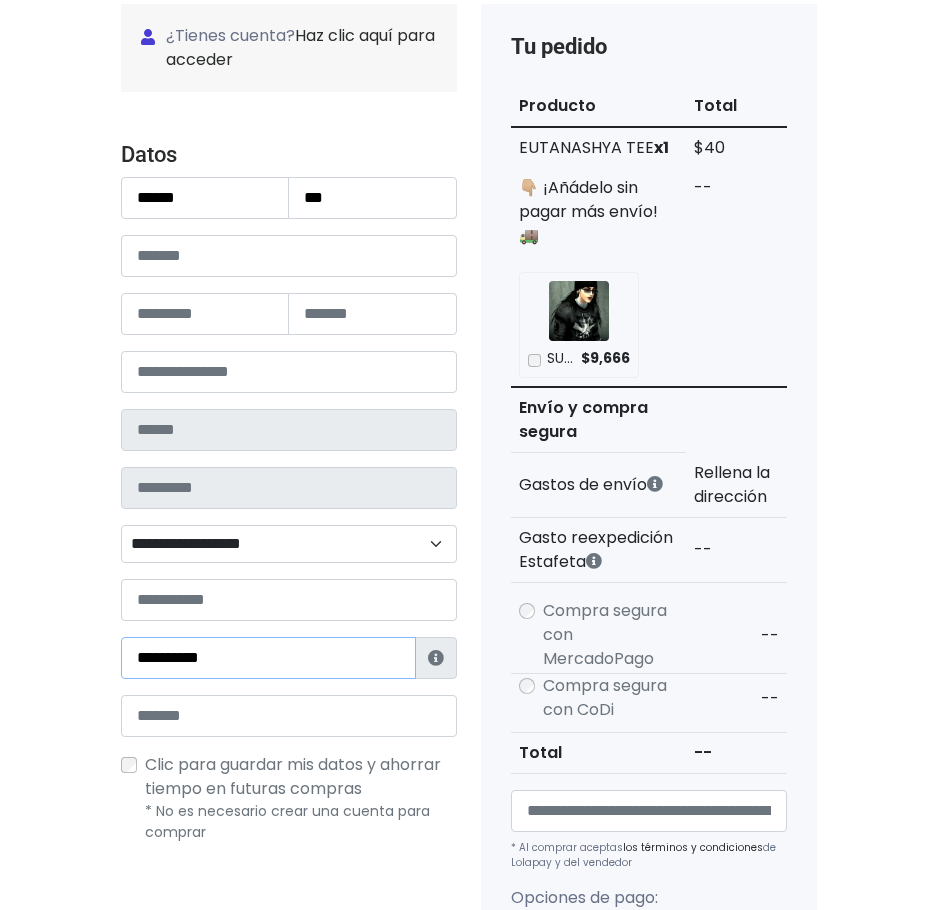 type on "**********" 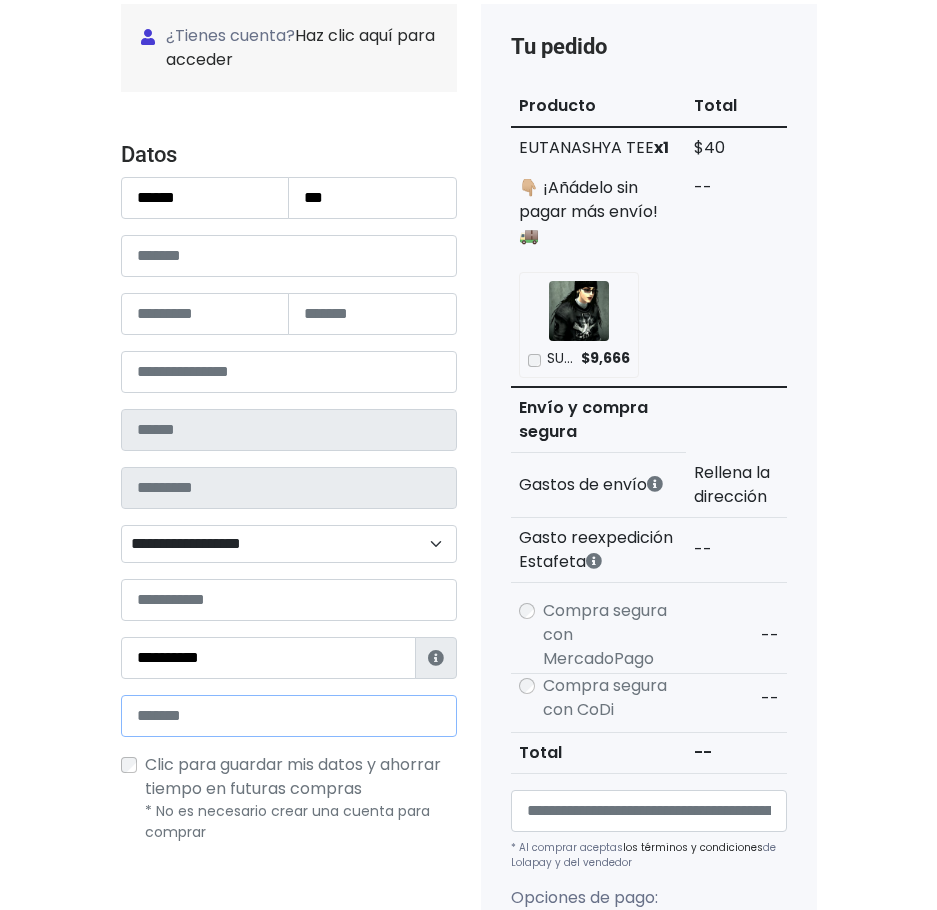 click at bounding box center [289, 716] 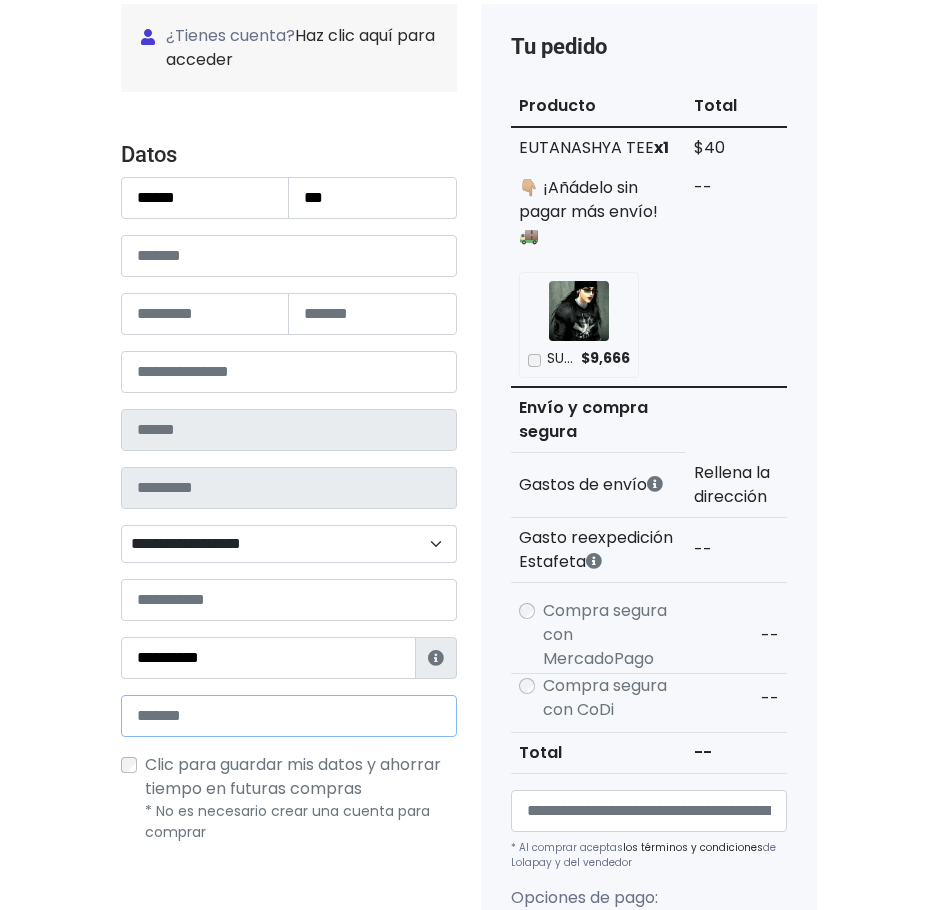 paste on "*" 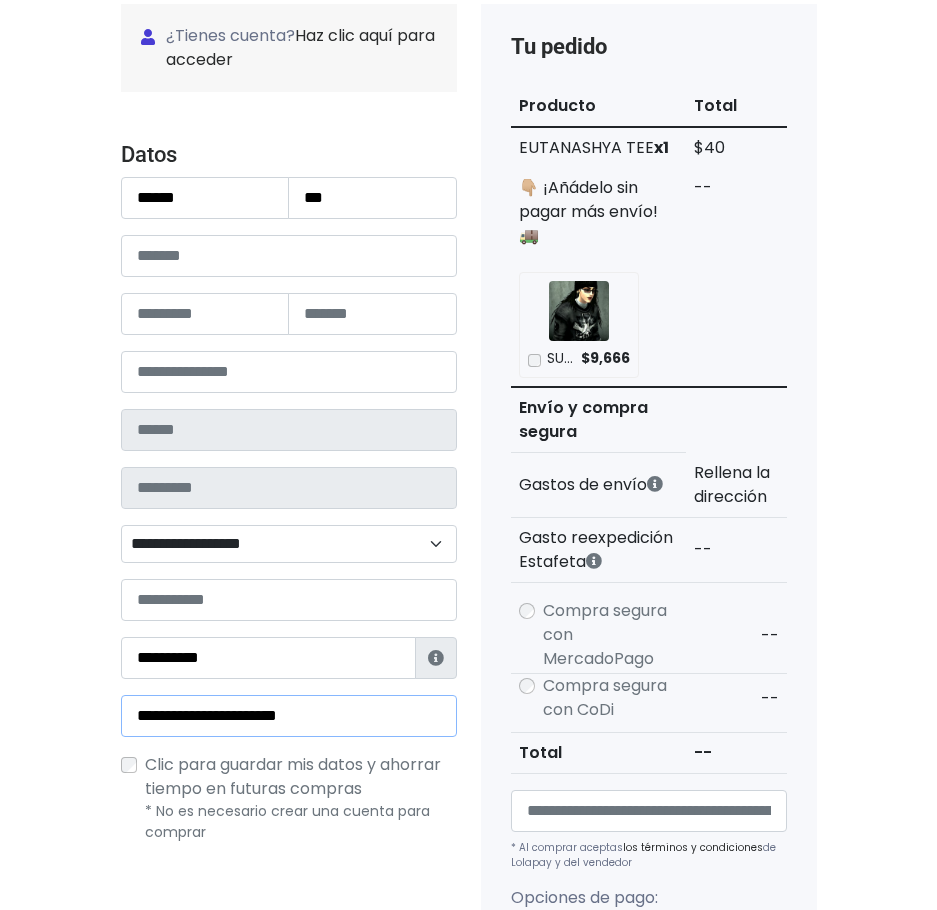 type on "**********" 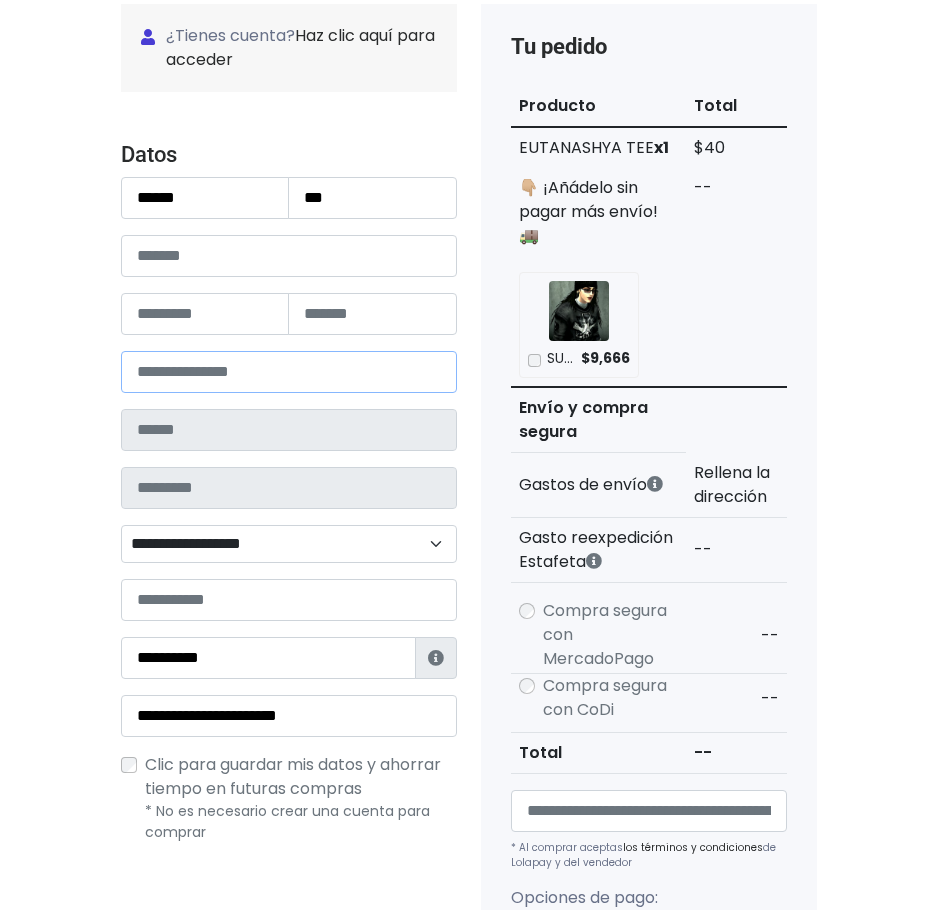 drag, startPoint x: 147, startPoint y: 377, endPoint x: 324, endPoint y: 353, distance: 178.6197 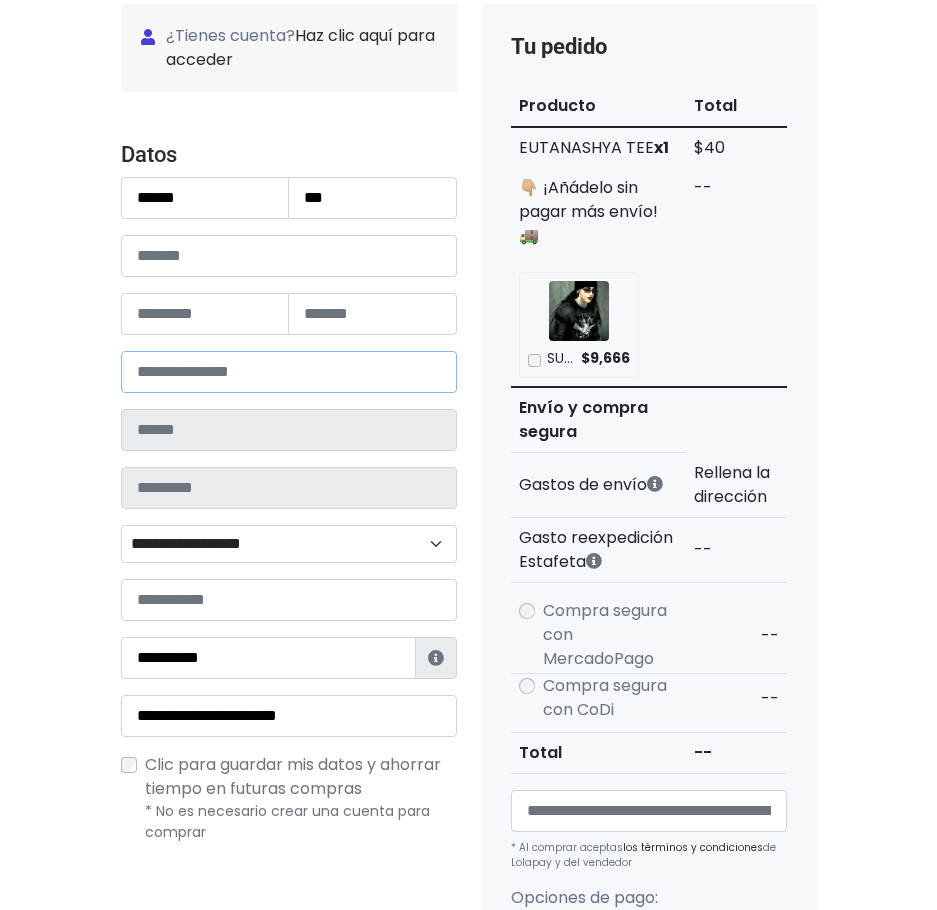 type on "*****" 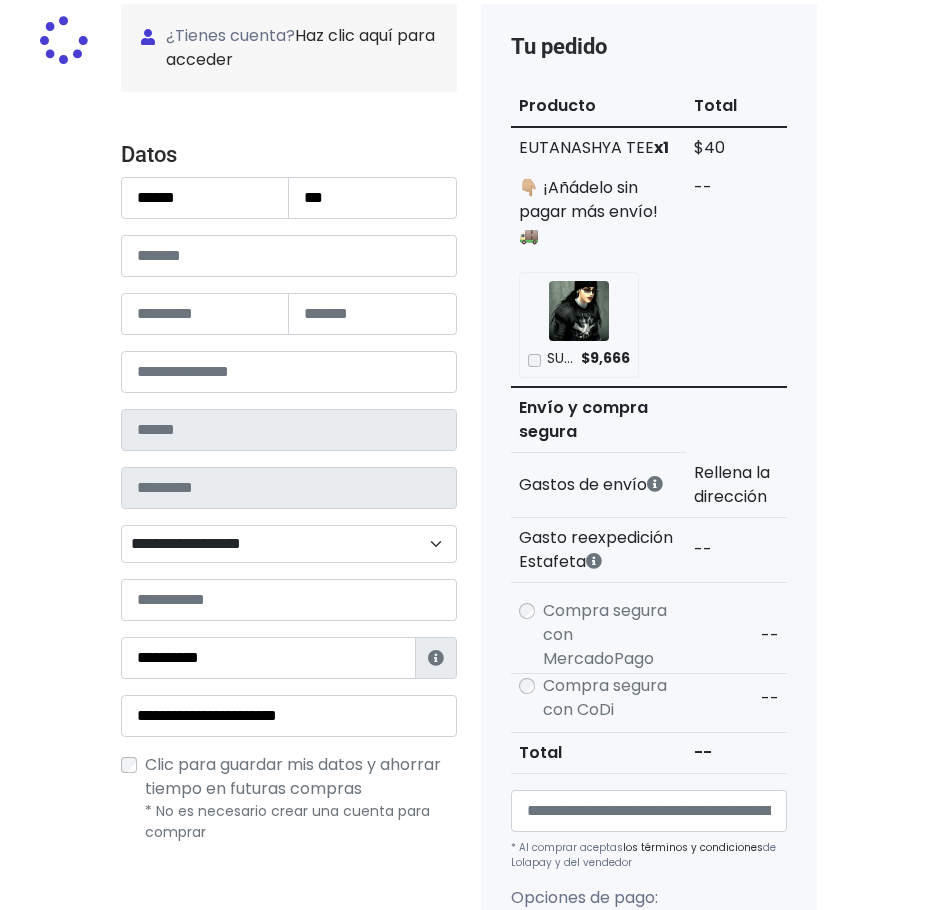 type on "*********" 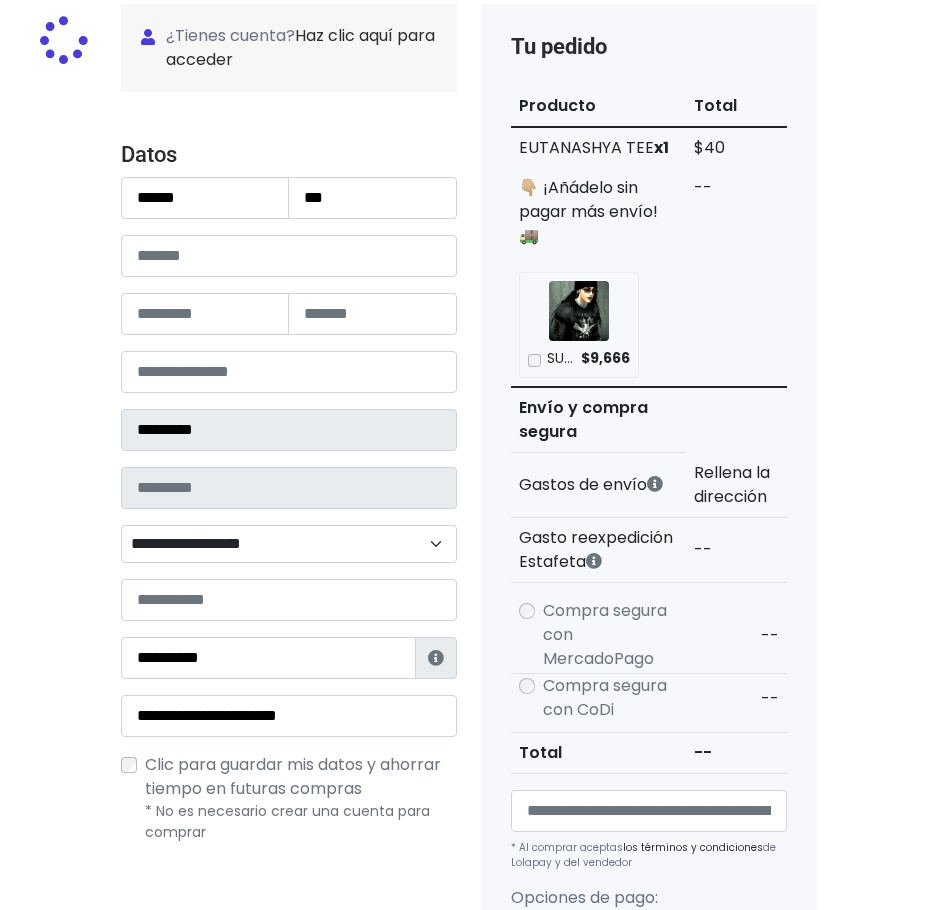 type on "*********" 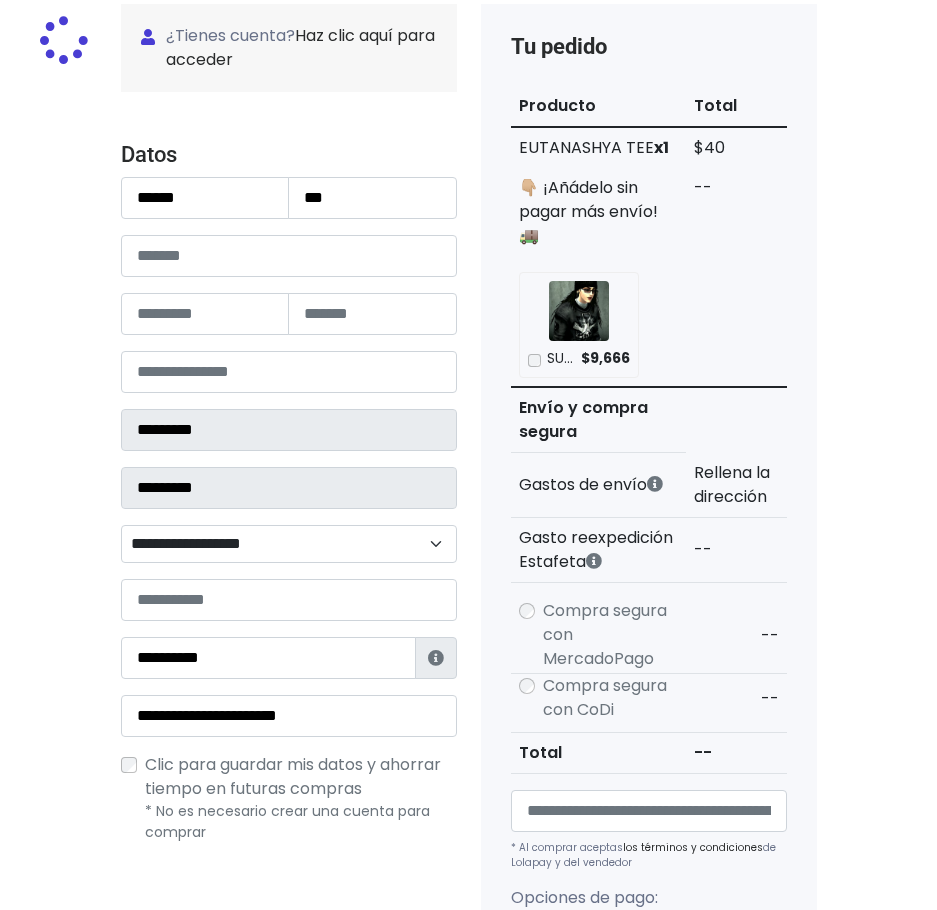 select 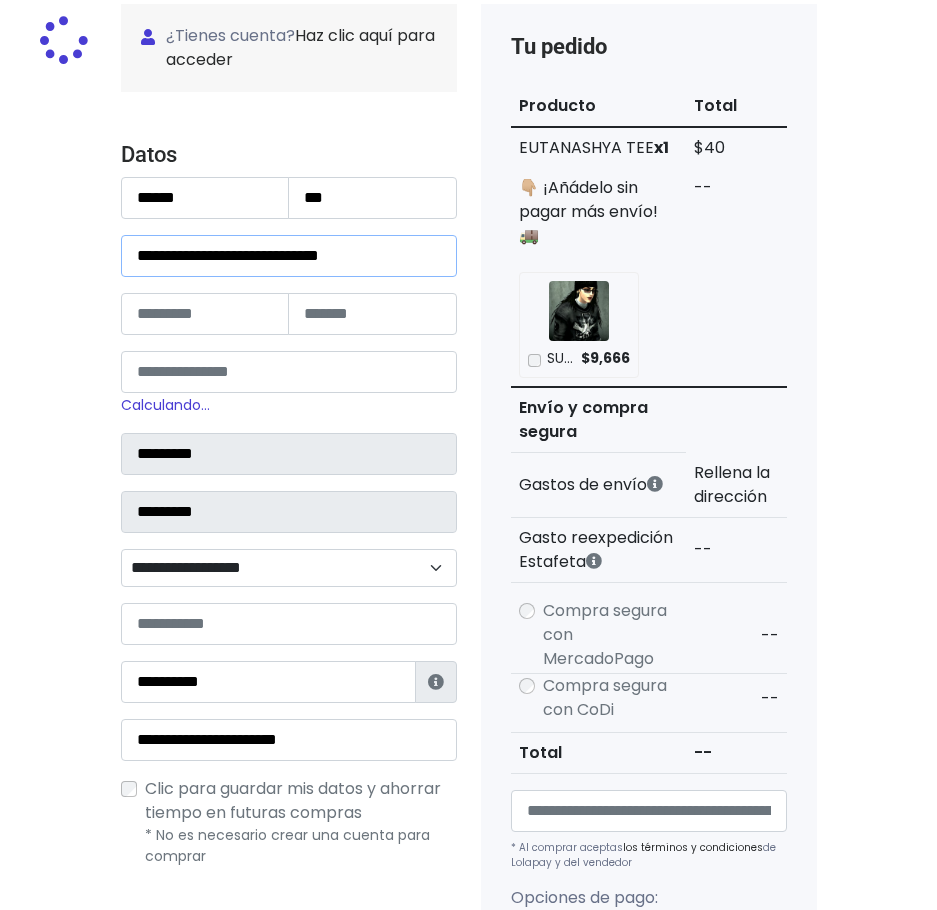 click on "**********" at bounding box center [289, 256] 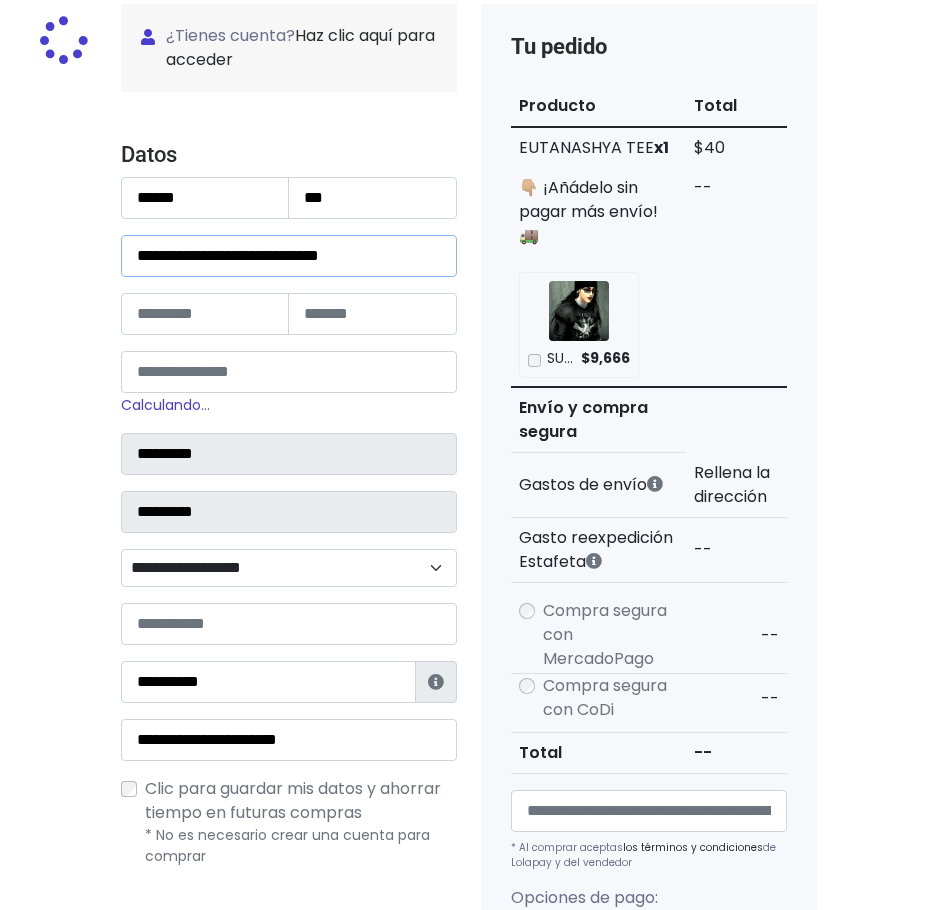click on "**********" at bounding box center [289, 256] 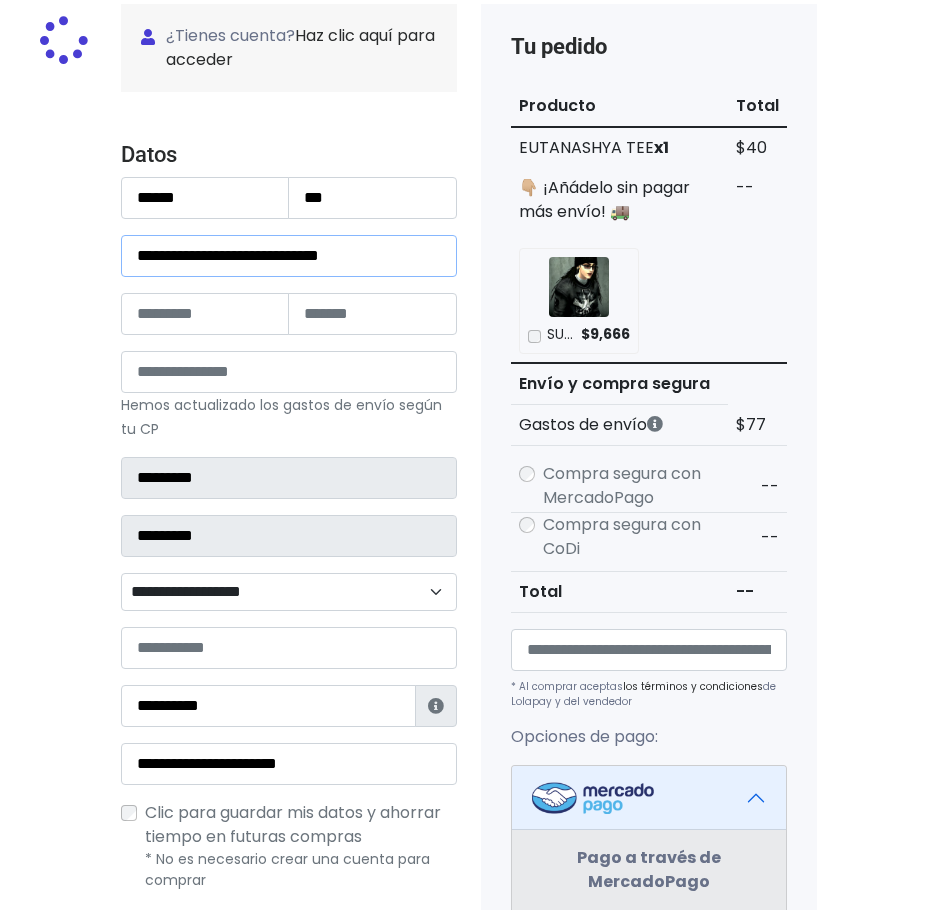 type on "**********" 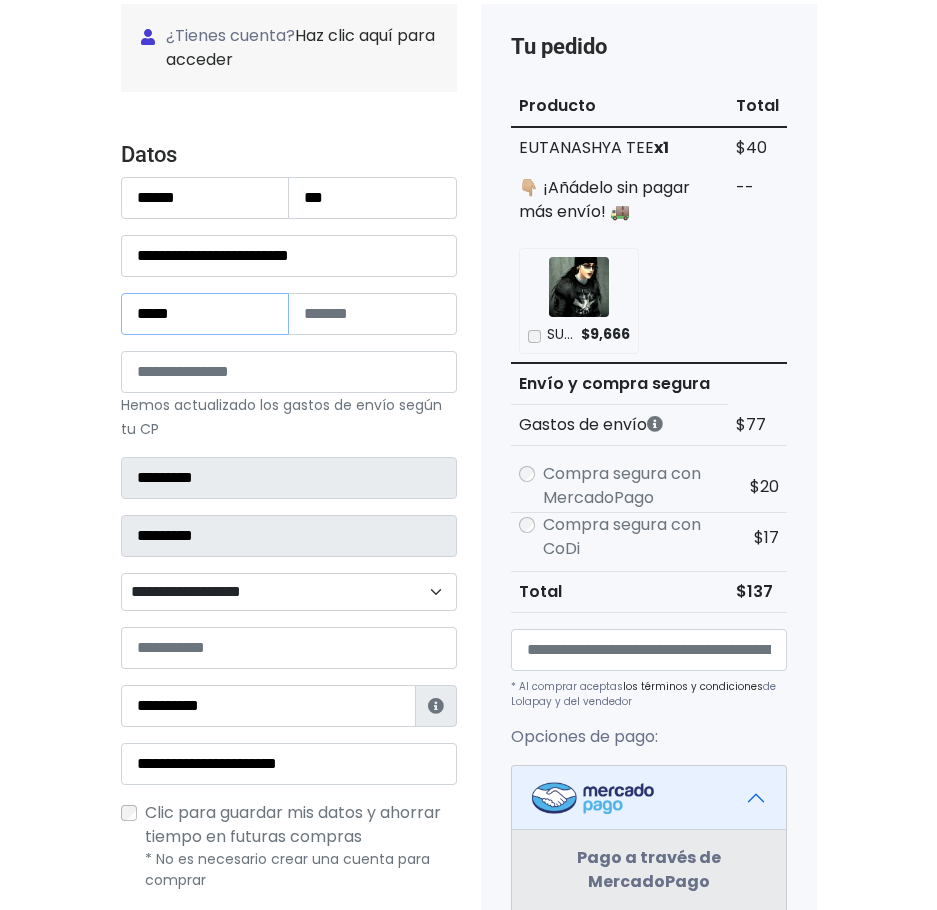 type on "*****" 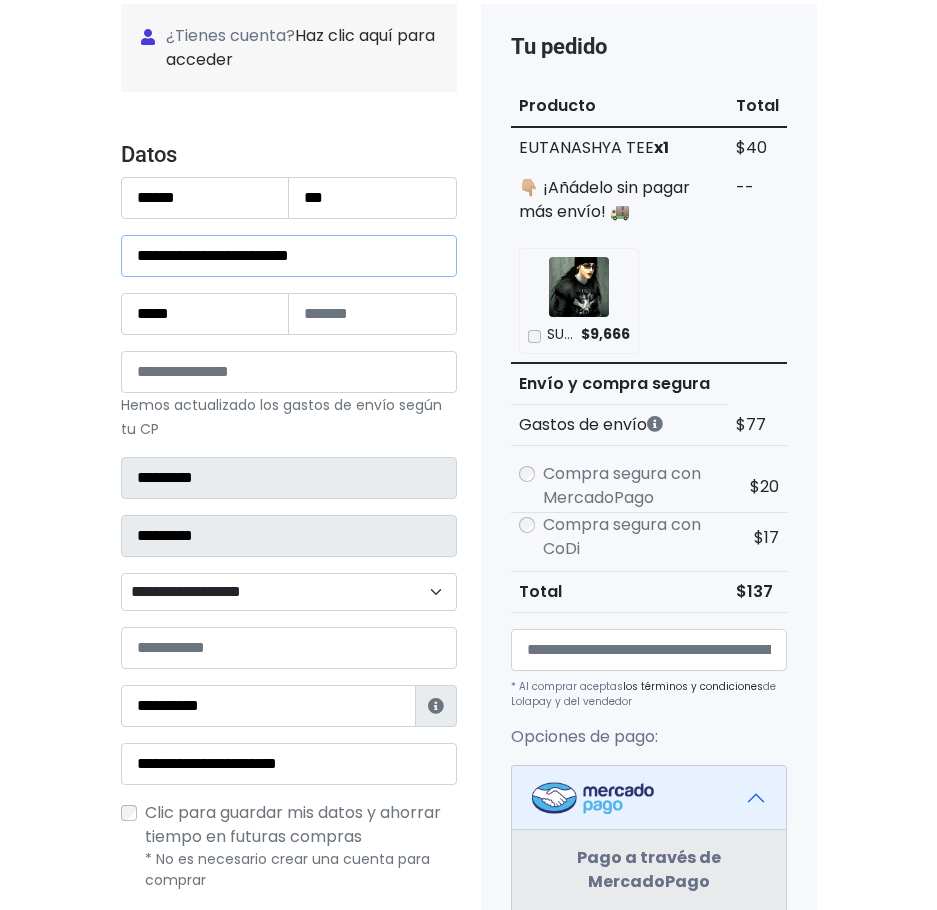 drag, startPoint x: 243, startPoint y: 250, endPoint x: 314, endPoint y: 278, distance: 76.321686 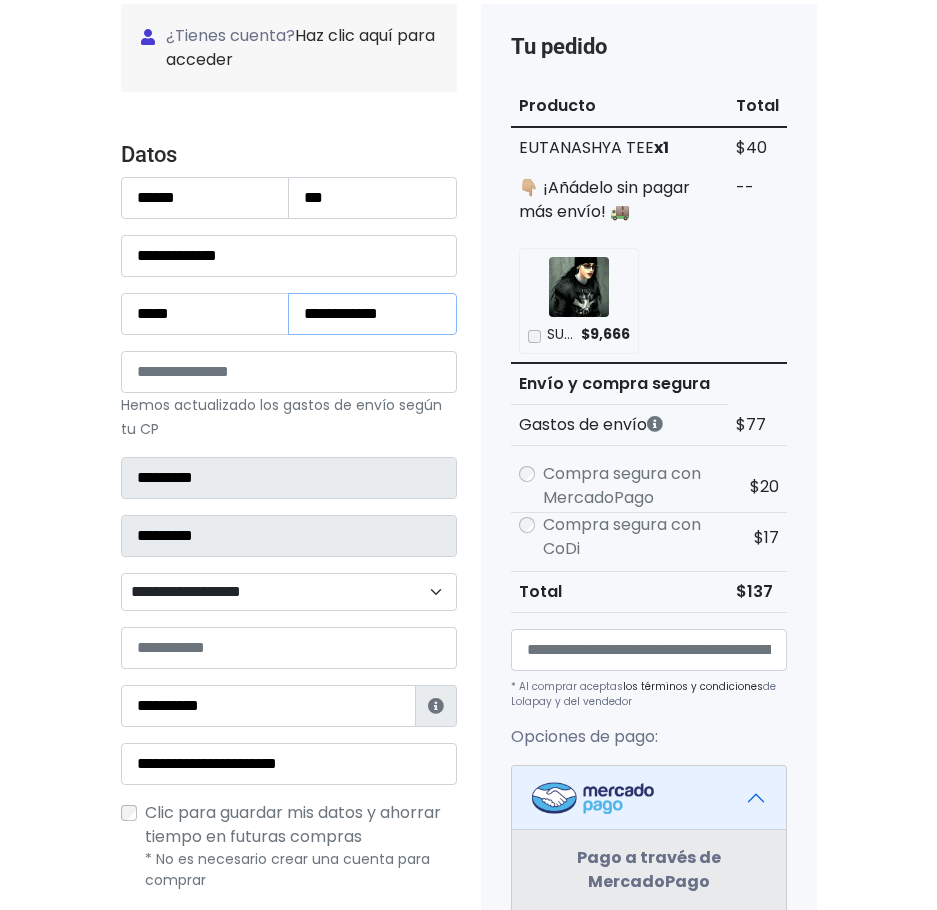 type on "**********" 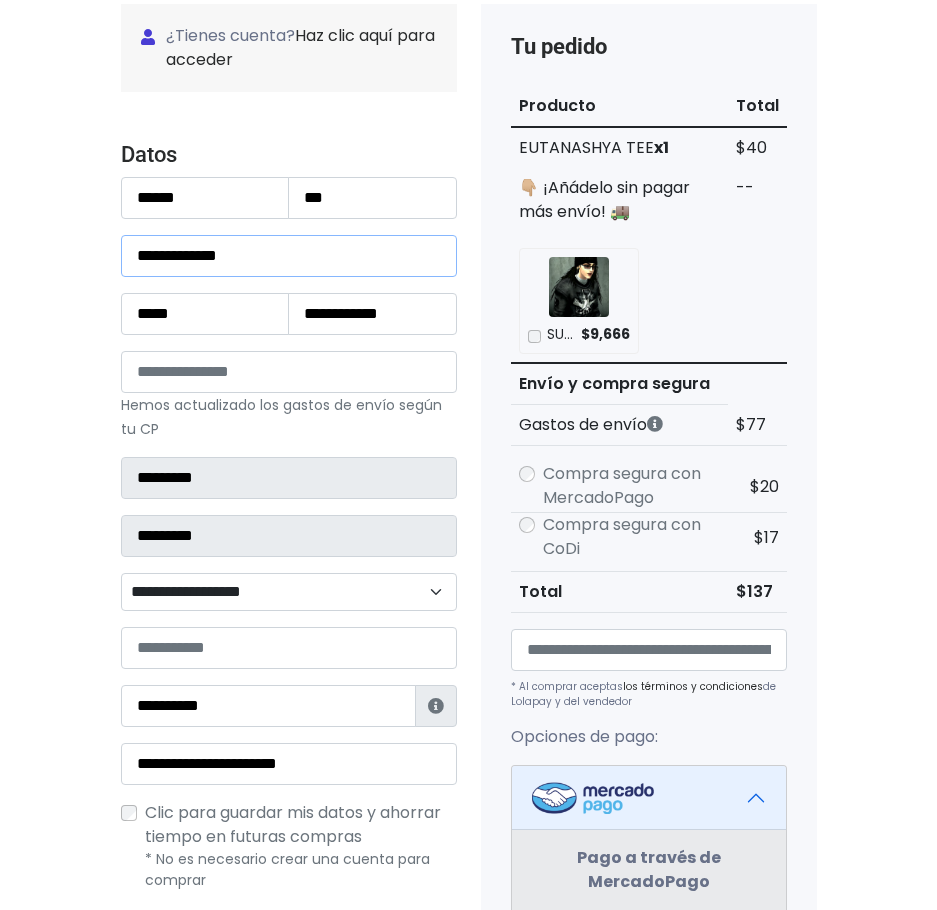 click on "**********" at bounding box center (289, 256) 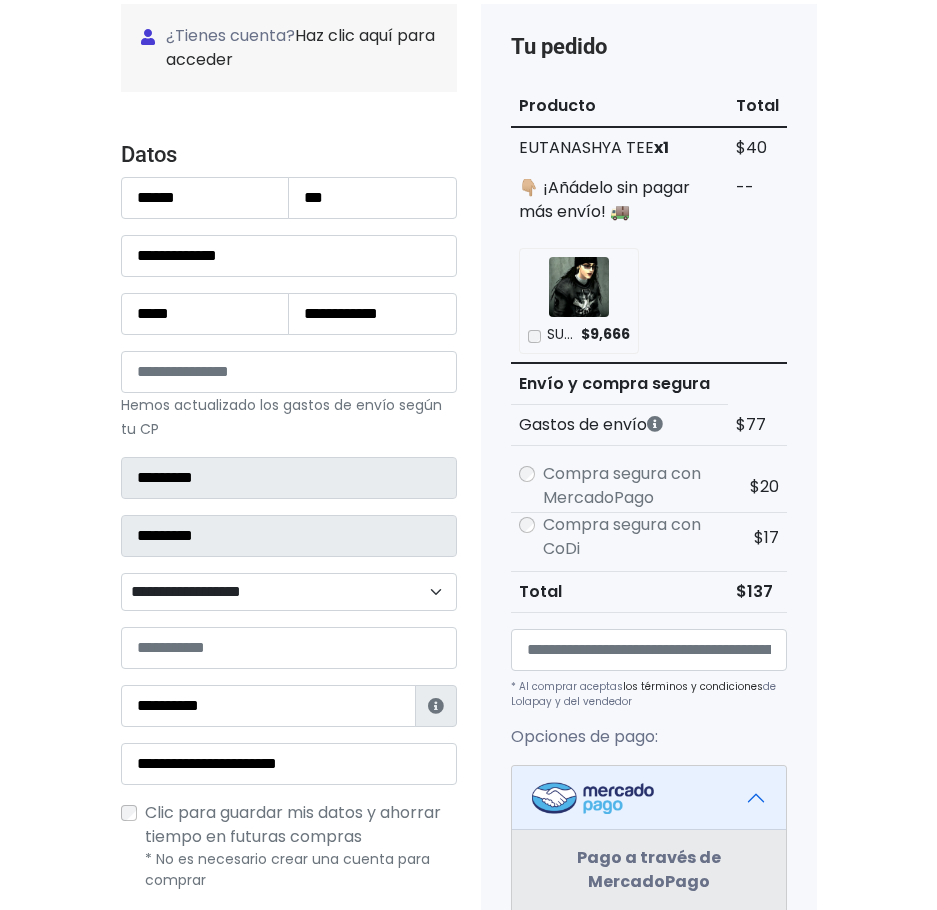 click on "Tu pedido
Producto
Total
EUTANASHYA TEE  x1
$40
SU ETER $77 3" at bounding box center [649, 831] 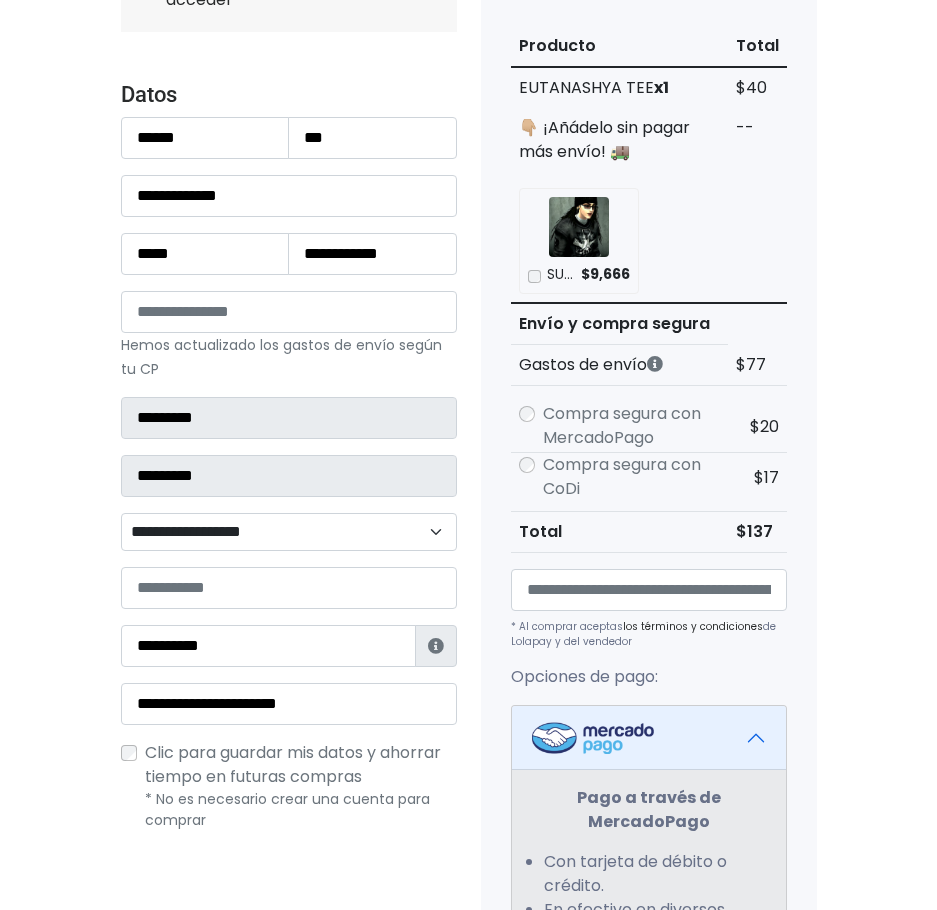 scroll, scrollTop: 300, scrollLeft: 0, axis: vertical 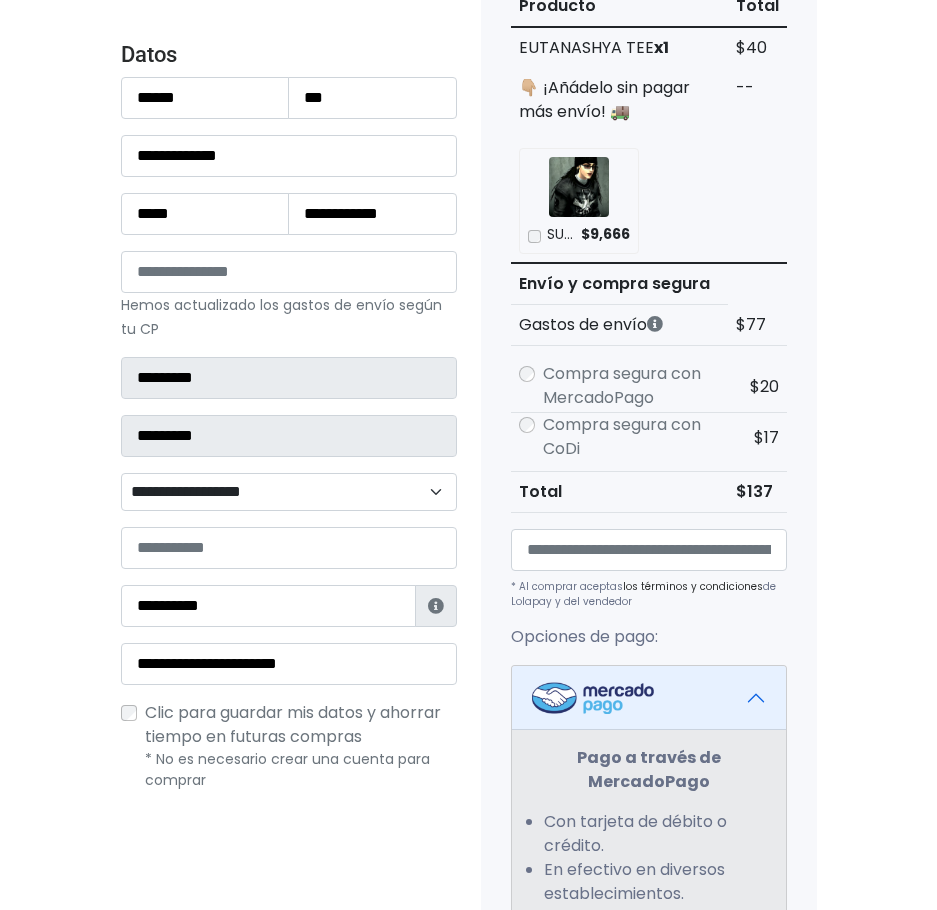 click on "**********" at bounding box center [289, 492] 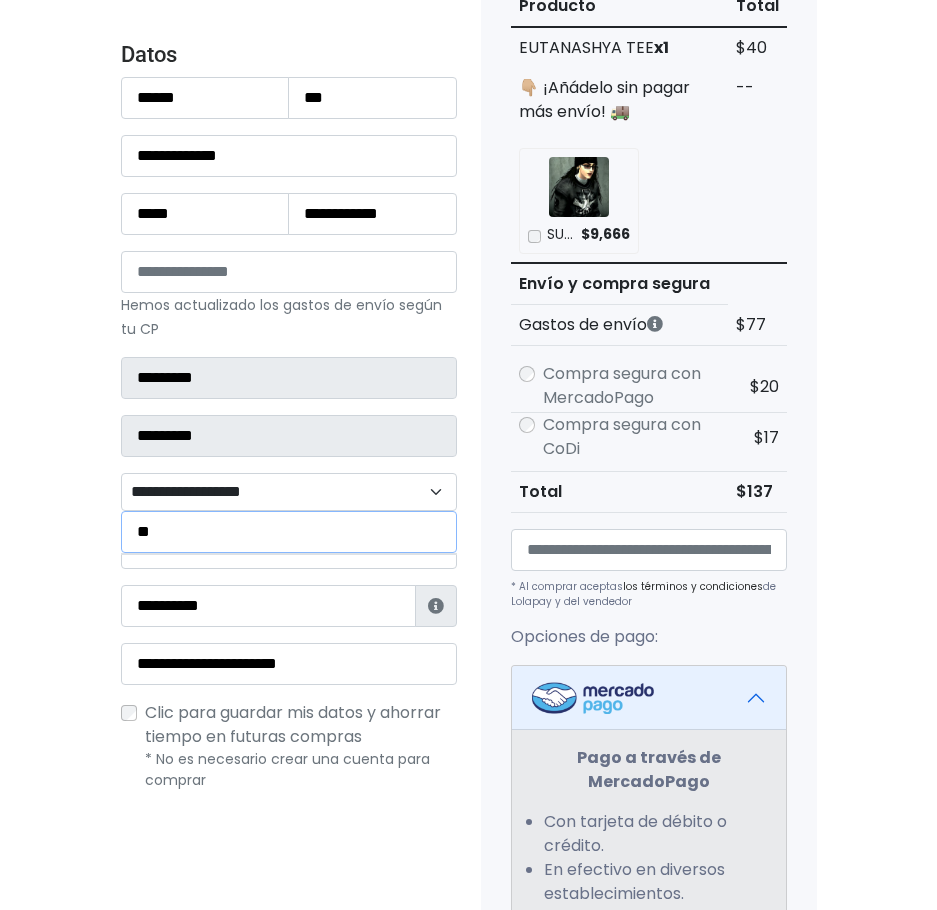 click on "**" at bounding box center (289, 532) 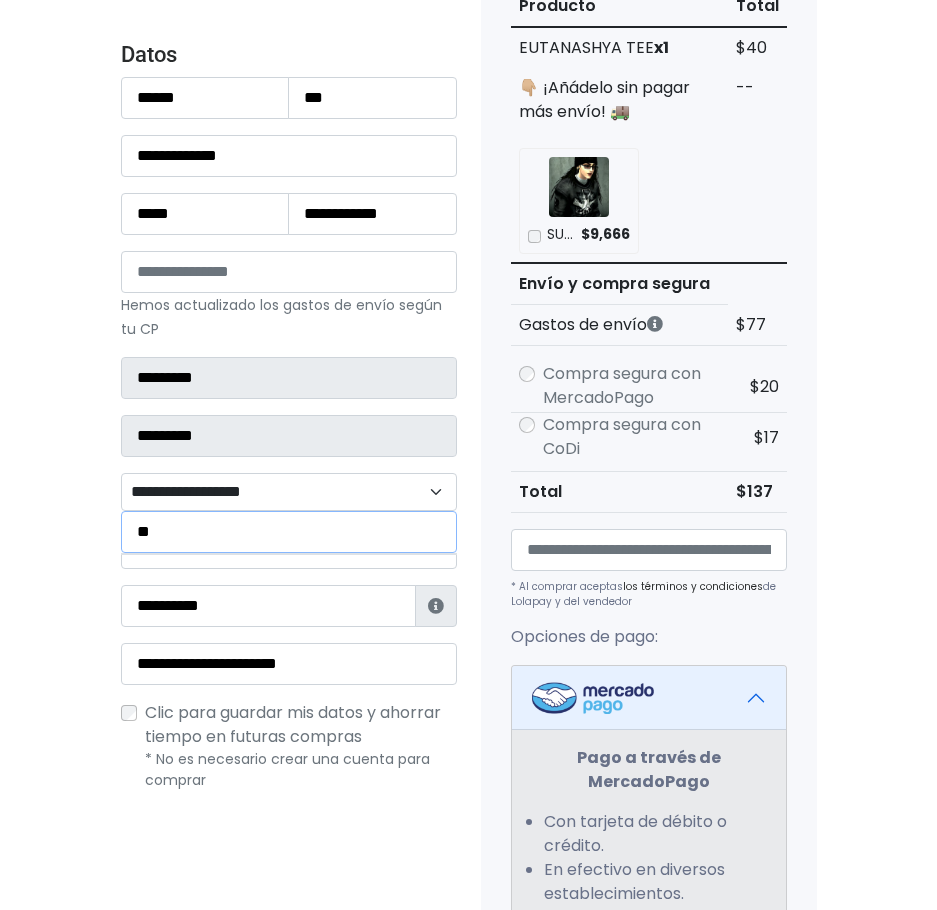 drag, startPoint x: 176, startPoint y: 543, endPoint x: 91, endPoint y: 566, distance: 88.0568 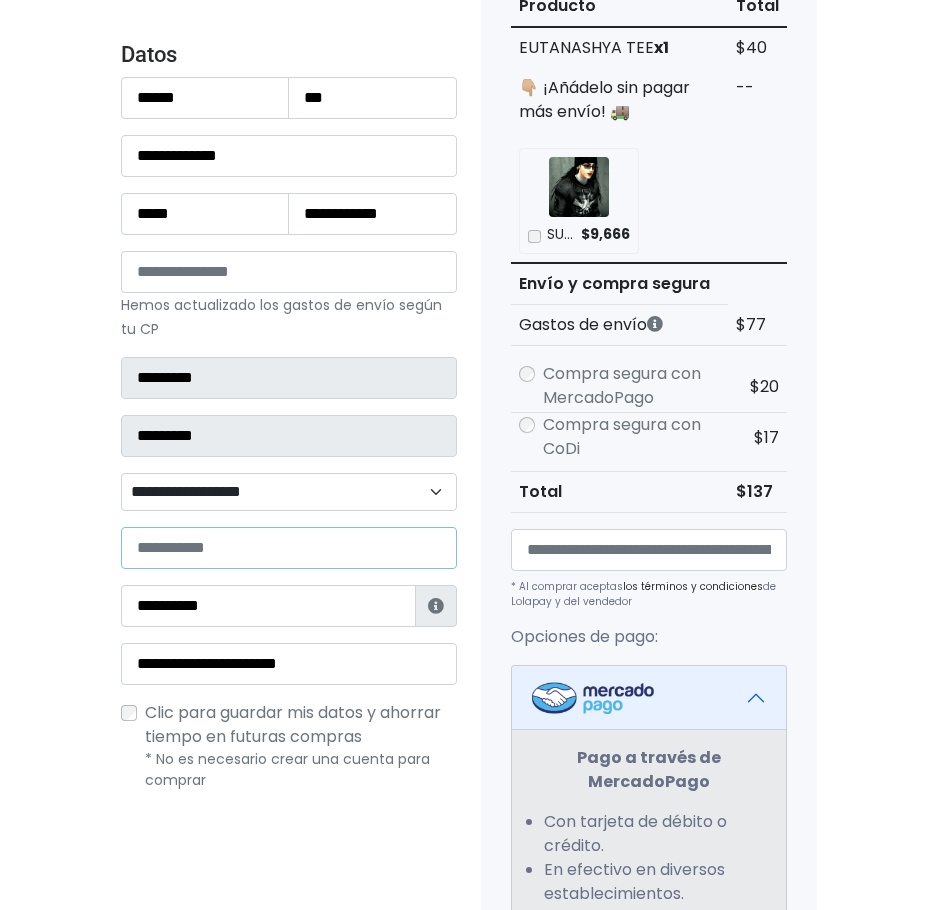 click at bounding box center (289, 548) 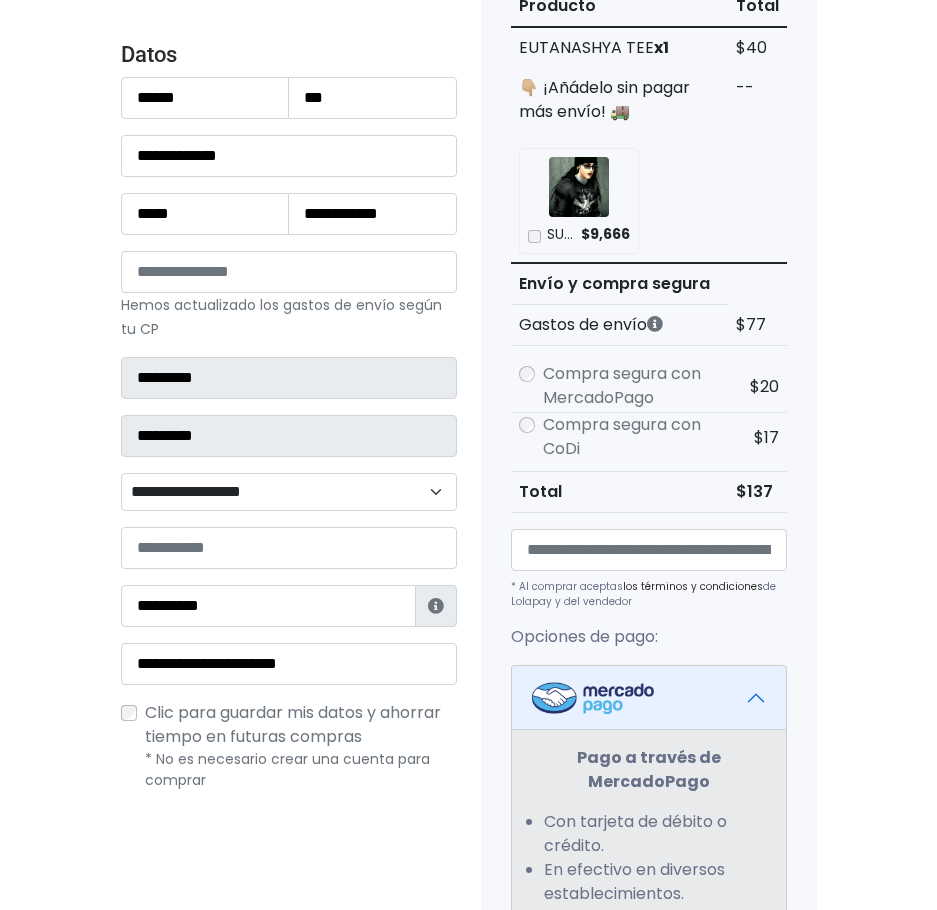click on "**********" at bounding box center (289, 352) 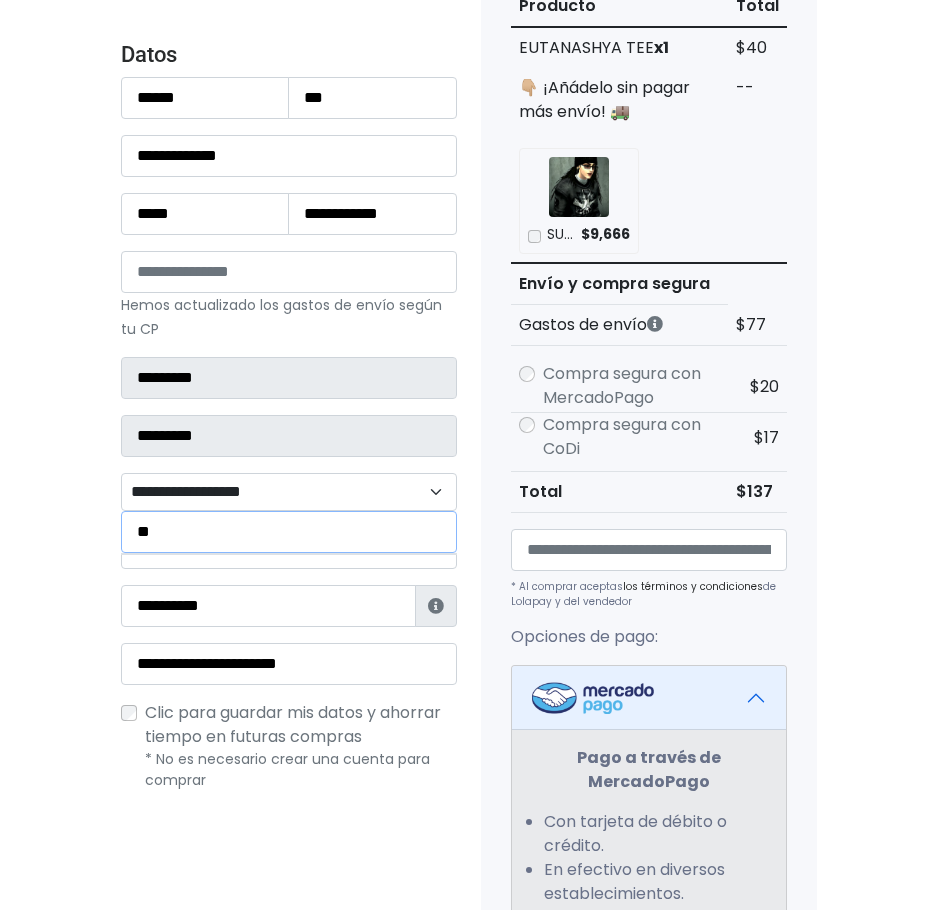click on "**********" at bounding box center [289, 492] 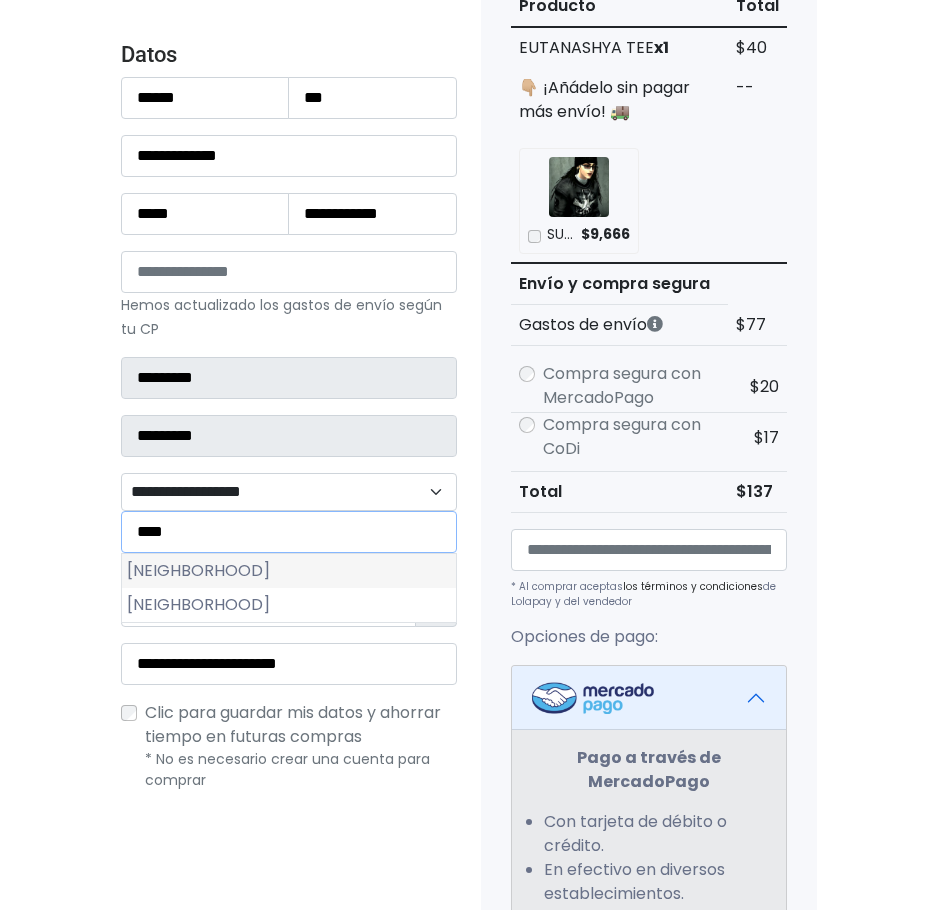 type on "****" 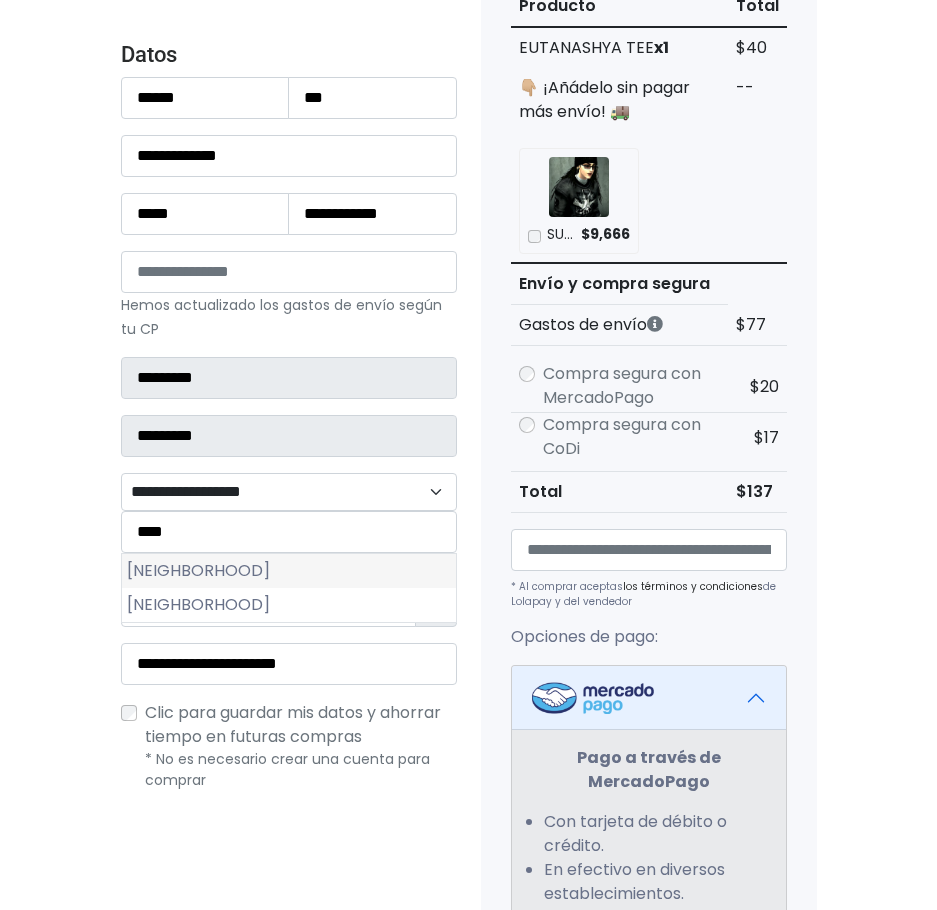 click on "Colinas de Santa Cruz 1a Sección" at bounding box center (289, 571) 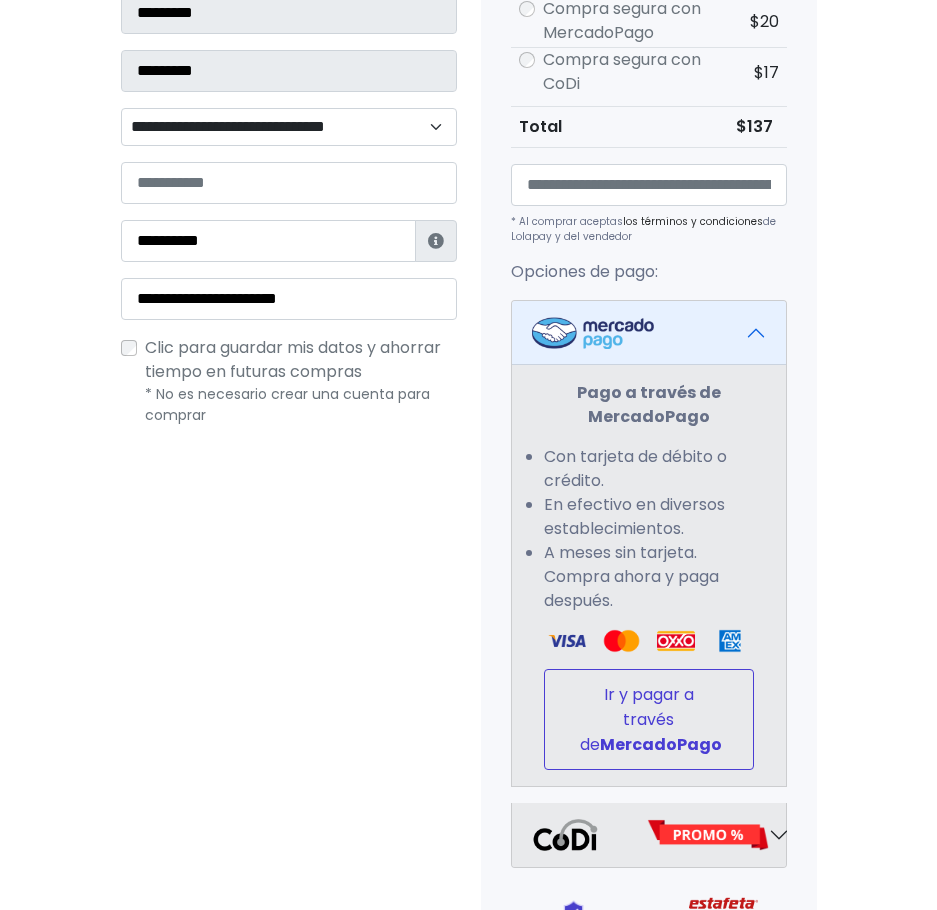 scroll, scrollTop: 653, scrollLeft: 0, axis: vertical 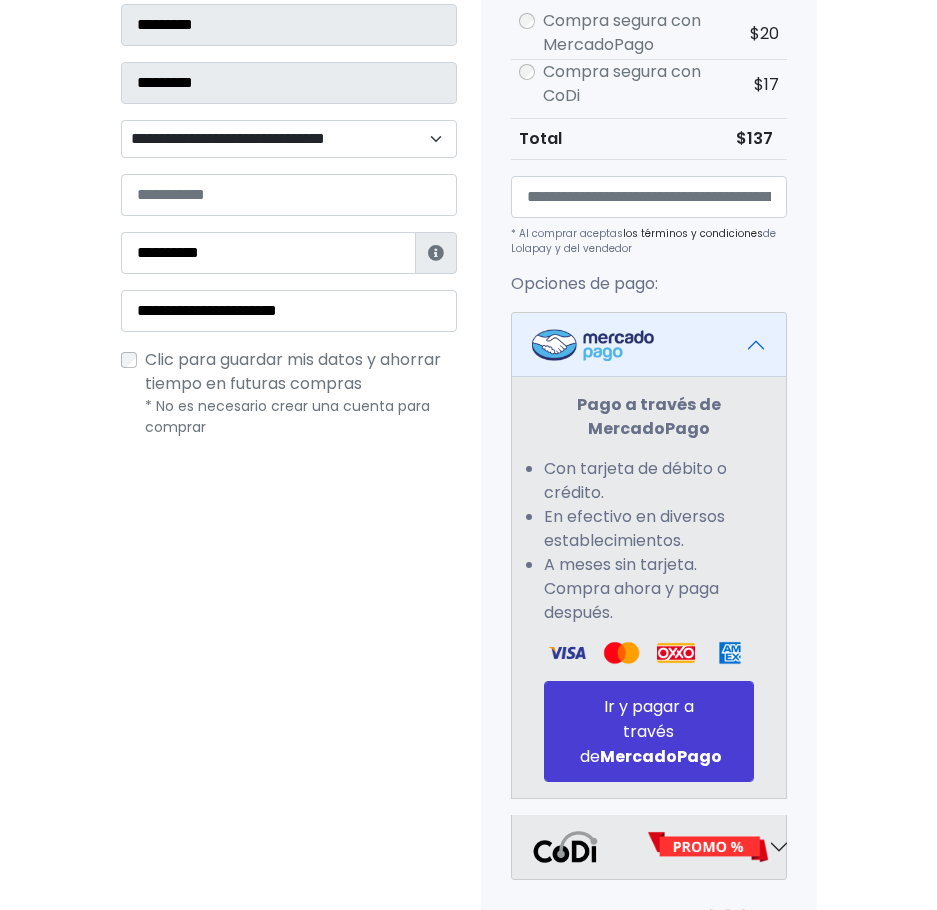 click on "Ir y pagar a través de  MercadoPago" at bounding box center (649, 731) 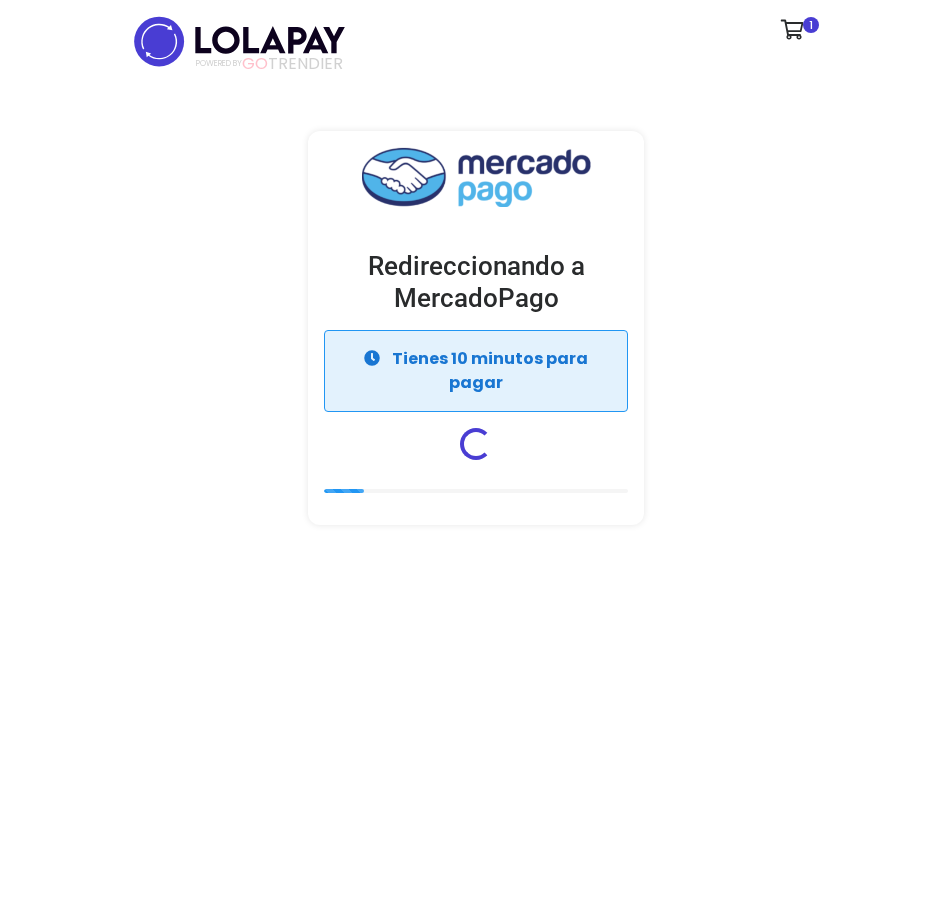 scroll, scrollTop: 0, scrollLeft: 0, axis: both 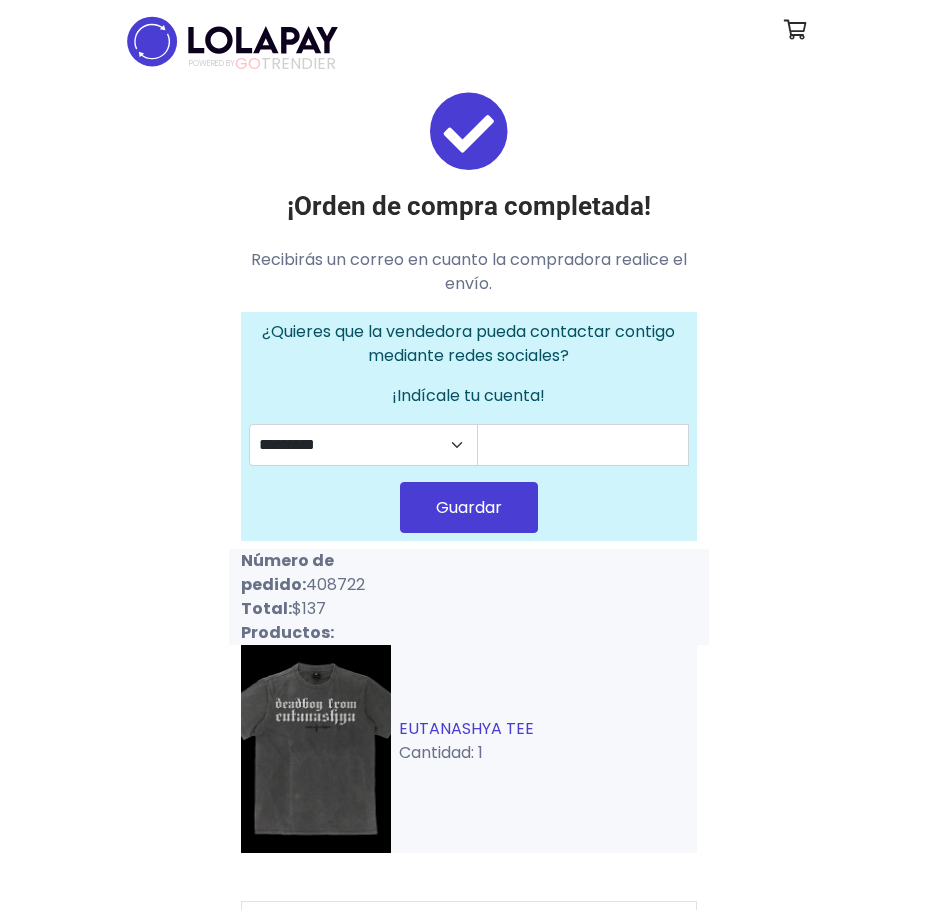 click on "EUTANASHYA TEE" at bounding box center [466, 728] 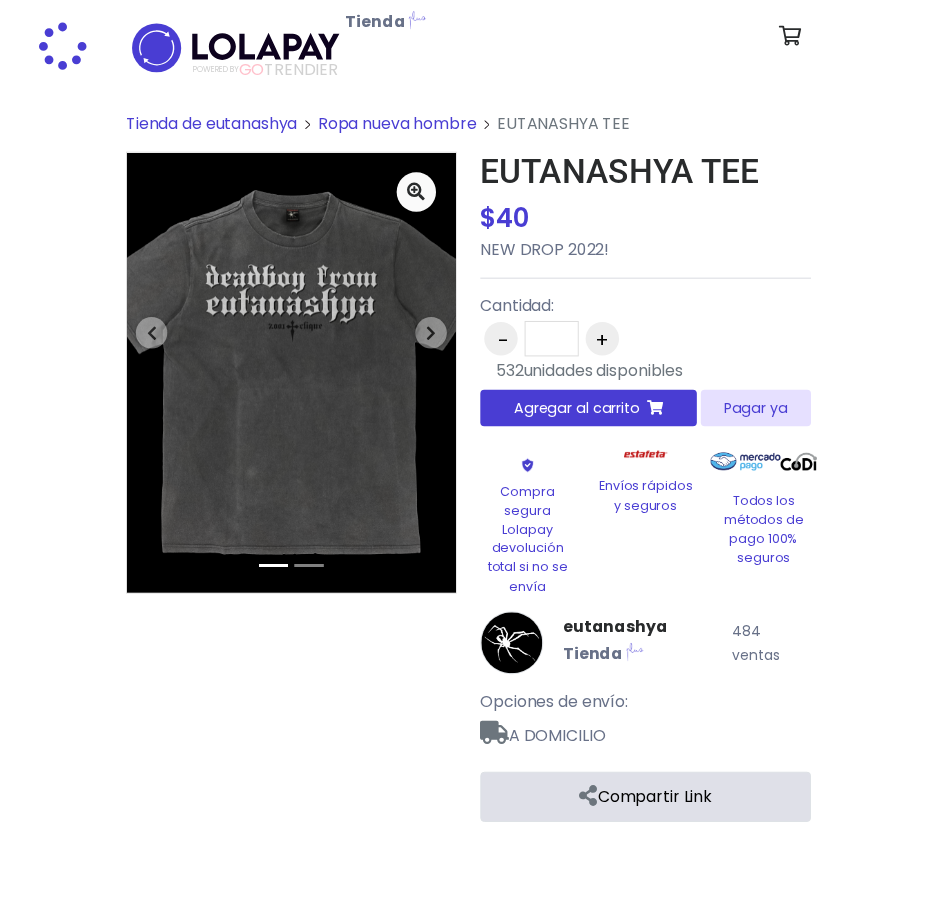 scroll, scrollTop: 0, scrollLeft: 0, axis: both 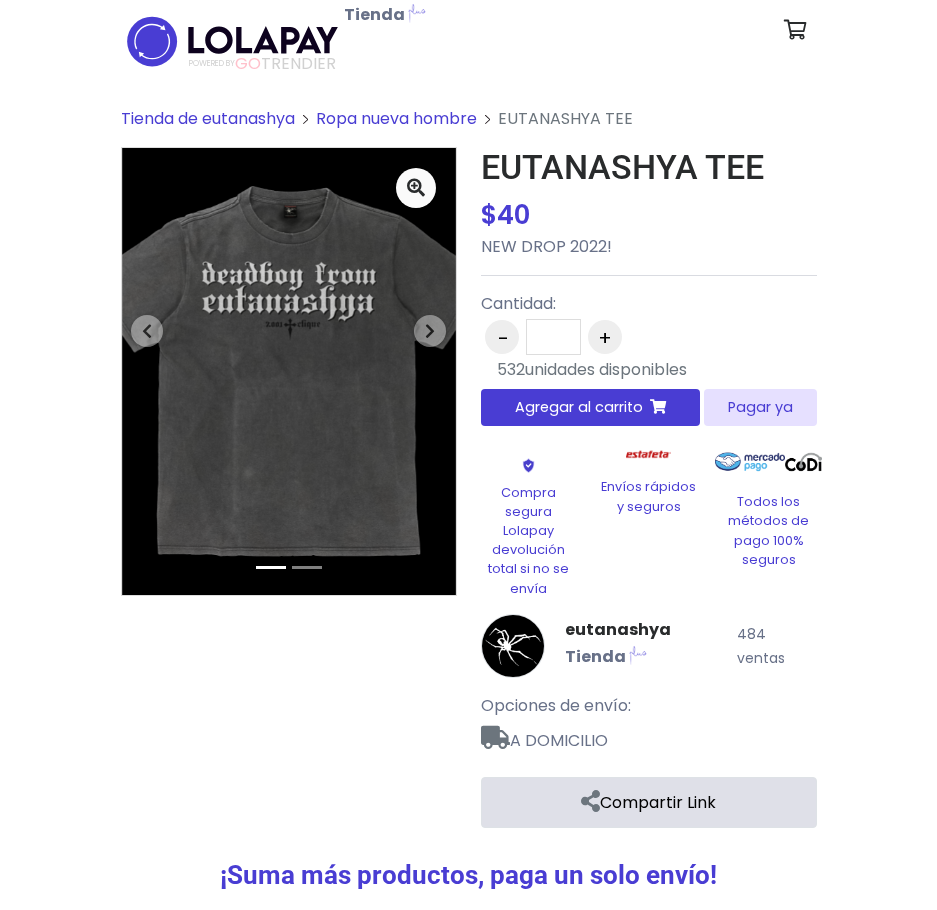 click on "Pagar ya" at bounding box center [760, 407] 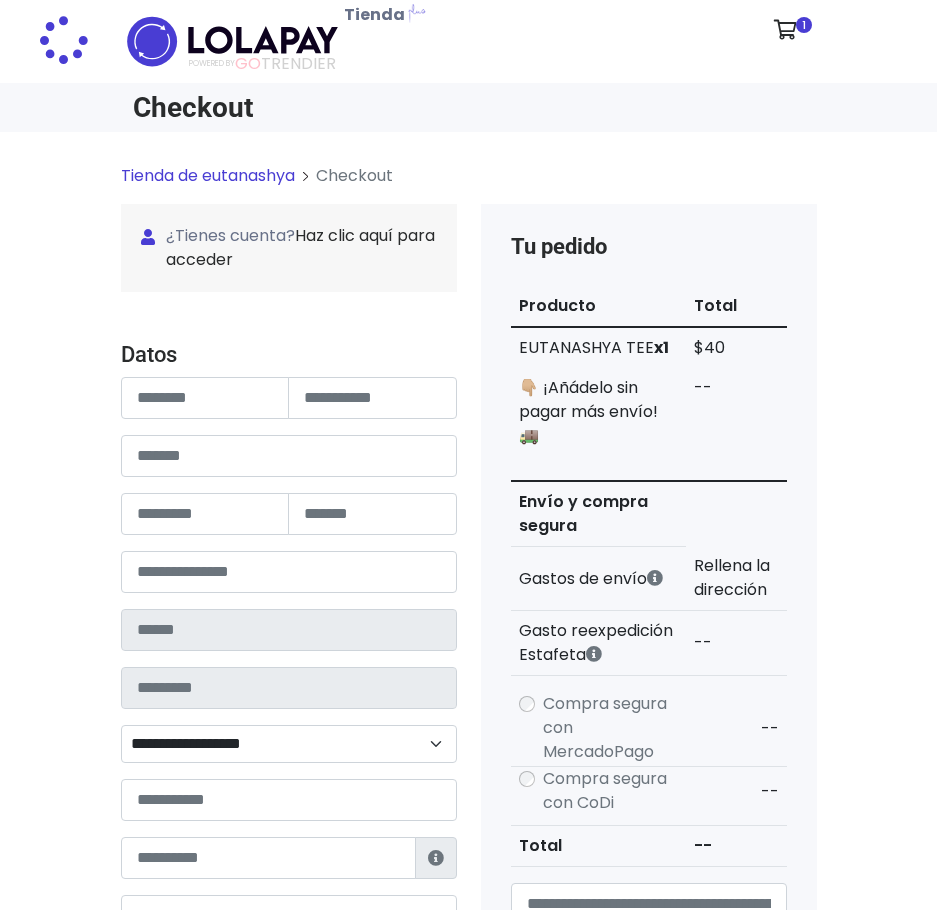 scroll, scrollTop: 0, scrollLeft: 0, axis: both 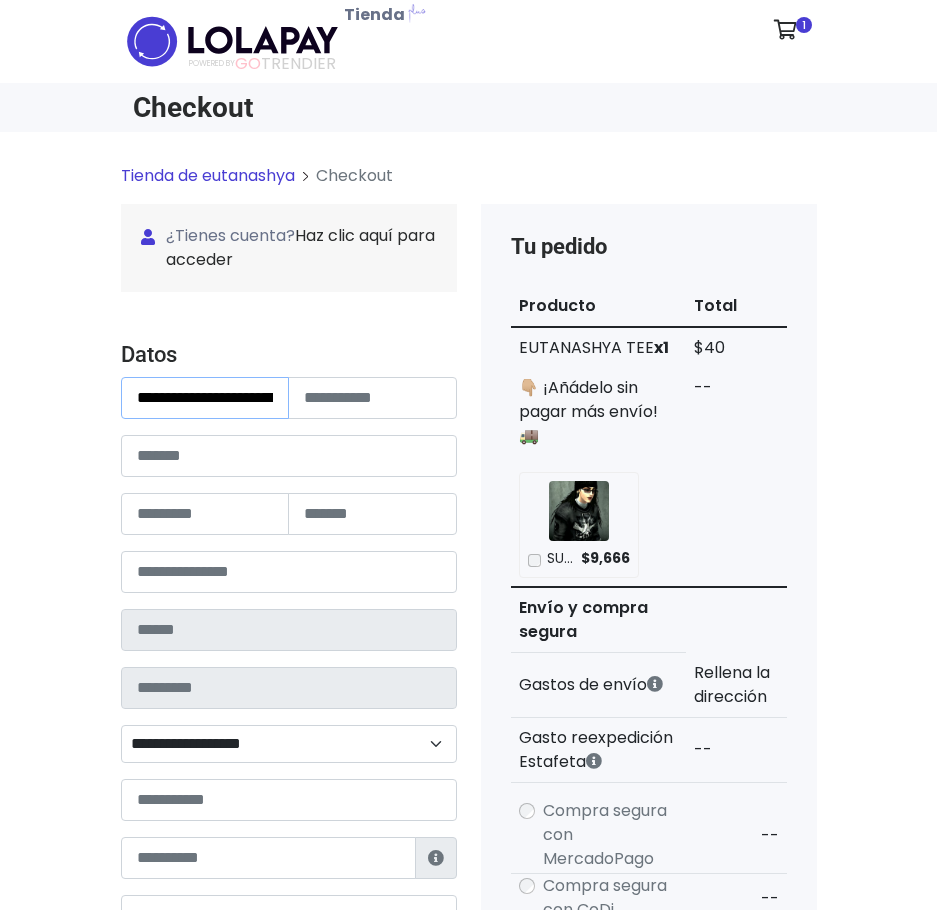 click on "**********" at bounding box center (205, 398) 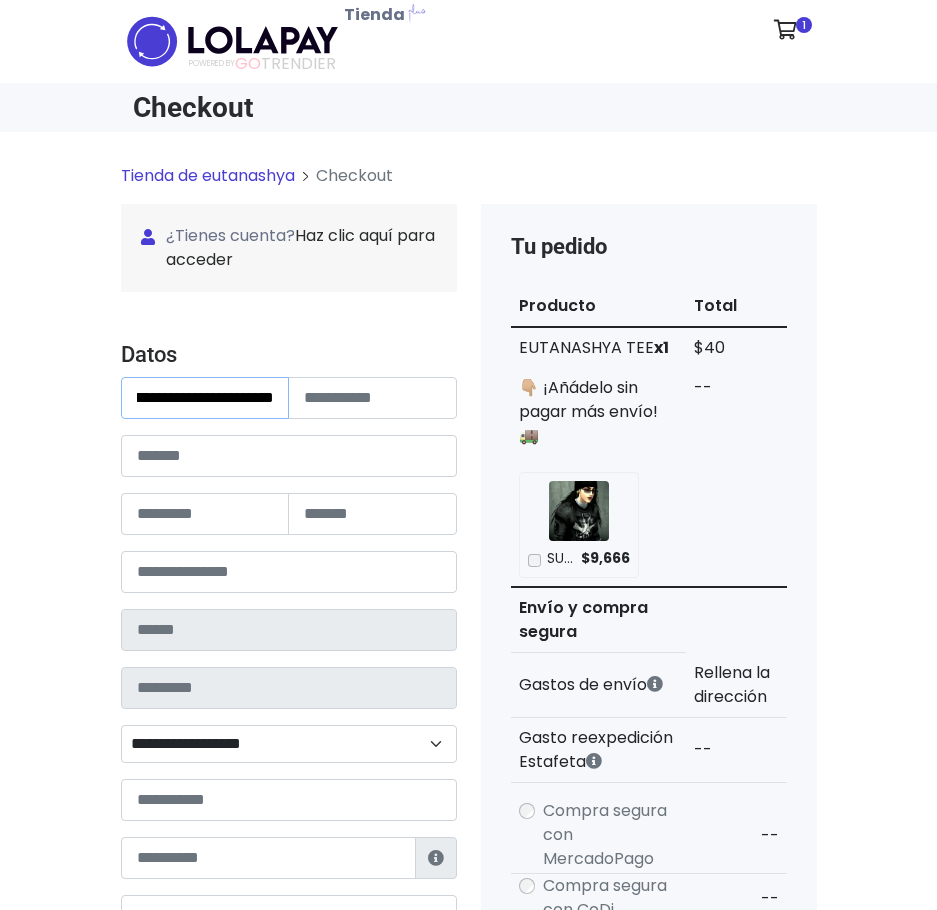 drag, startPoint x: 187, startPoint y: 400, endPoint x: 321, endPoint y: 401, distance: 134.00374 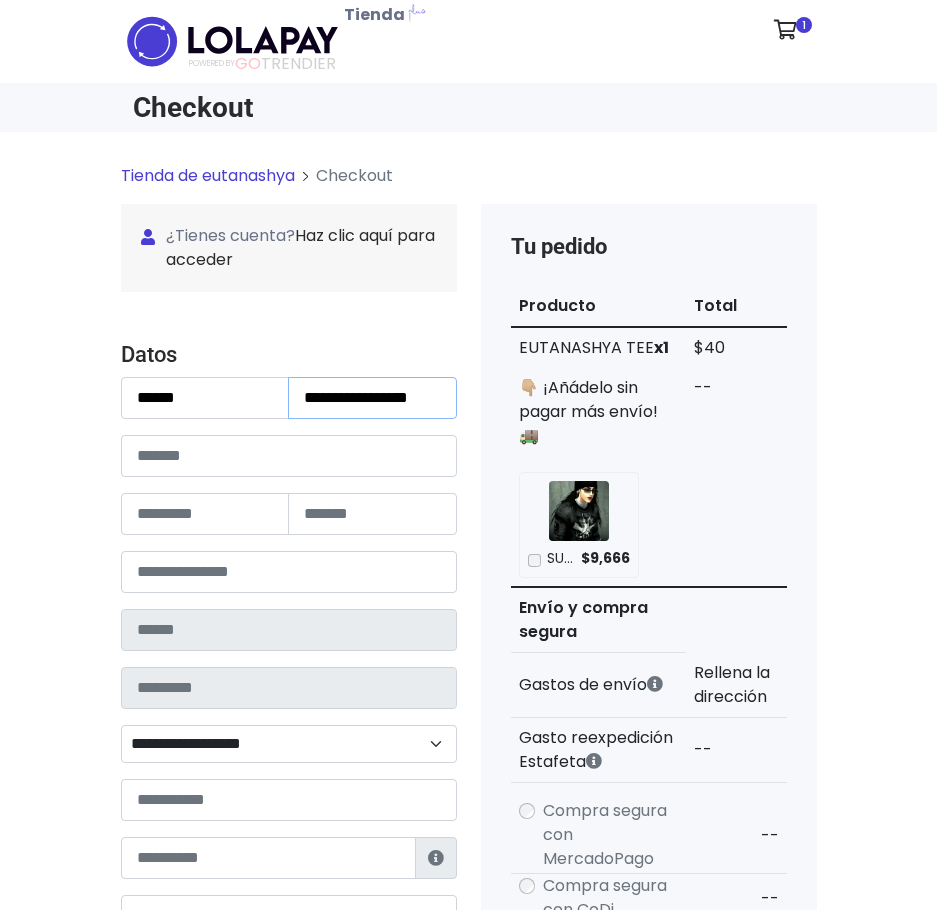 scroll, scrollTop: 0, scrollLeft: 0, axis: both 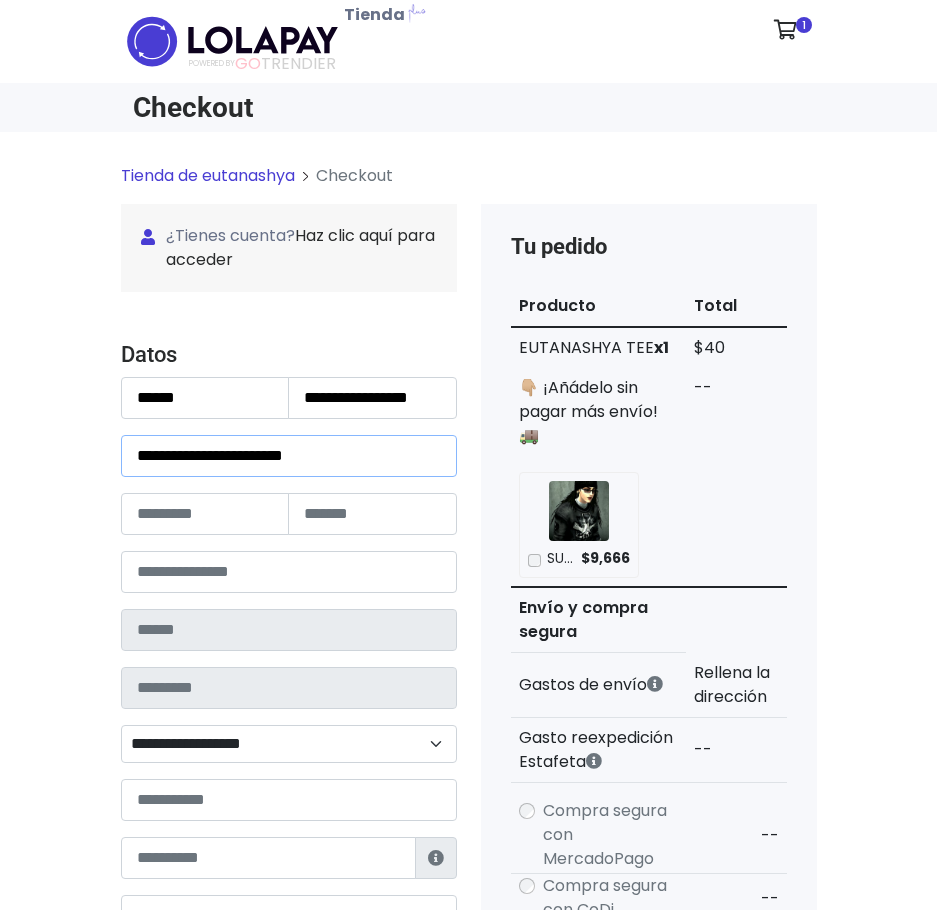 click on "**********" at bounding box center [289, 456] 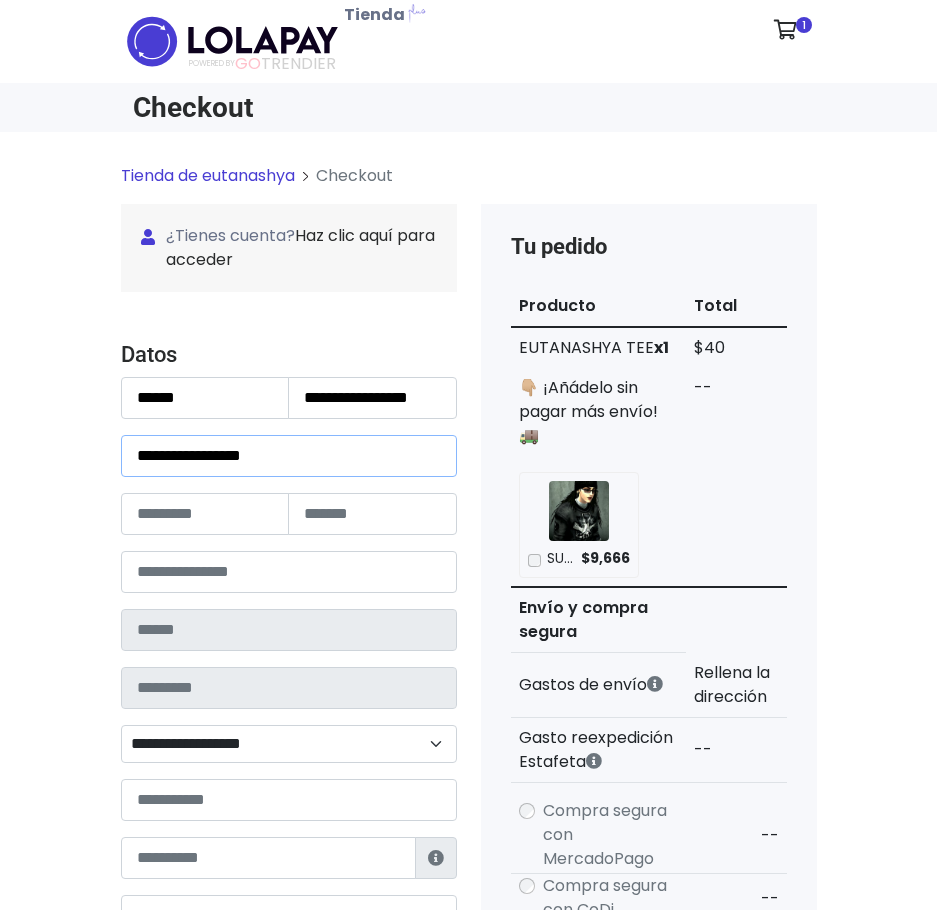 drag, startPoint x: 338, startPoint y: 457, endPoint x: 269, endPoint y: 458, distance: 69.00725 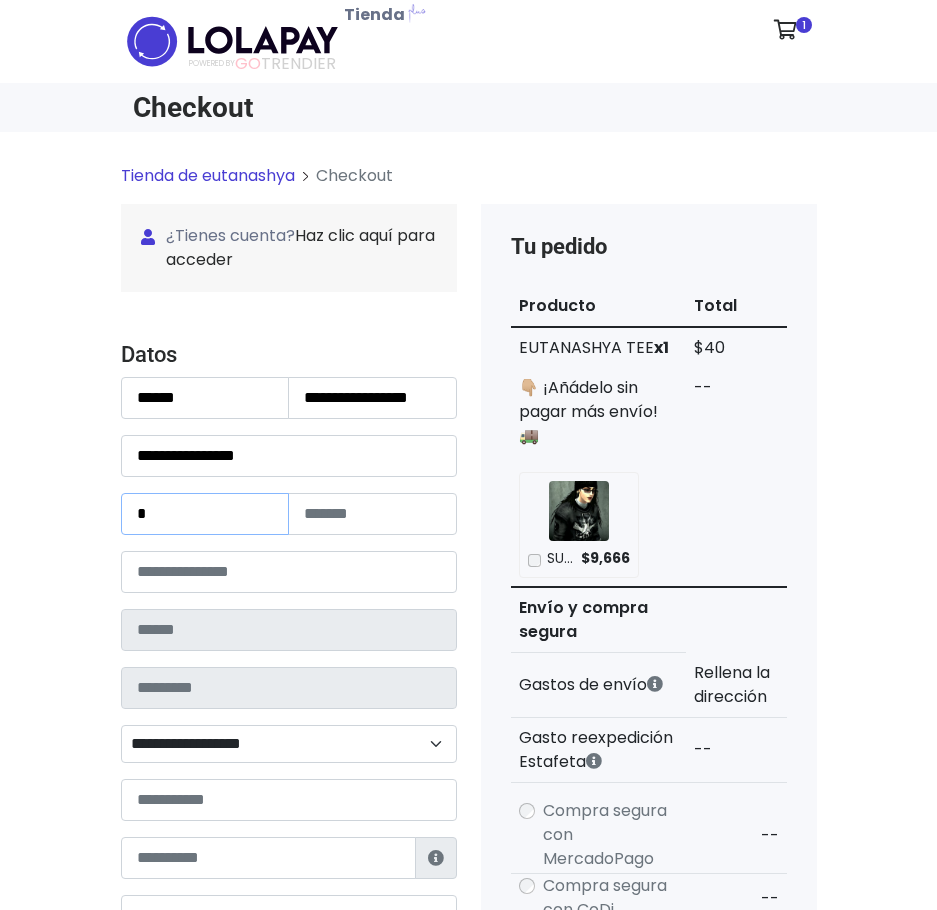 type on "*" 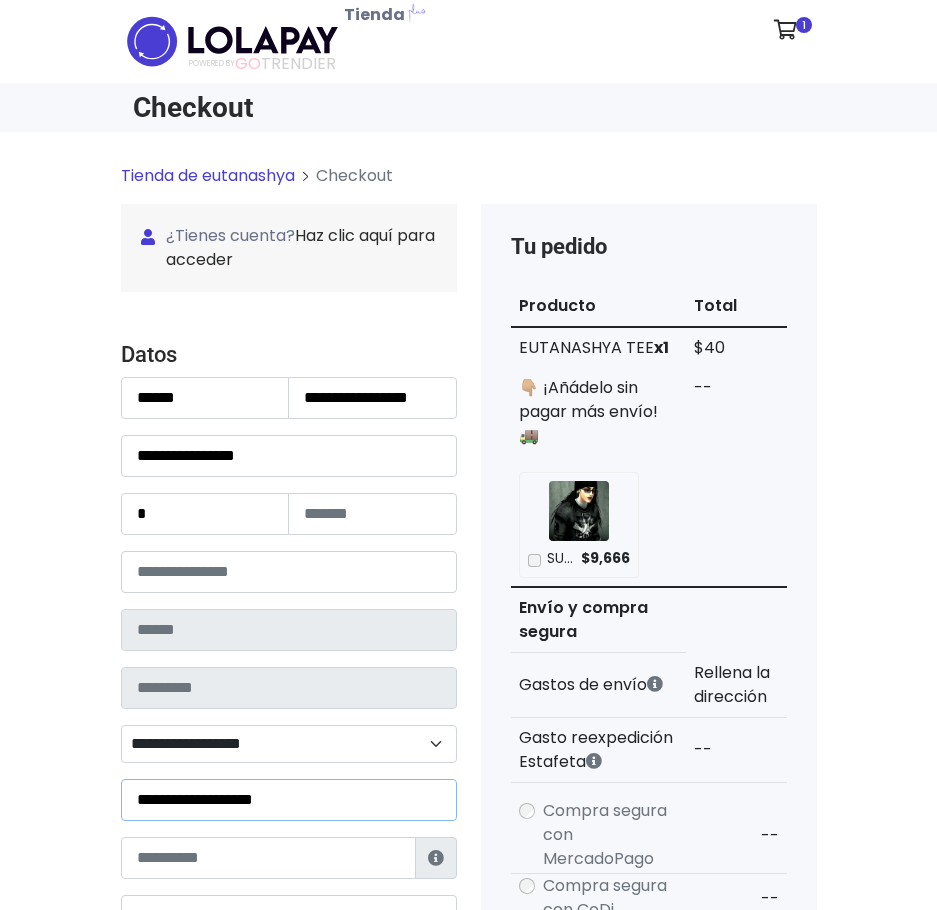 click on "**********" at bounding box center [289, 800] 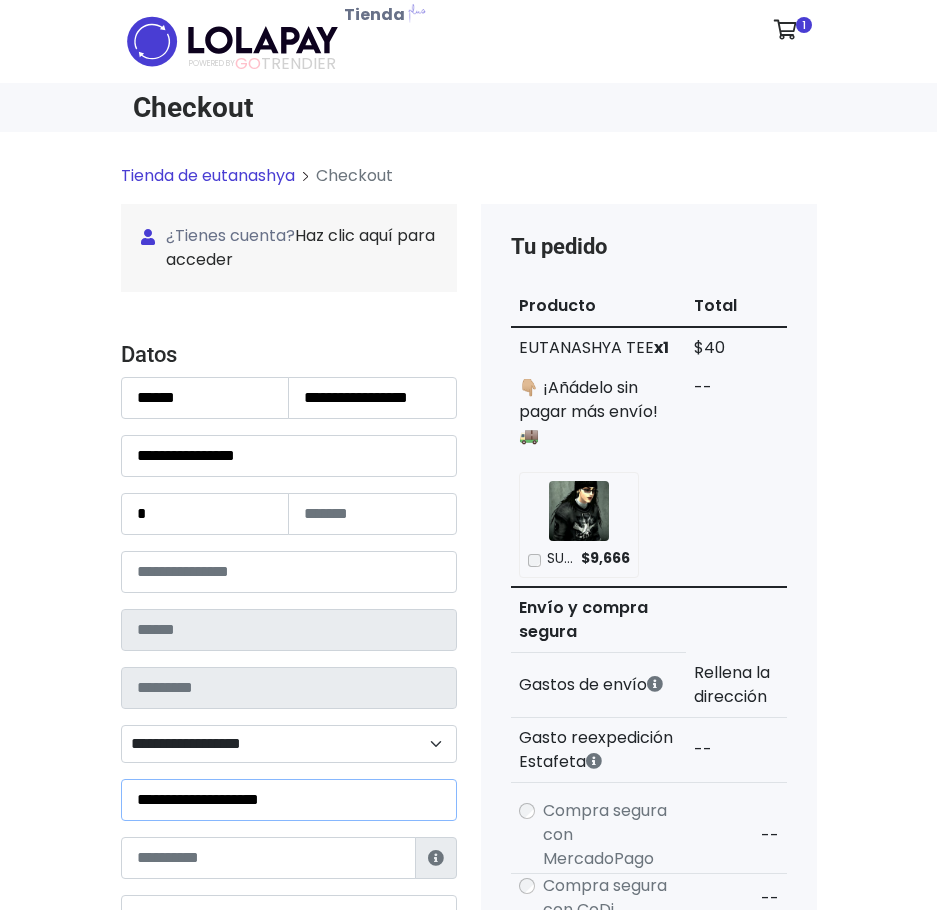 type on "**********" 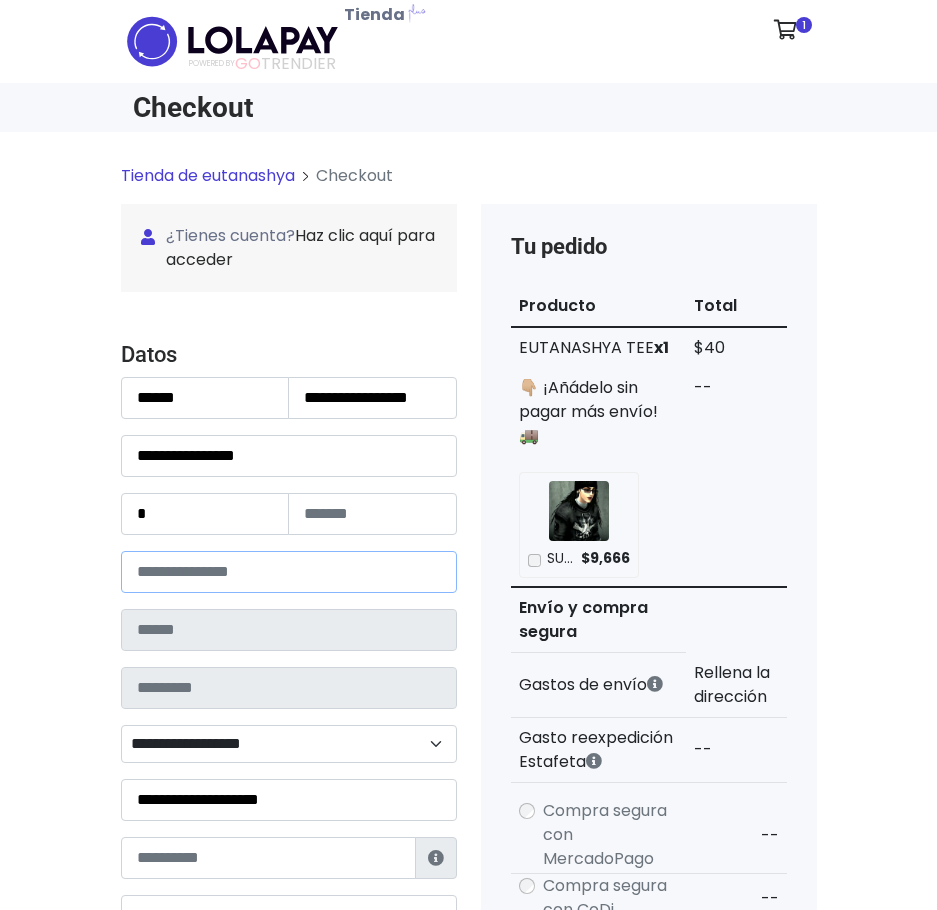 type on "*****" 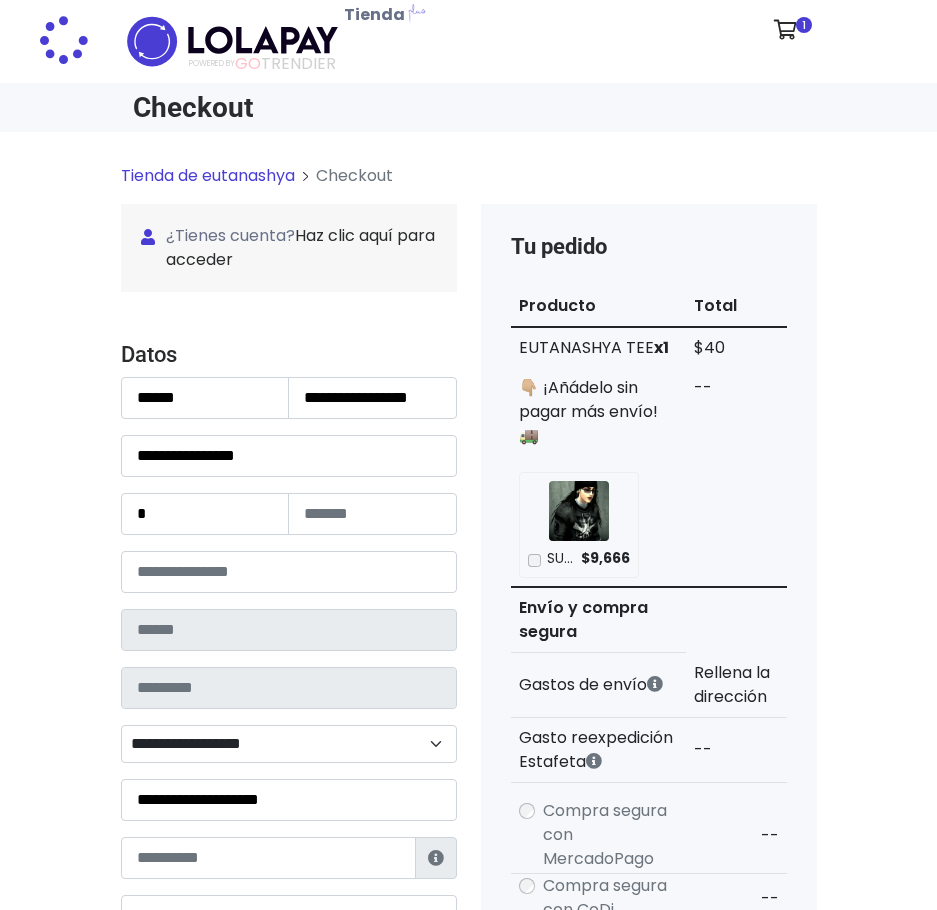 type on "**********" 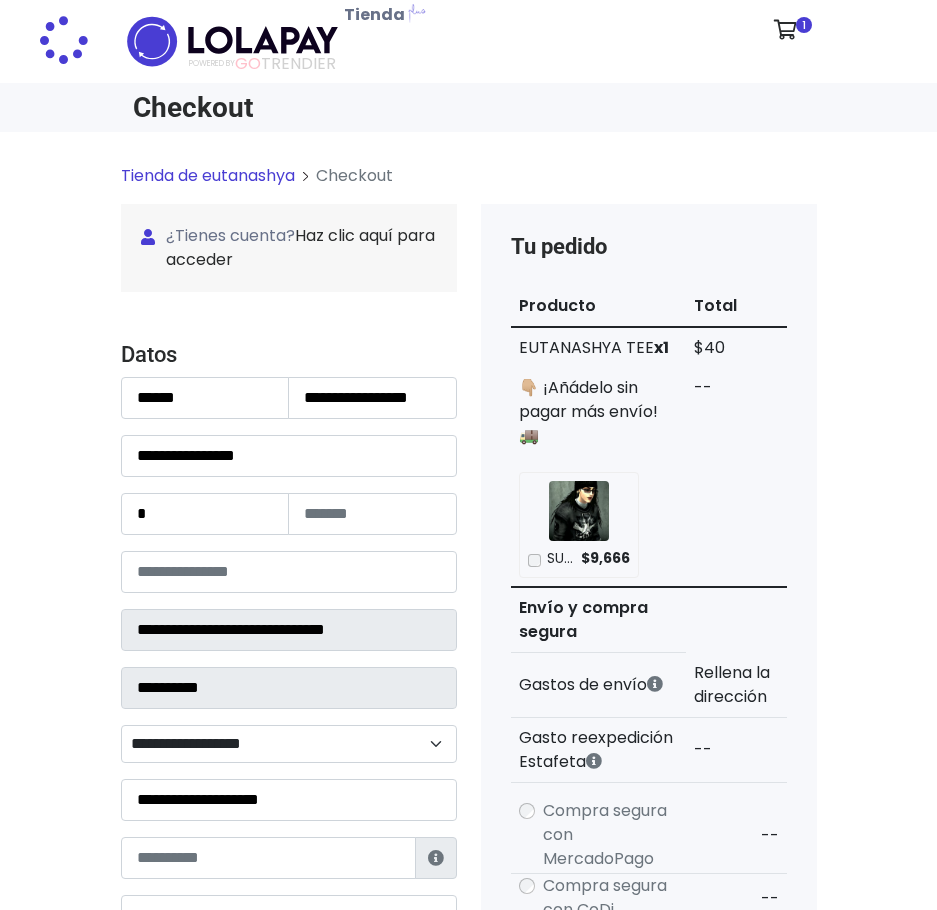 select 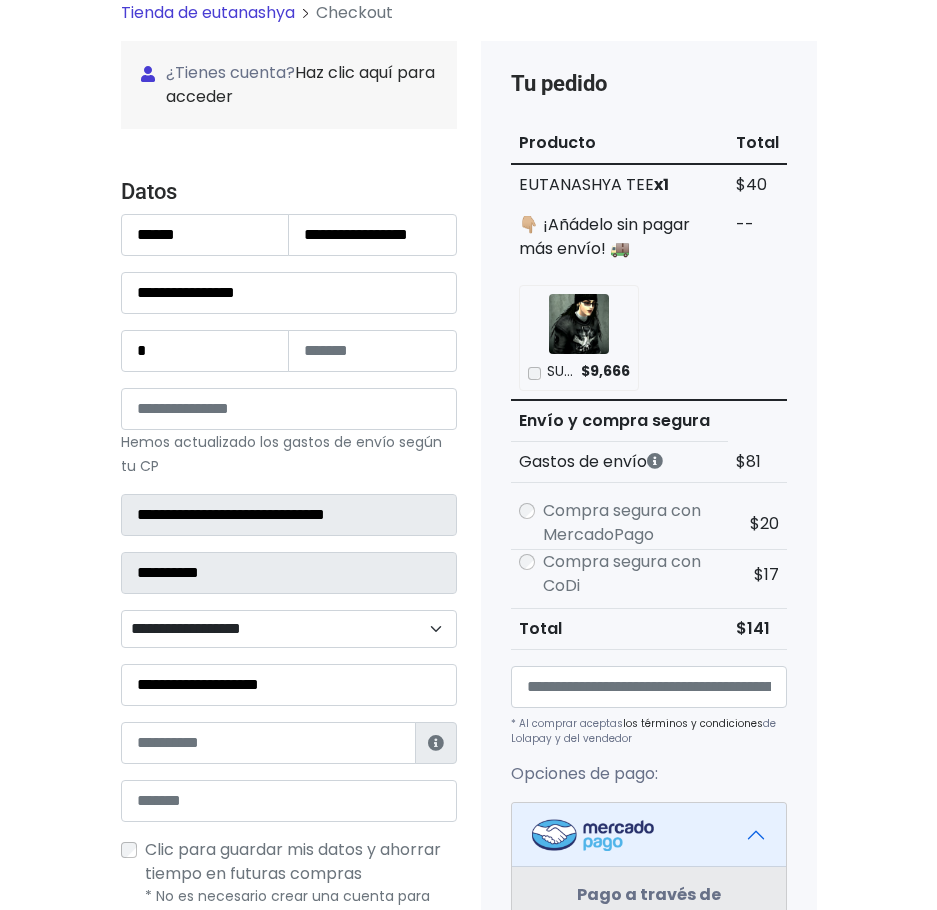 scroll, scrollTop: 177, scrollLeft: 0, axis: vertical 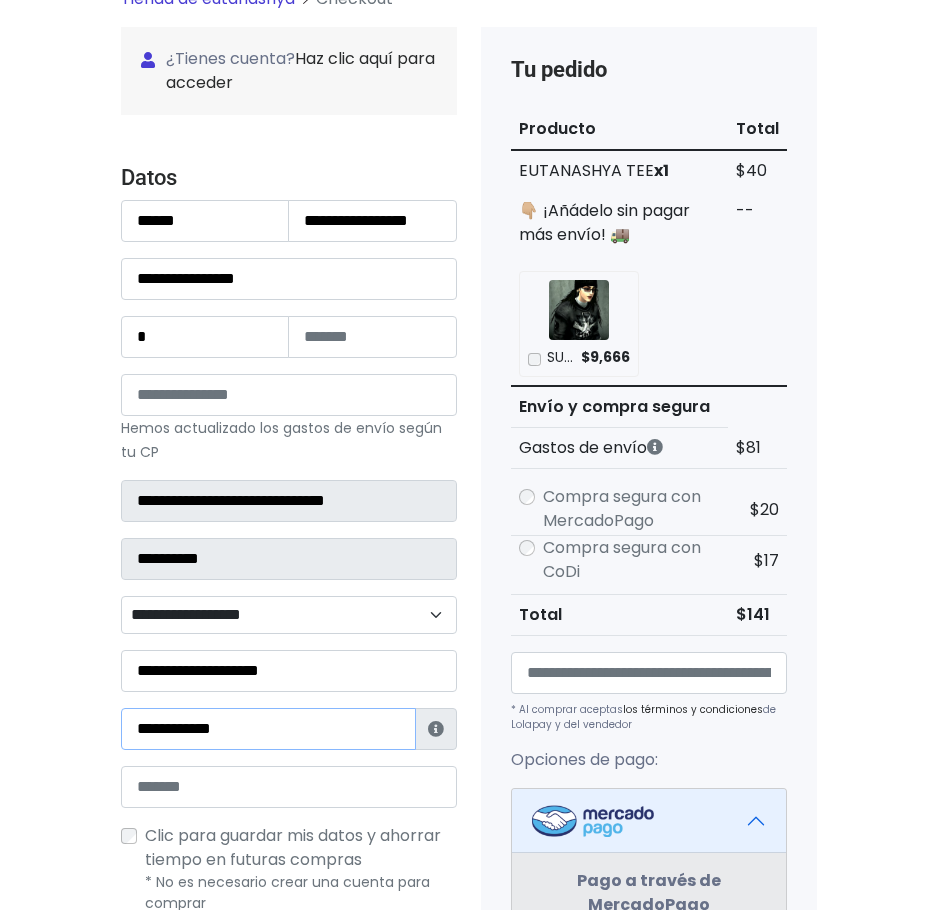 type on "**********" 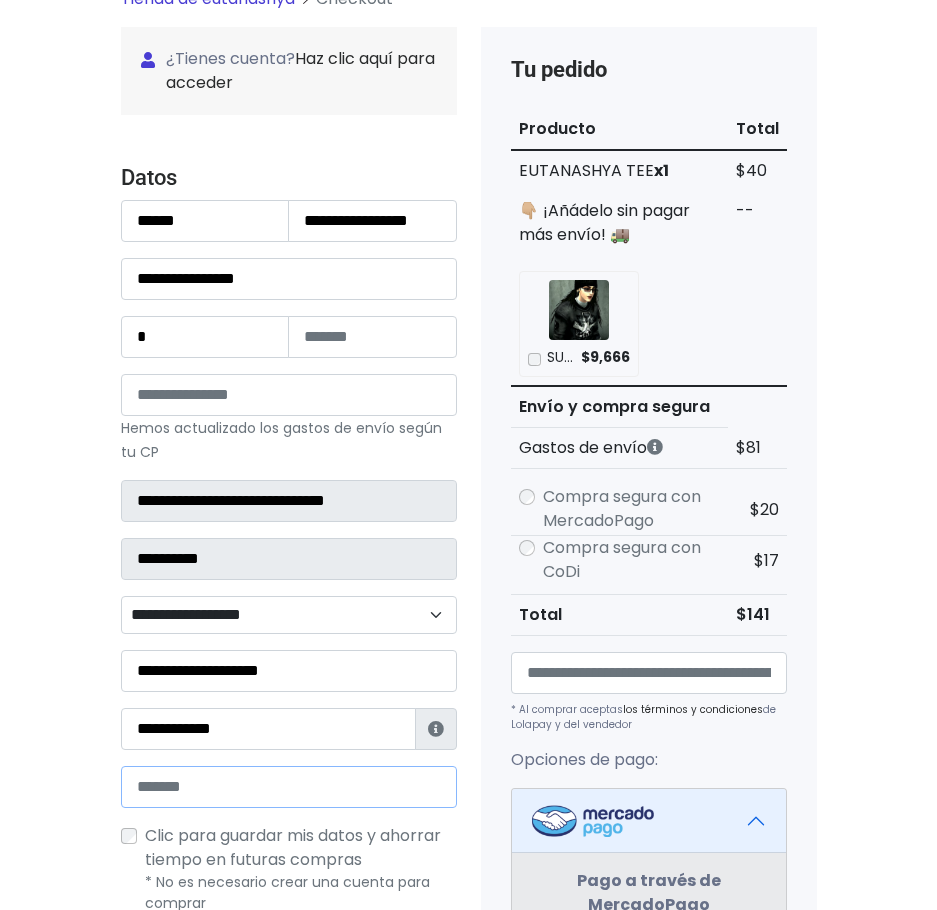 click at bounding box center [289, 787] 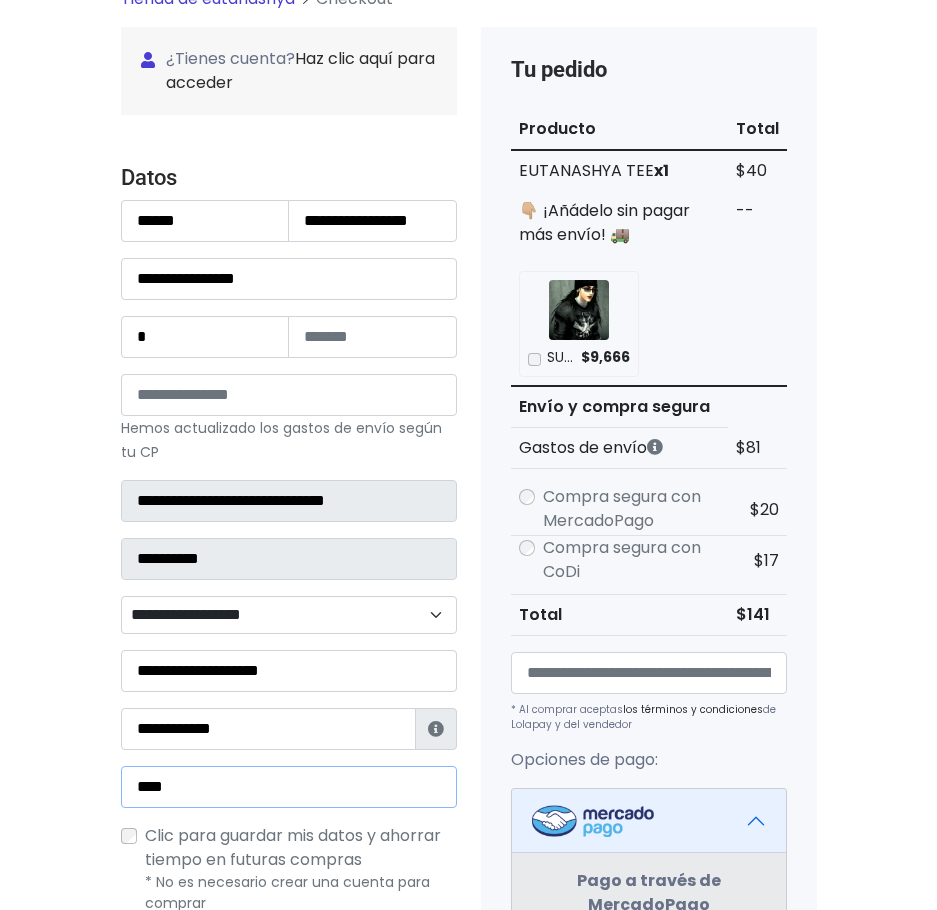 click on "**********" at bounding box center [289, 557] 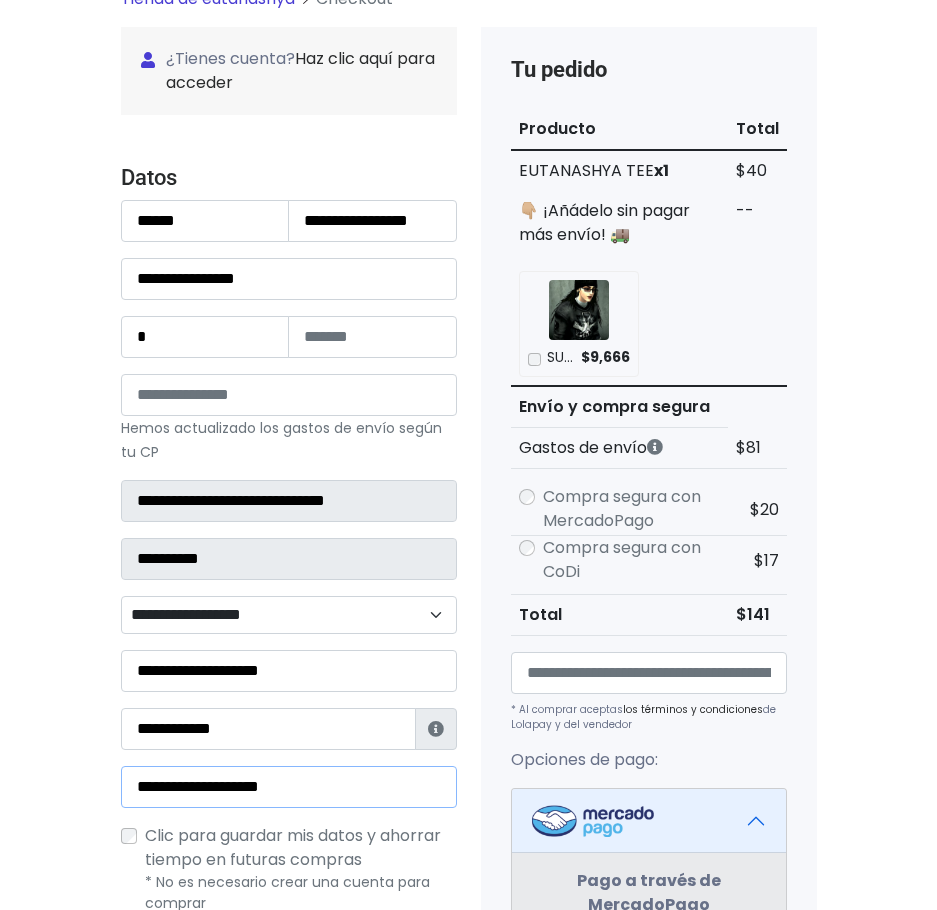type on "**********" 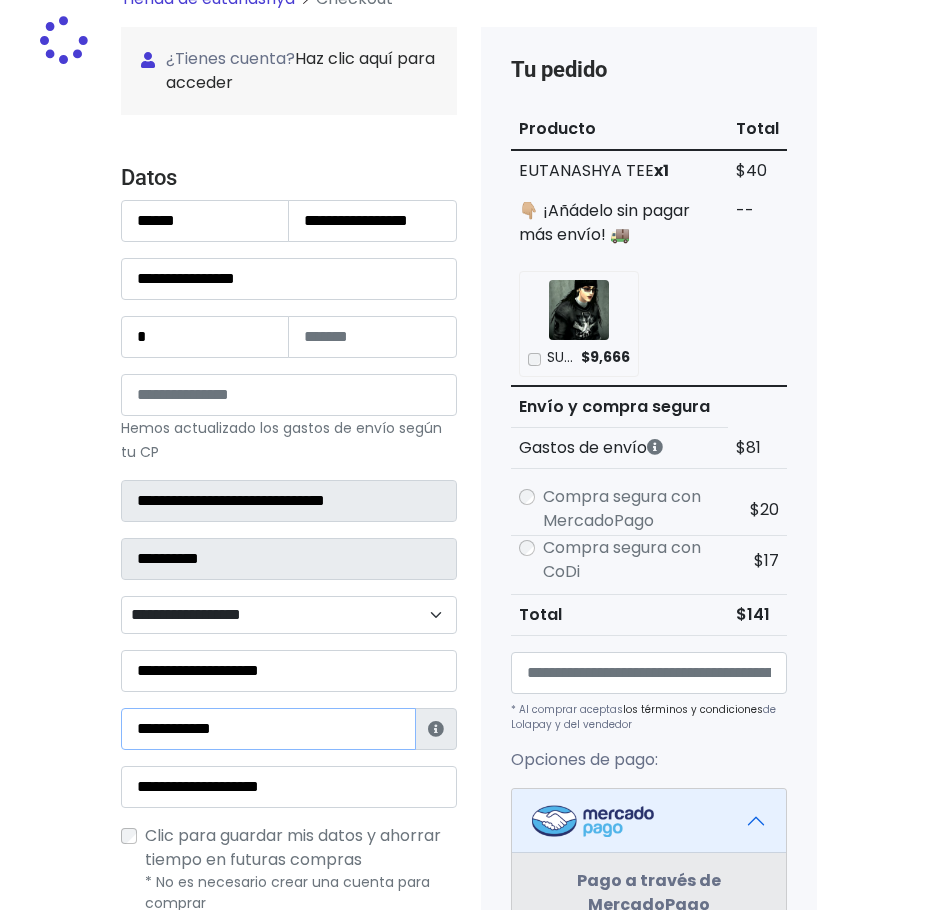 click on "**********" at bounding box center (268, 729) 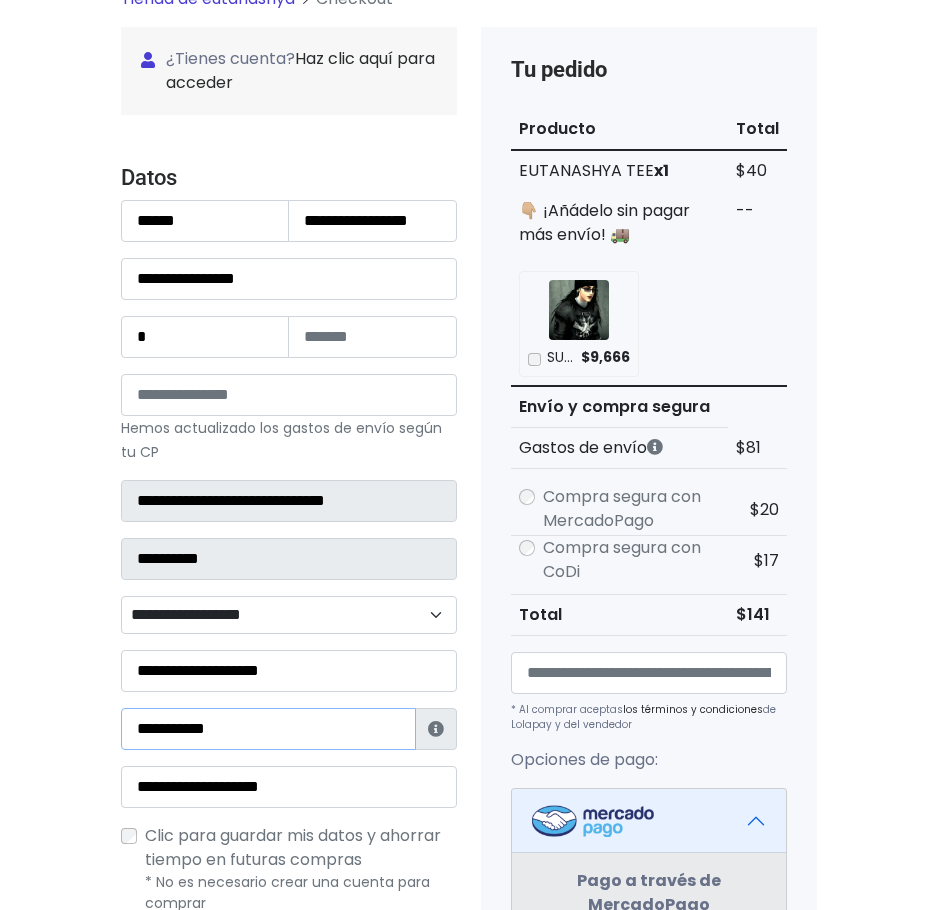 click on "**********" at bounding box center [268, 729] 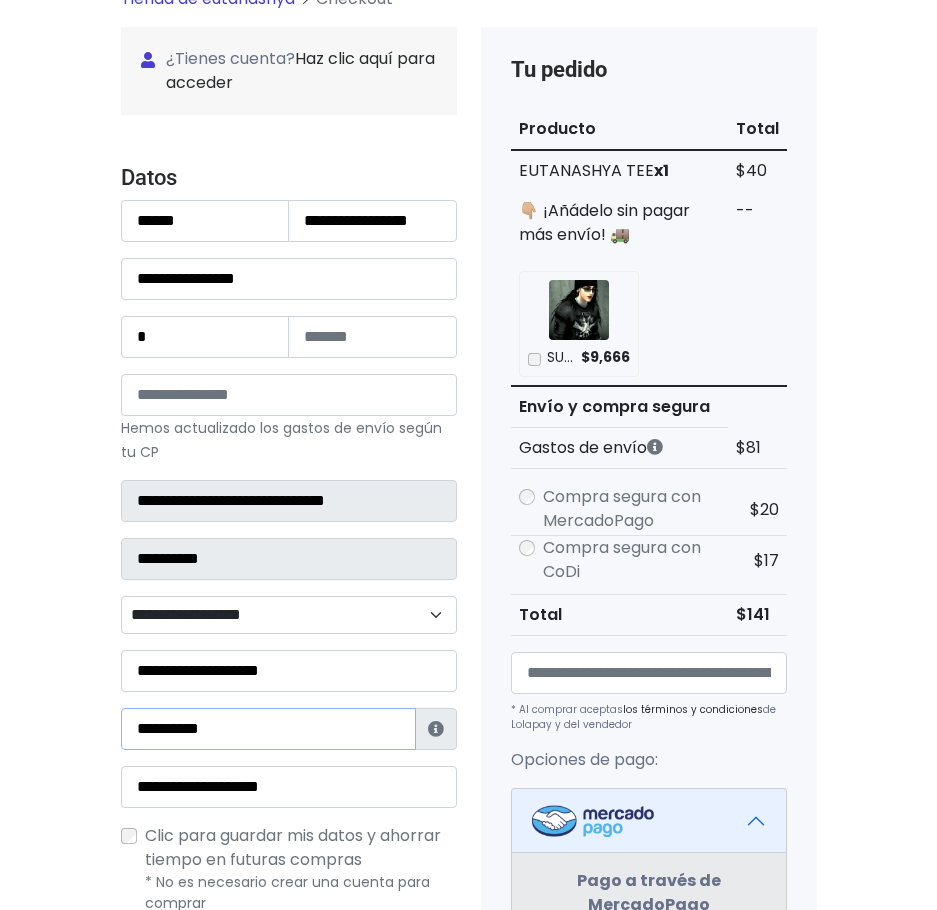 type on "**********" 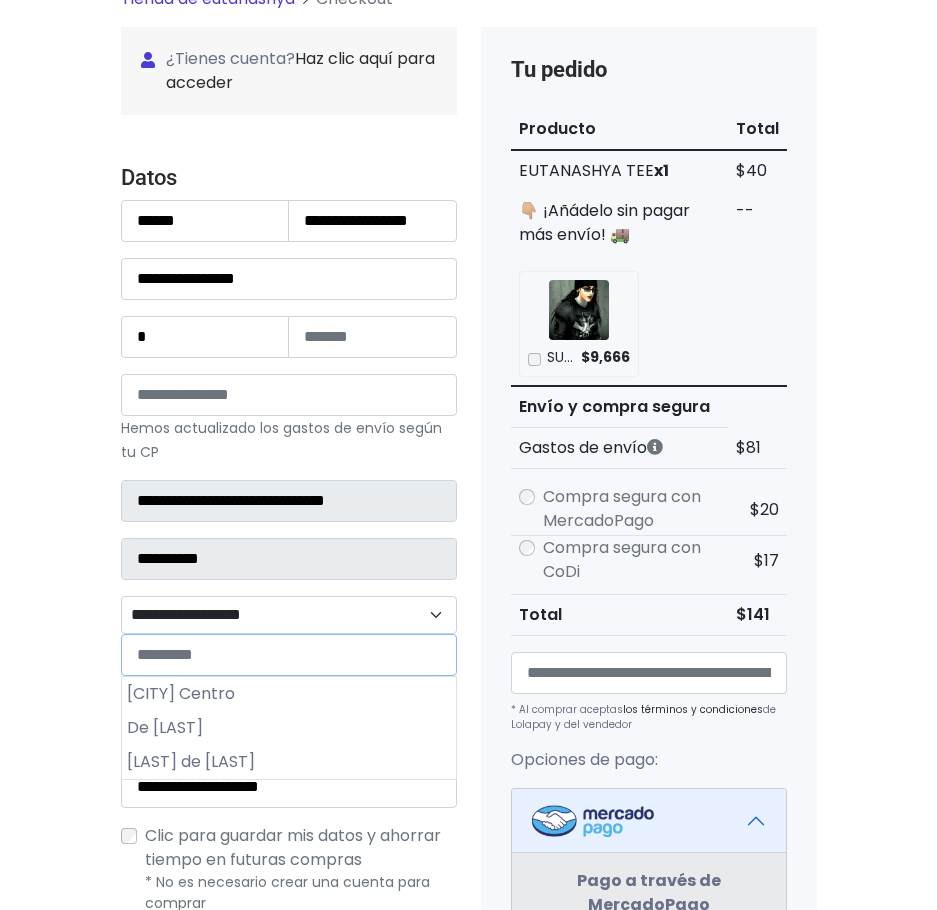click on "**********" at bounding box center (289, 615) 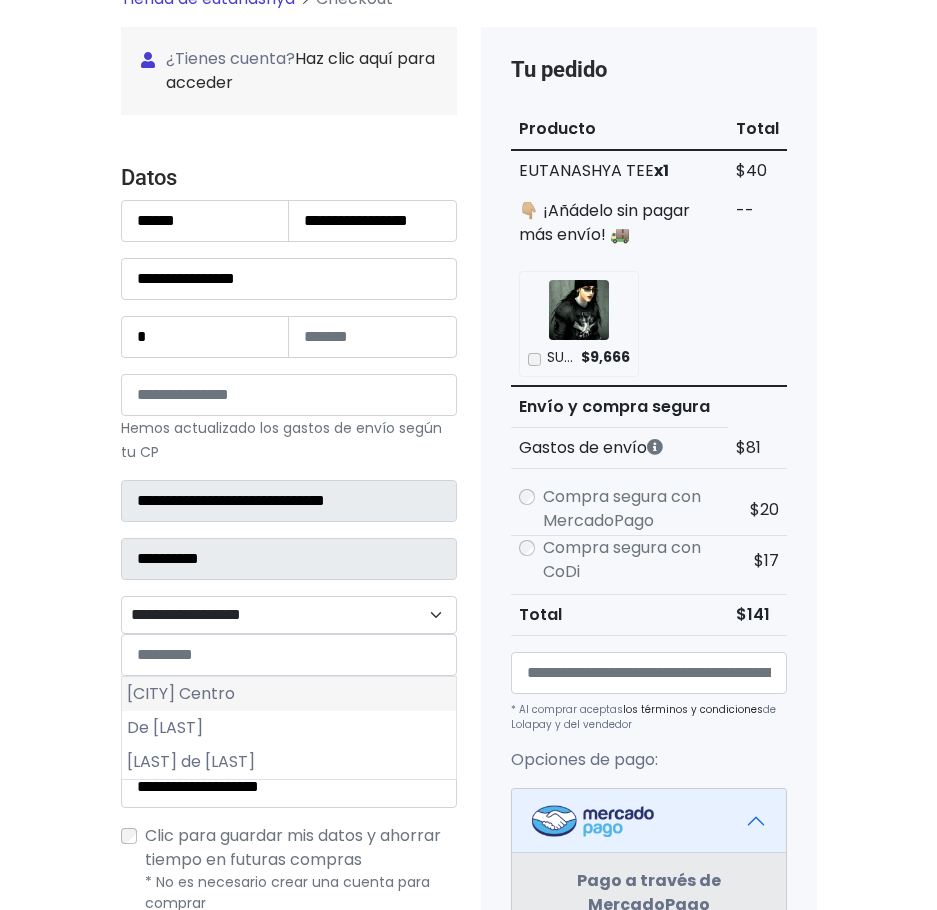 click on "Coatzintla Centro" at bounding box center [289, 694] 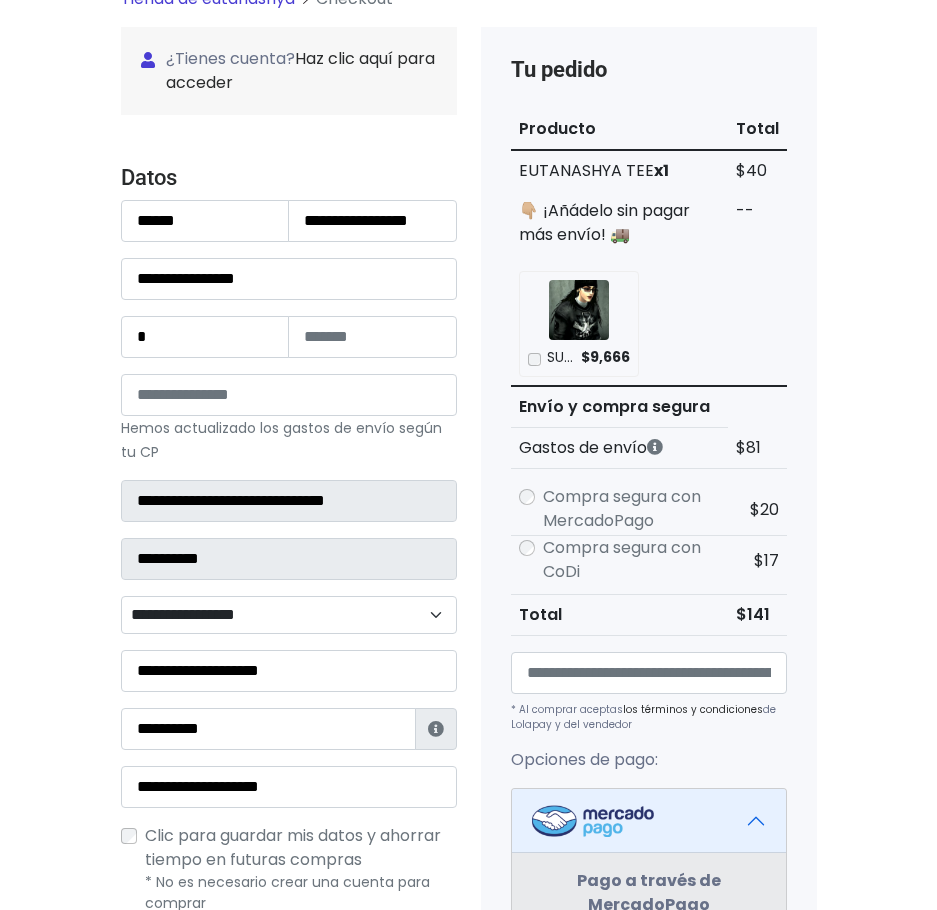 click on "**********" at bounding box center [289, 615] 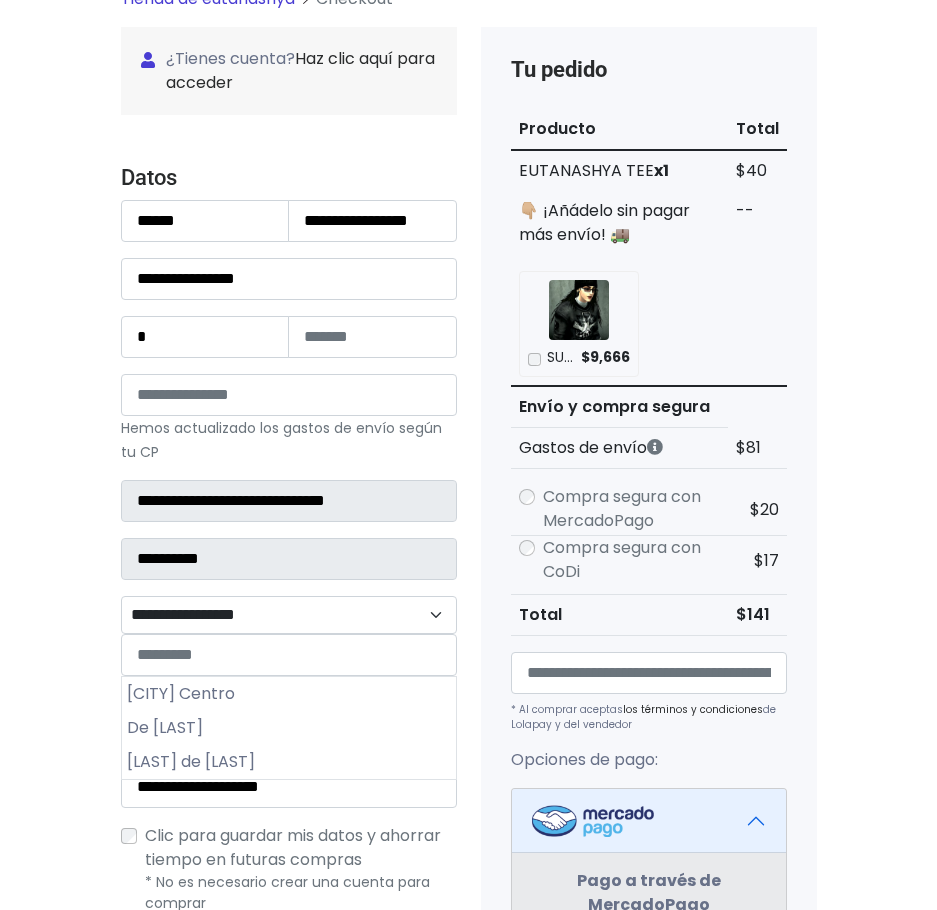 click on "Tienda de eutanashya
Checkout
¿Tienes cuenta?
Haz clic aquí para acceder
¿Olvidaste tu contraseña? Entrar" at bounding box center [468, 834] 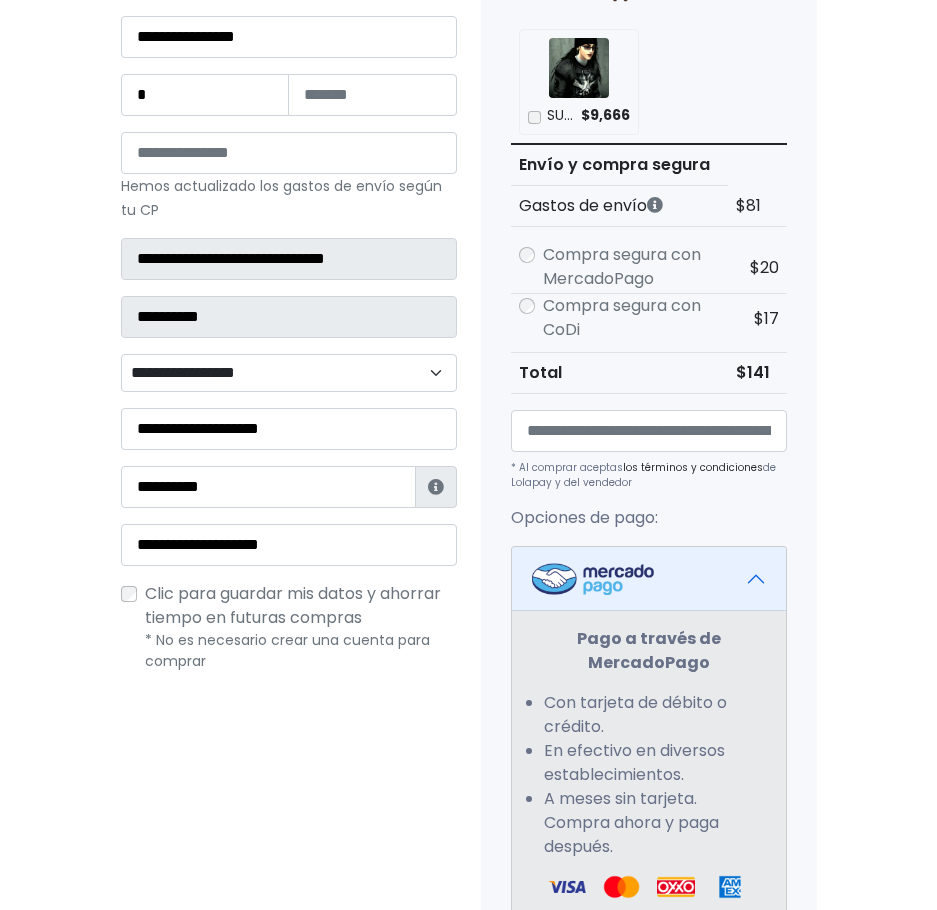 scroll, scrollTop: 577, scrollLeft: 0, axis: vertical 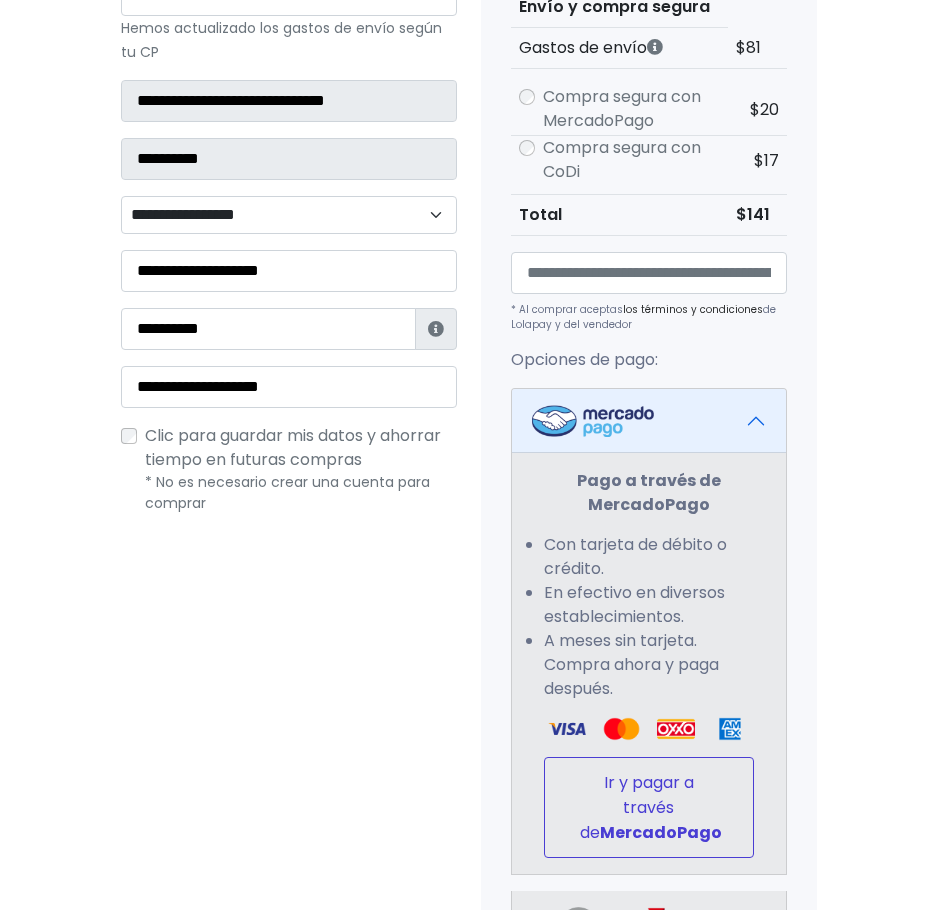 click on "Ir y pagar a través de  MercadoPago" at bounding box center (649, 807) 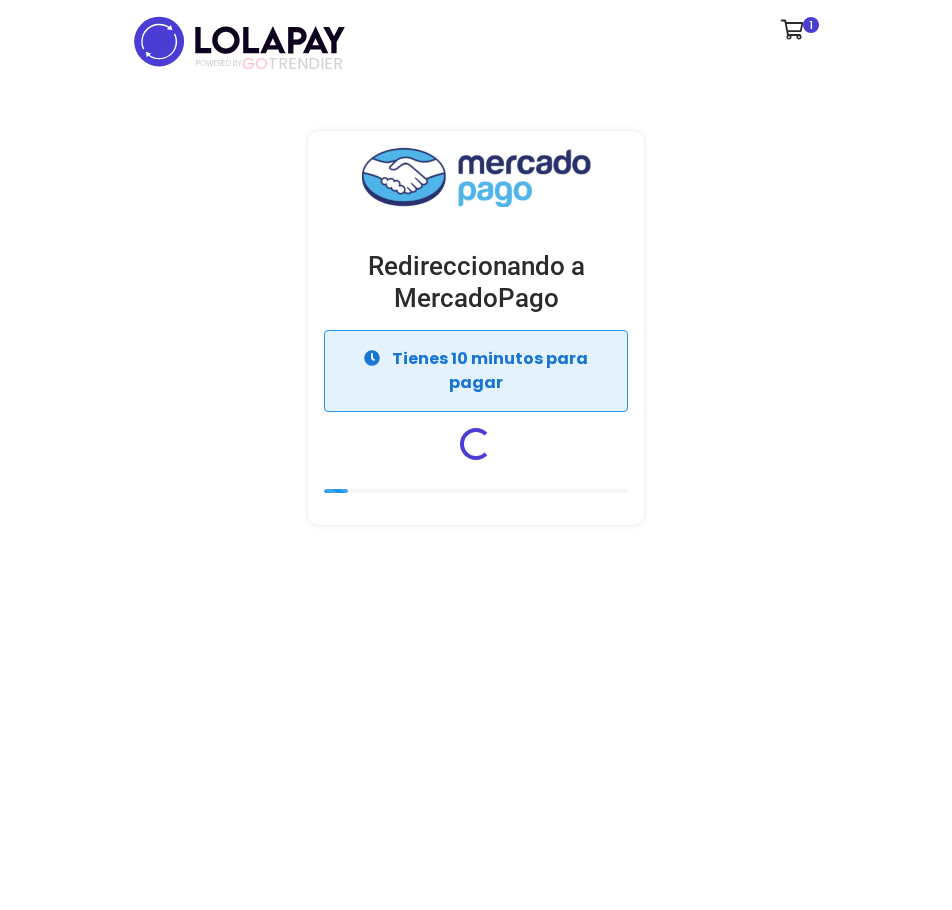 scroll, scrollTop: 0, scrollLeft: 0, axis: both 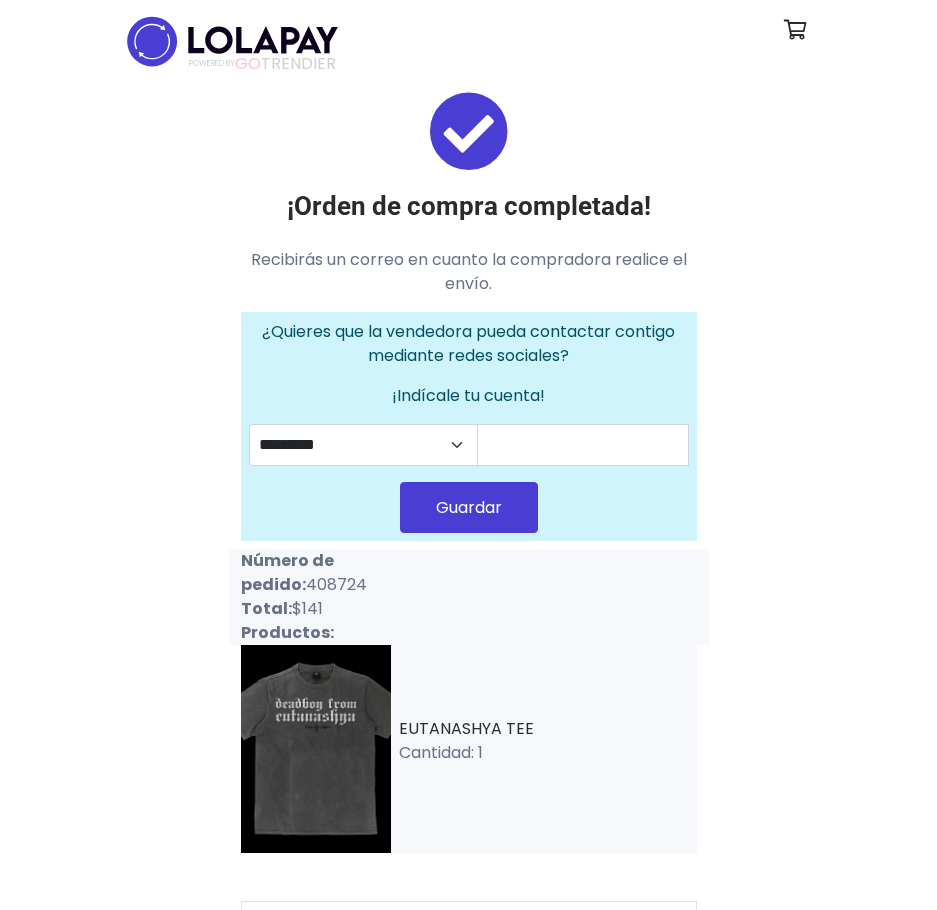 click on "Cantidad: 1" at bounding box center (548, 753) 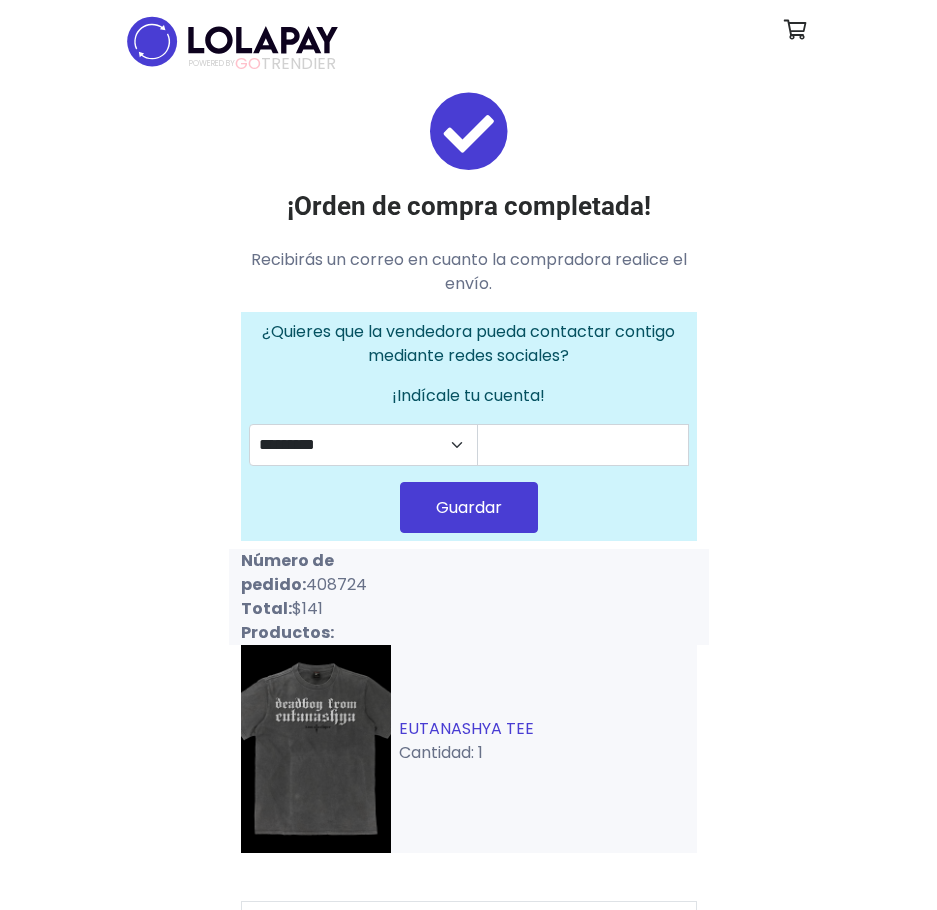click on "EUTANASHYA TEE" at bounding box center (466, 728) 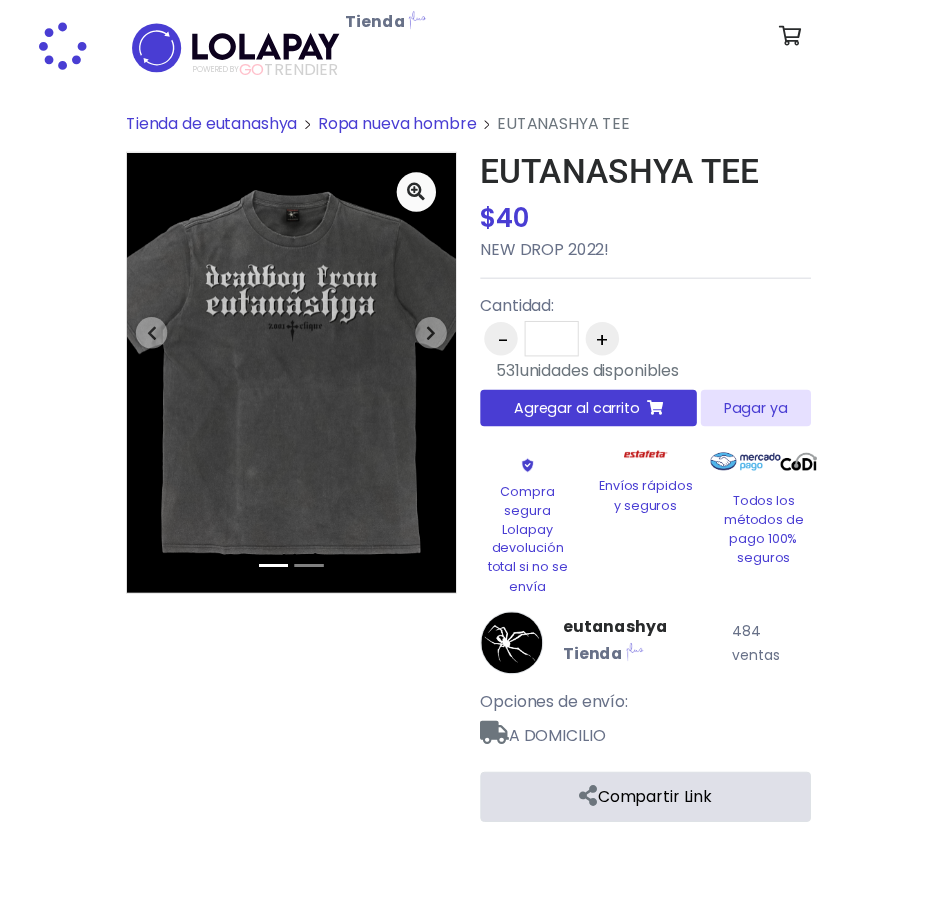 scroll, scrollTop: 0, scrollLeft: 0, axis: both 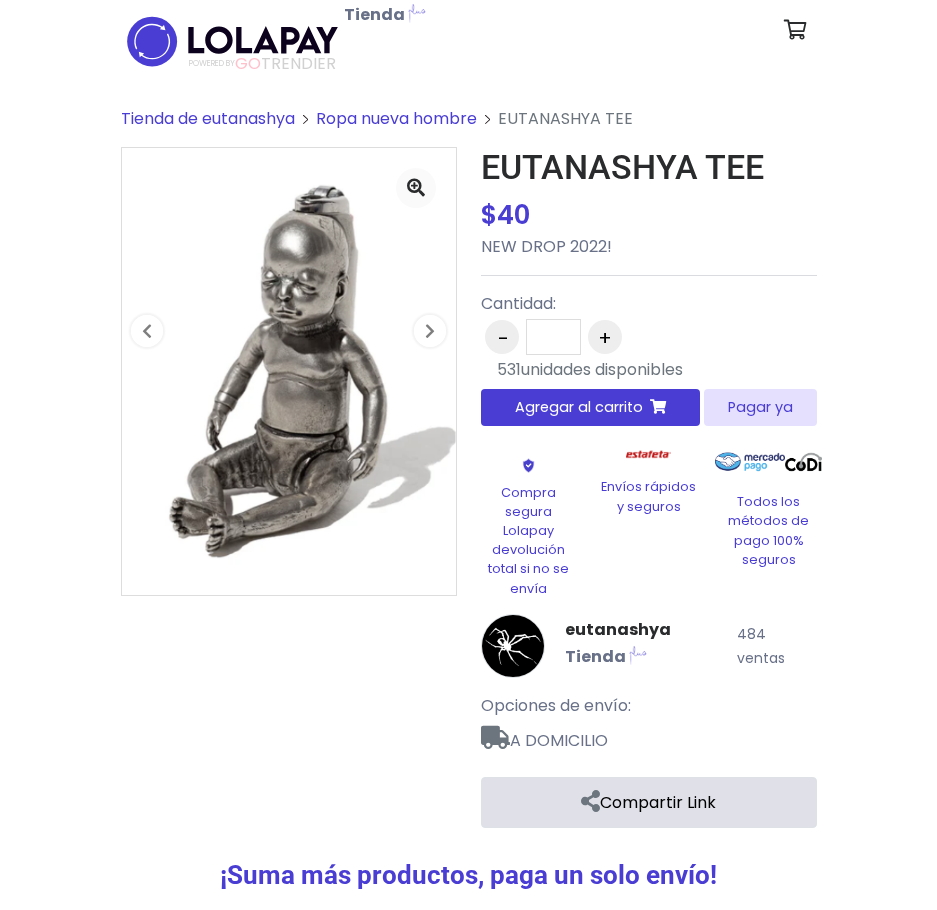 click on "Pagar ya" at bounding box center (760, 407) 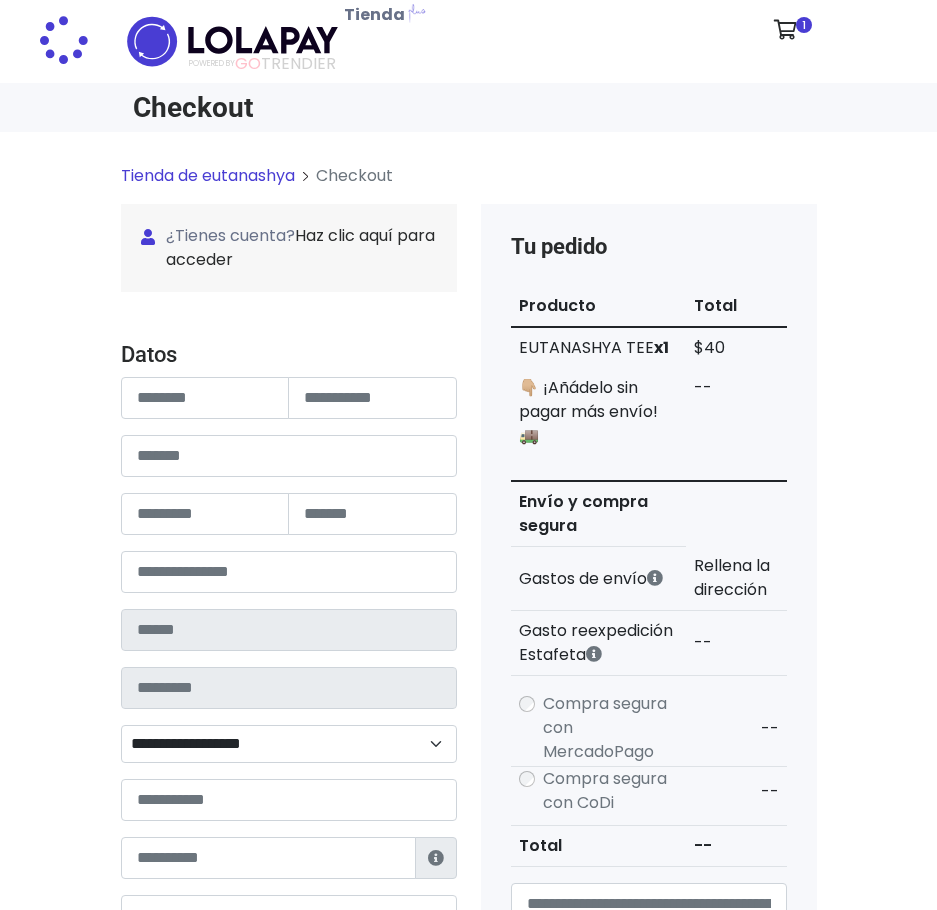 scroll, scrollTop: 0, scrollLeft: 0, axis: both 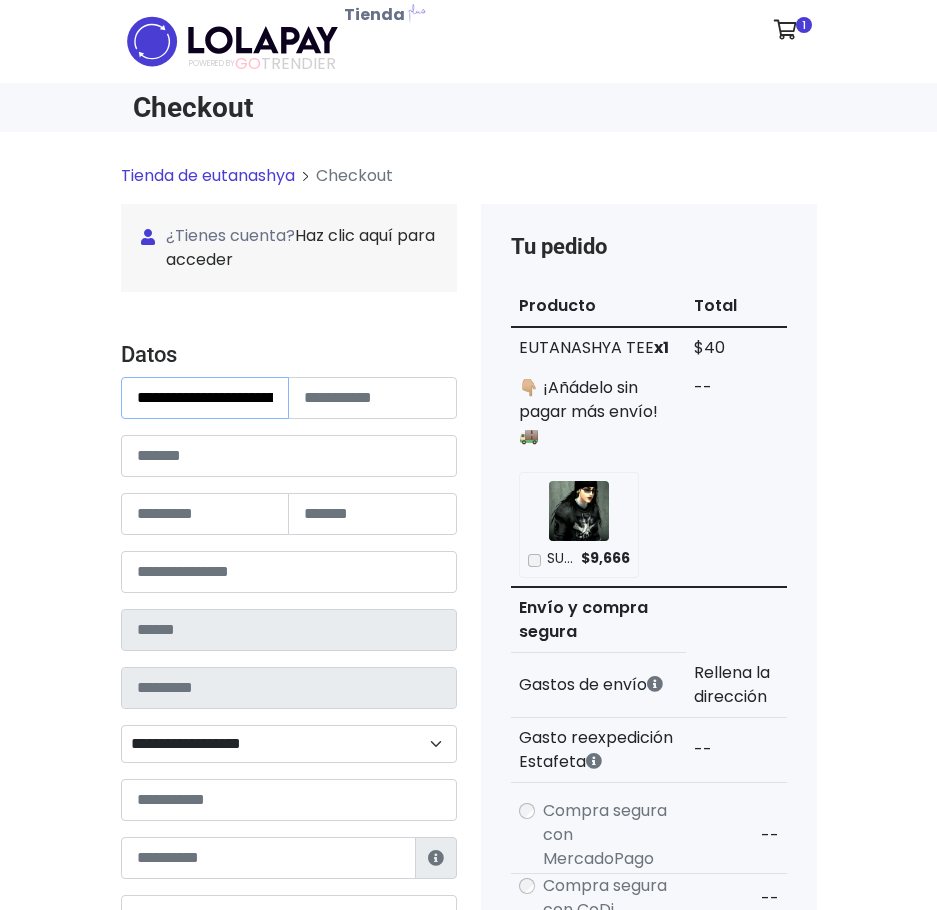 click on "**********" at bounding box center [205, 398] 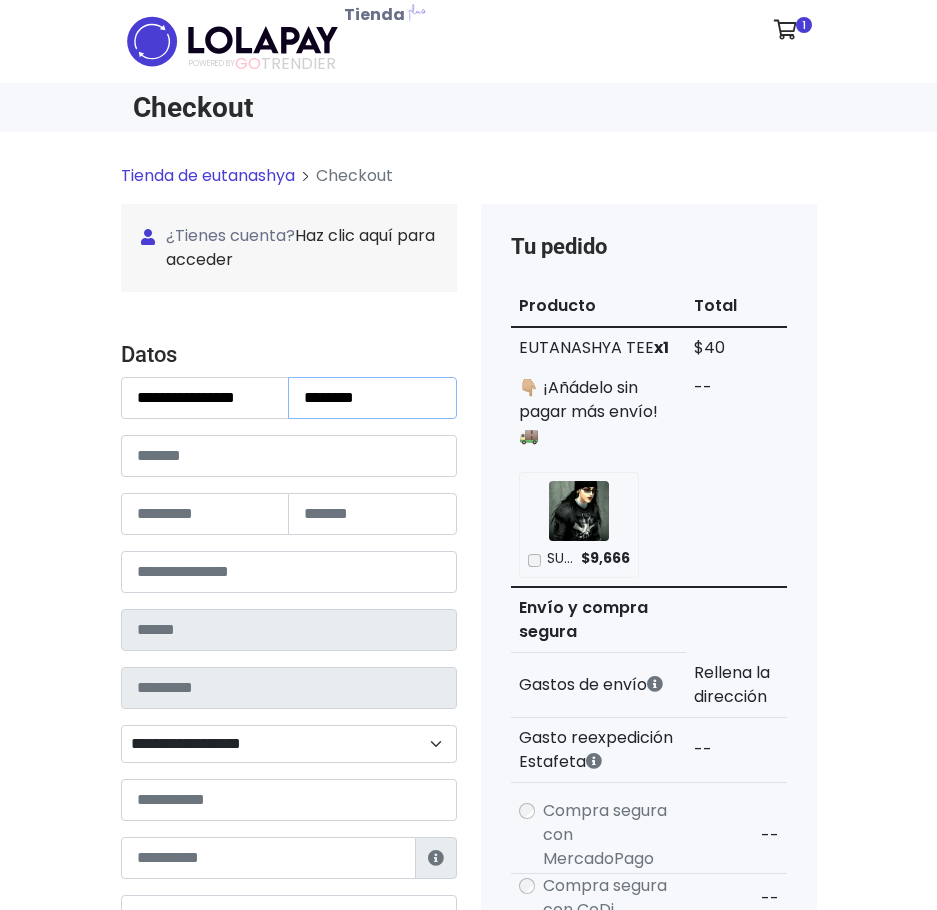 type on "*******" 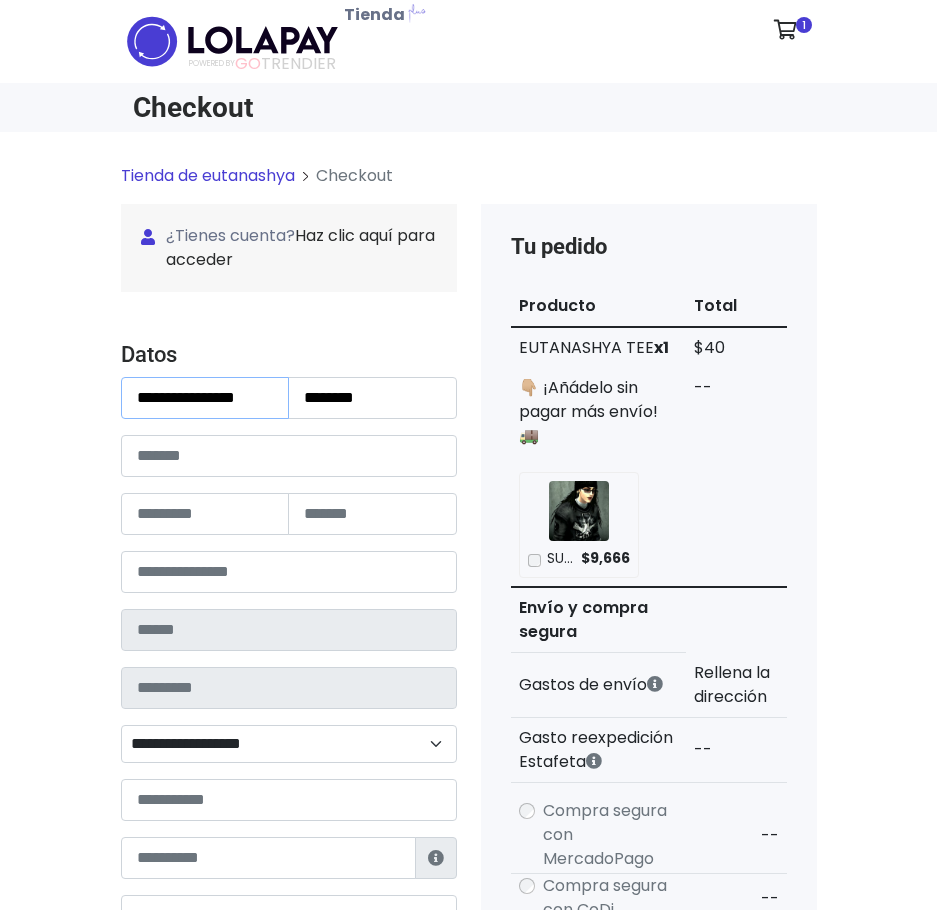 drag, startPoint x: 282, startPoint y: 394, endPoint x: 221, endPoint y: 398, distance: 61.13101 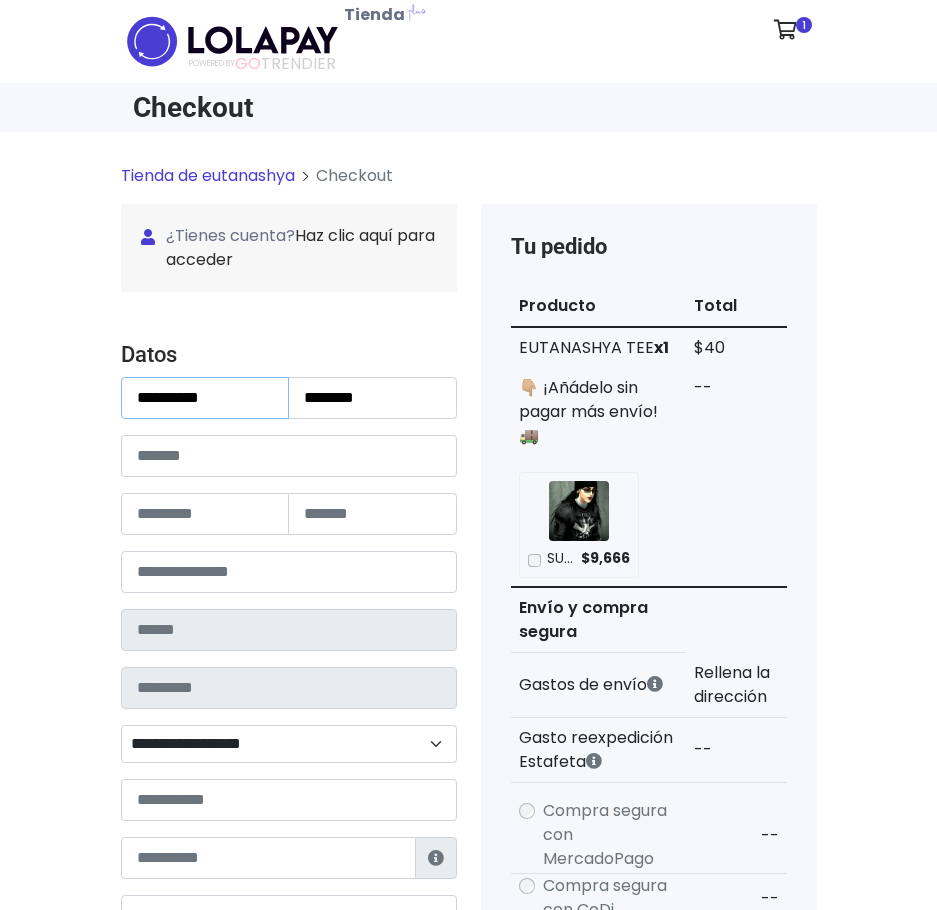 type on "*********" 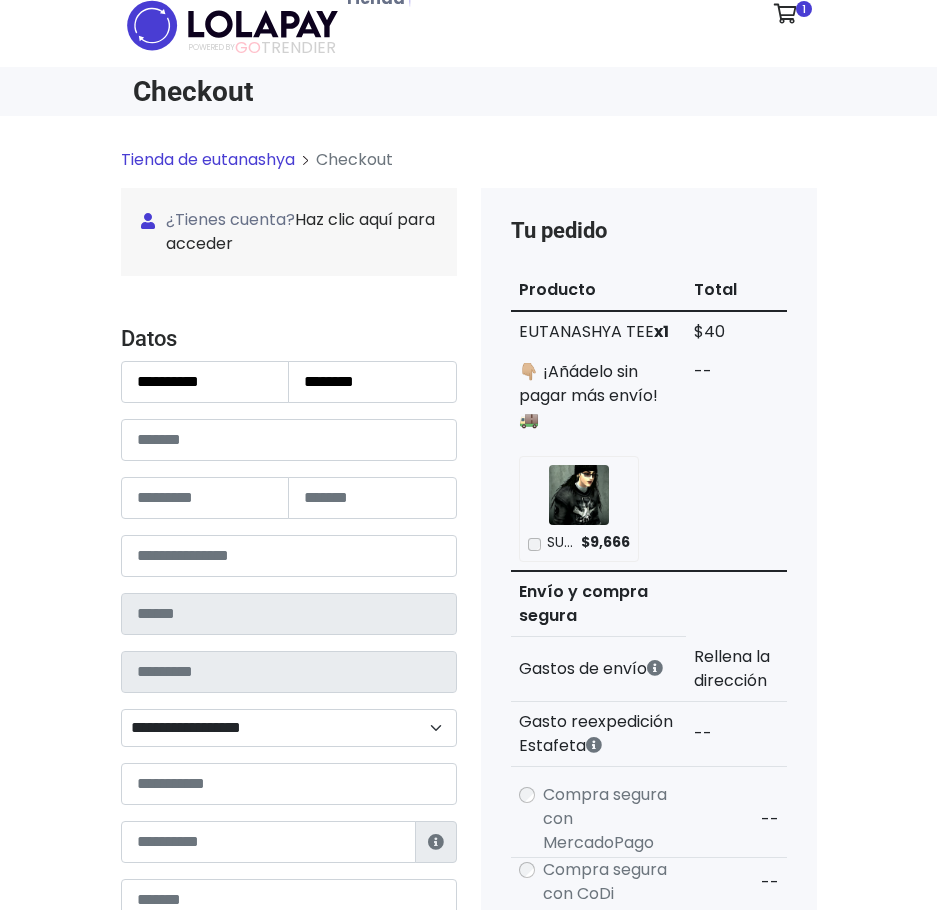 scroll, scrollTop: 100, scrollLeft: 0, axis: vertical 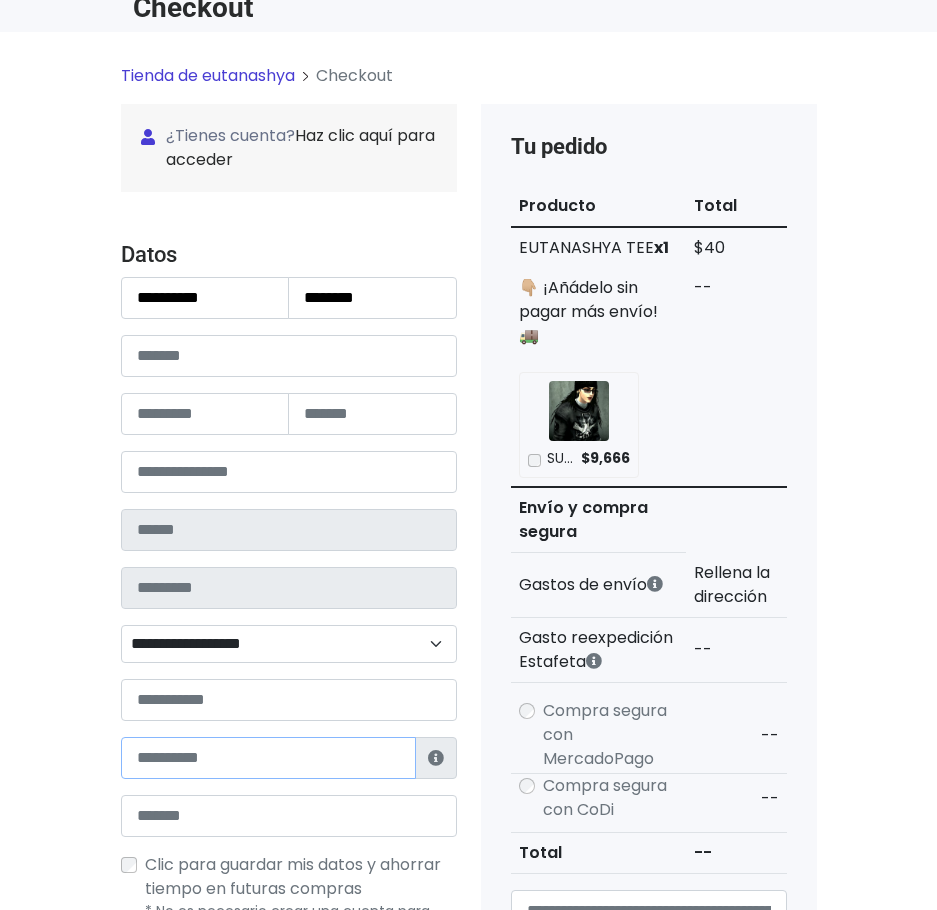 click at bounding box center [268, 758] 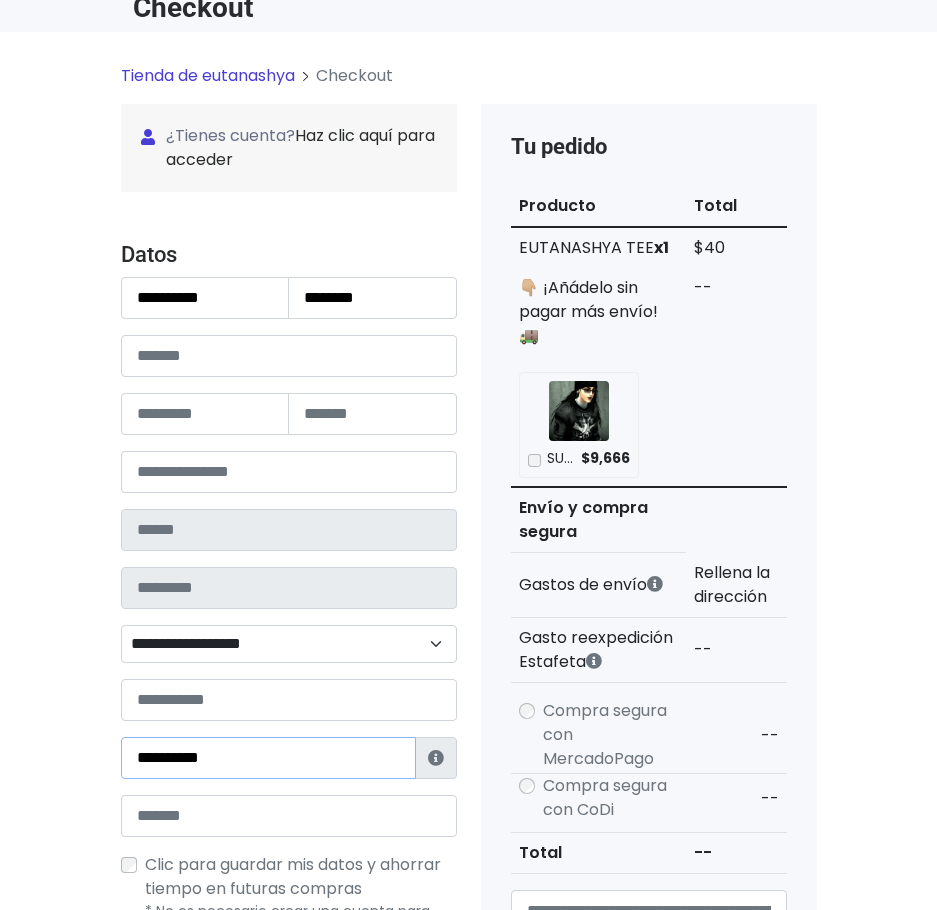 type on "**********" 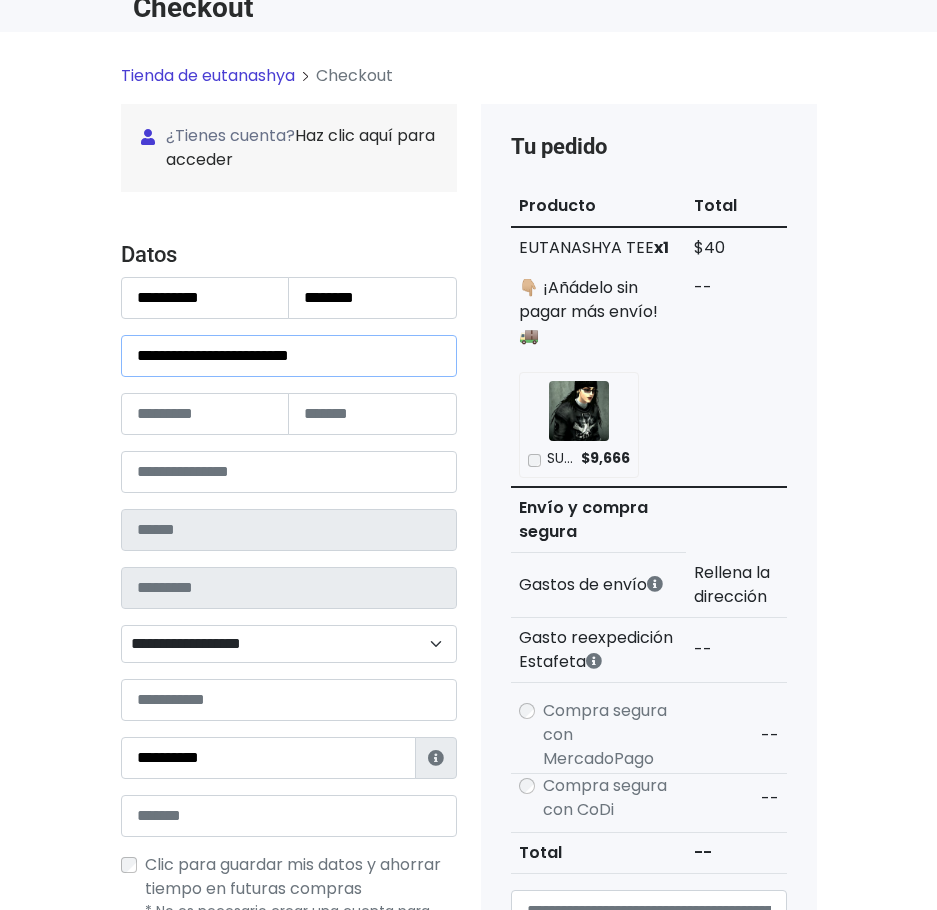 click on "**********" at bounding box center [289, 356] 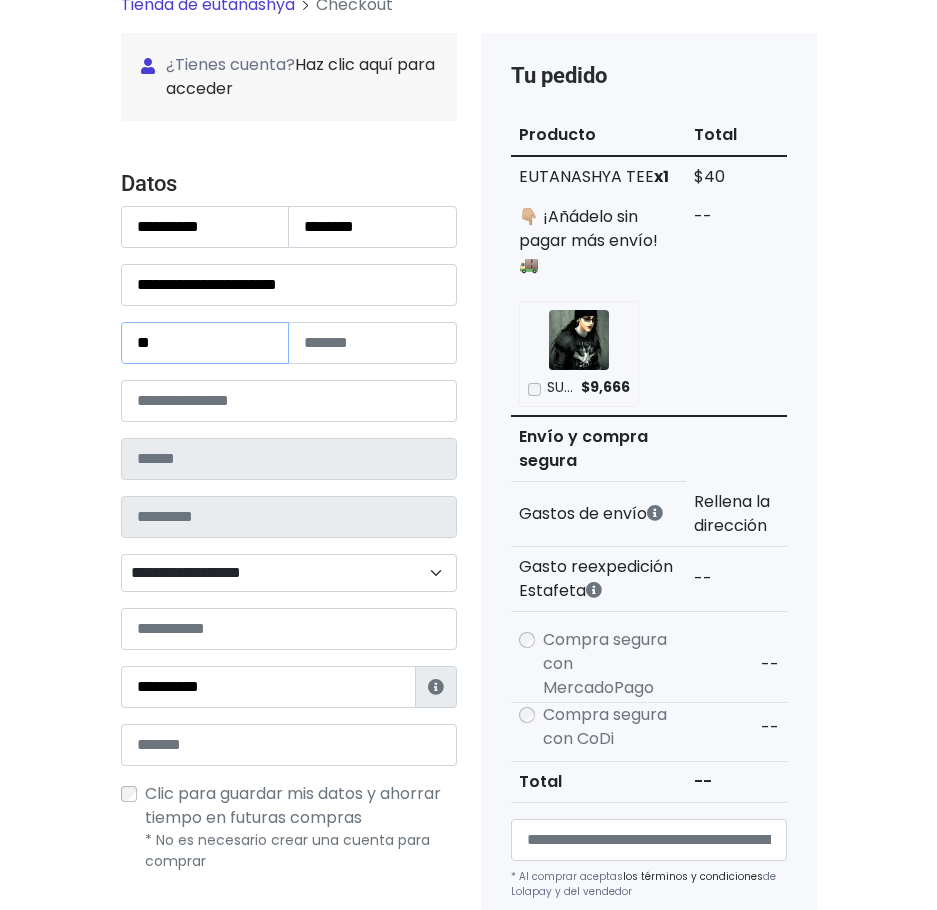 scroll, scrollTop: 200, scrollLeft: 0, axis: vertical 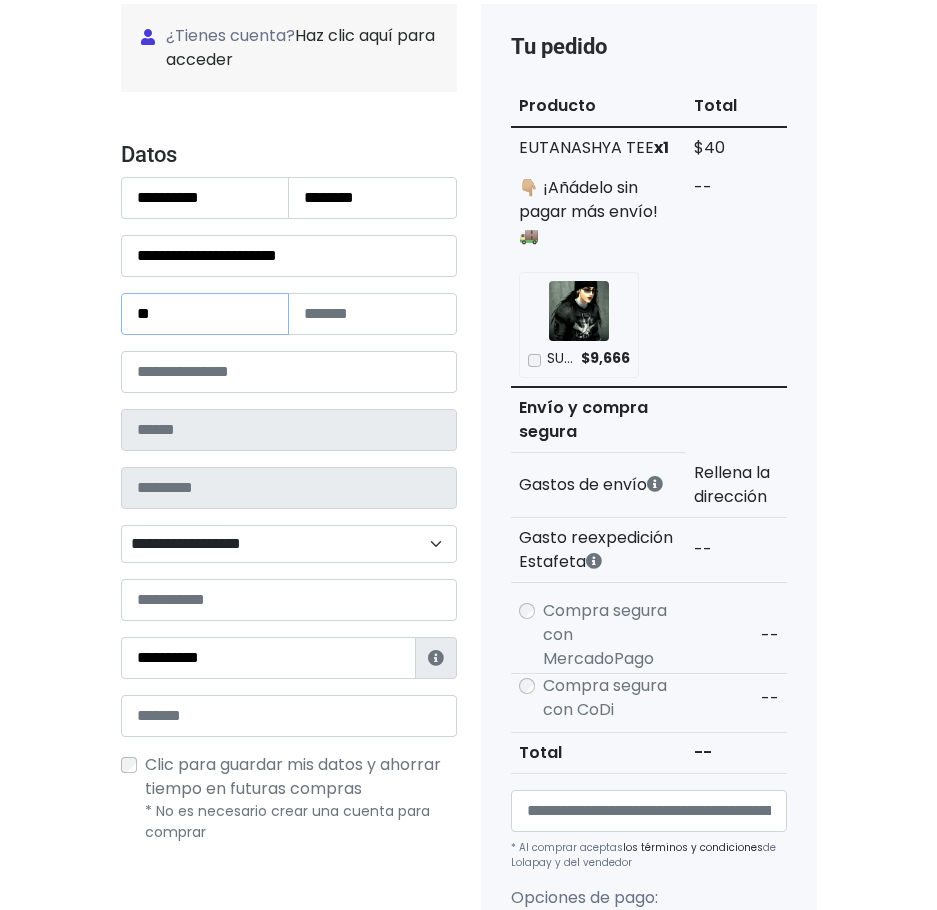 type on "**" 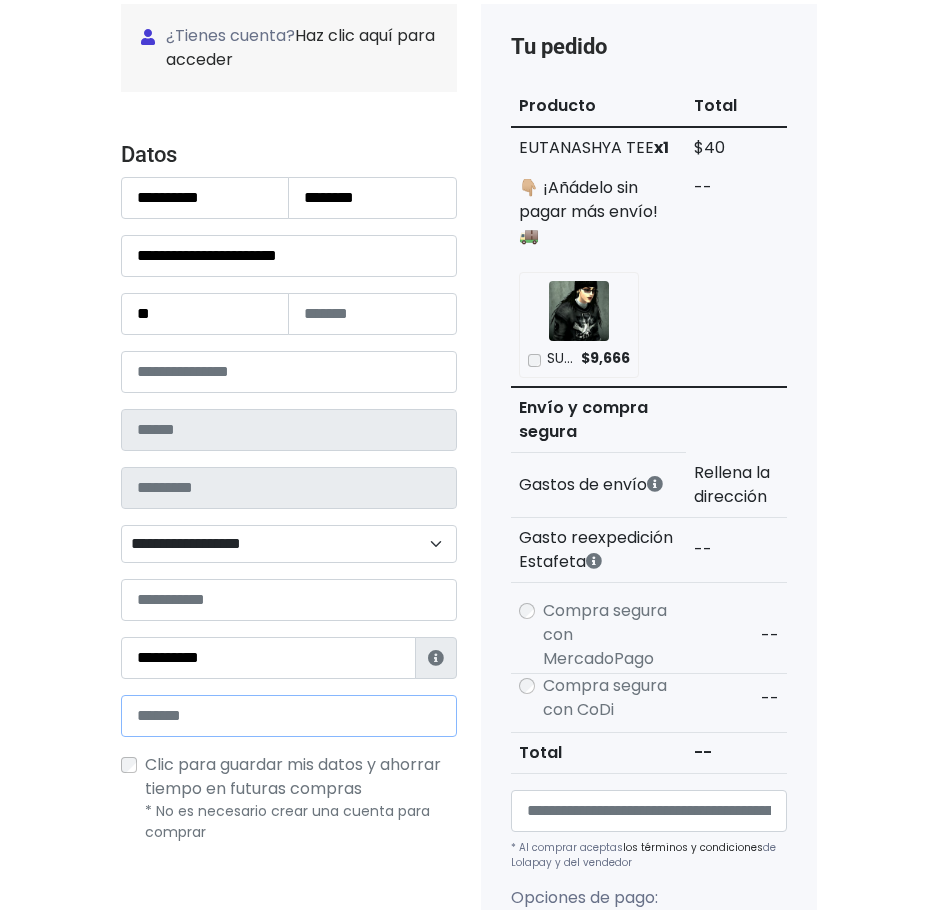 click at bounding box center [289, 716] 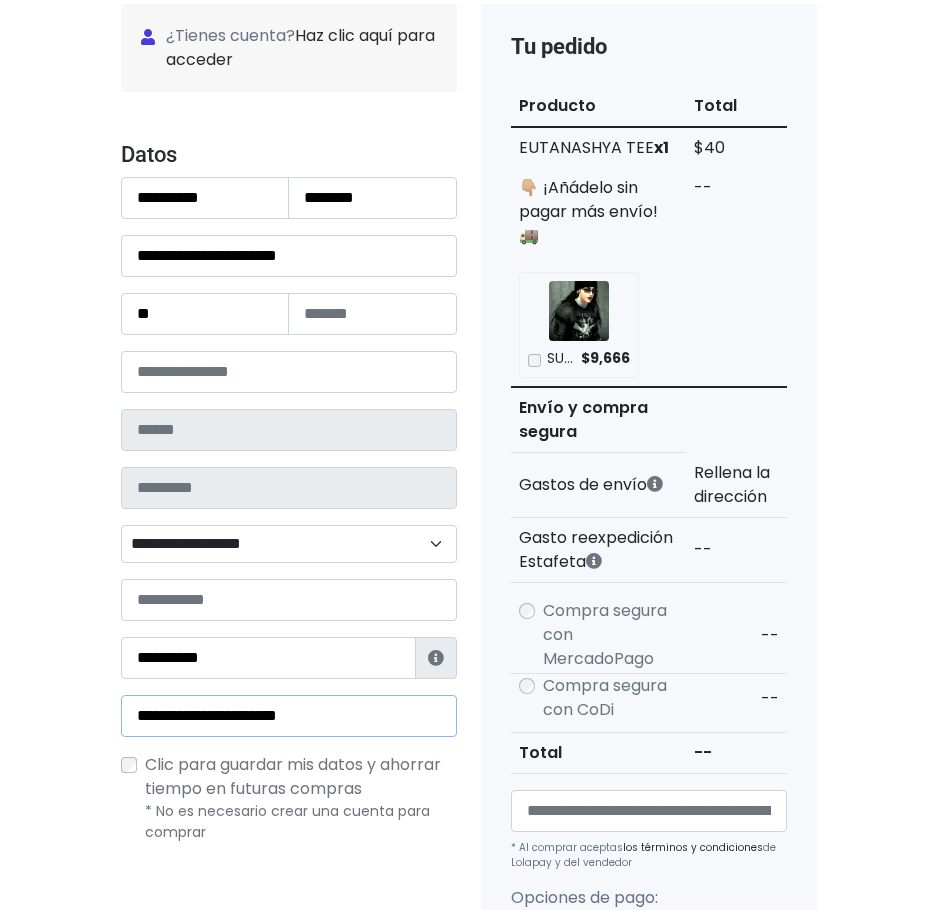 type on "**********" 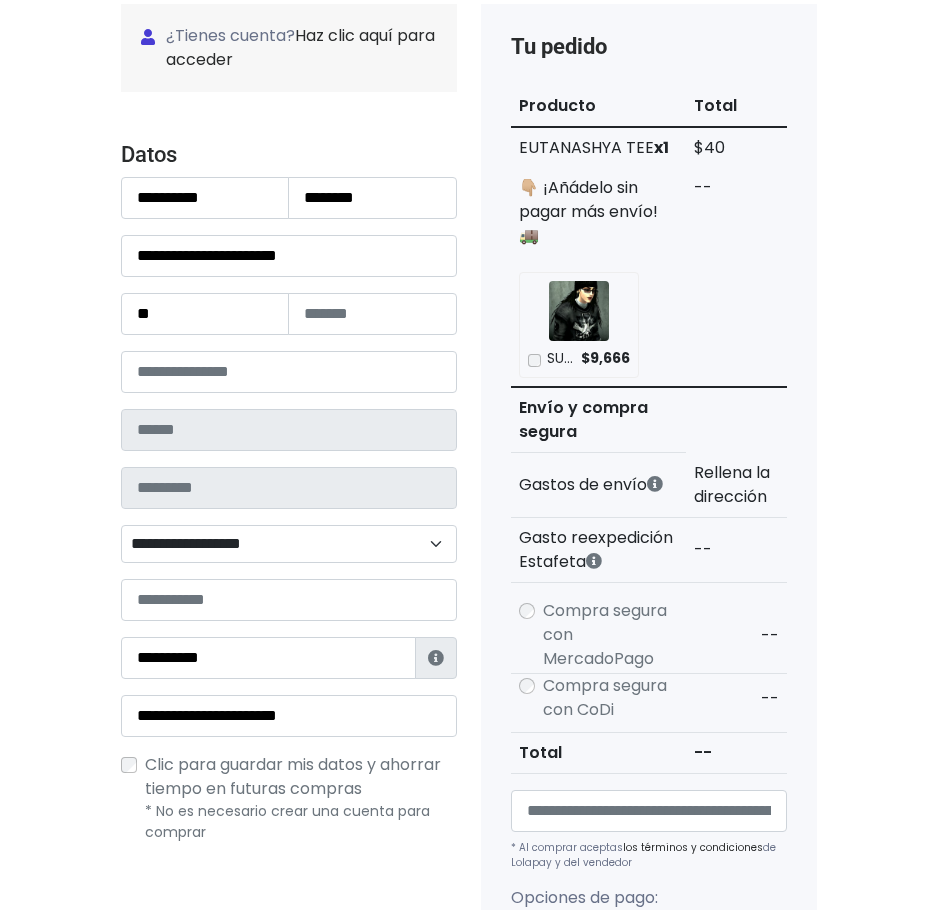 click on "**********" at bounding box center [289, 428] 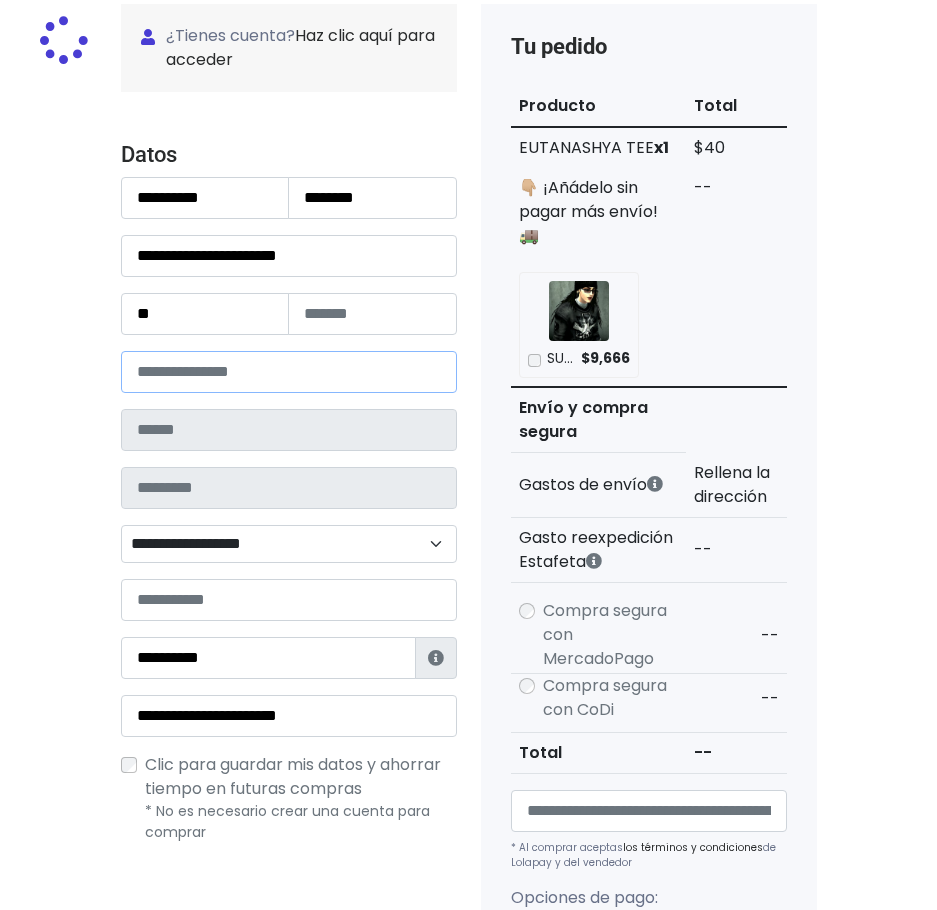 click at bounding box center [289, 372] 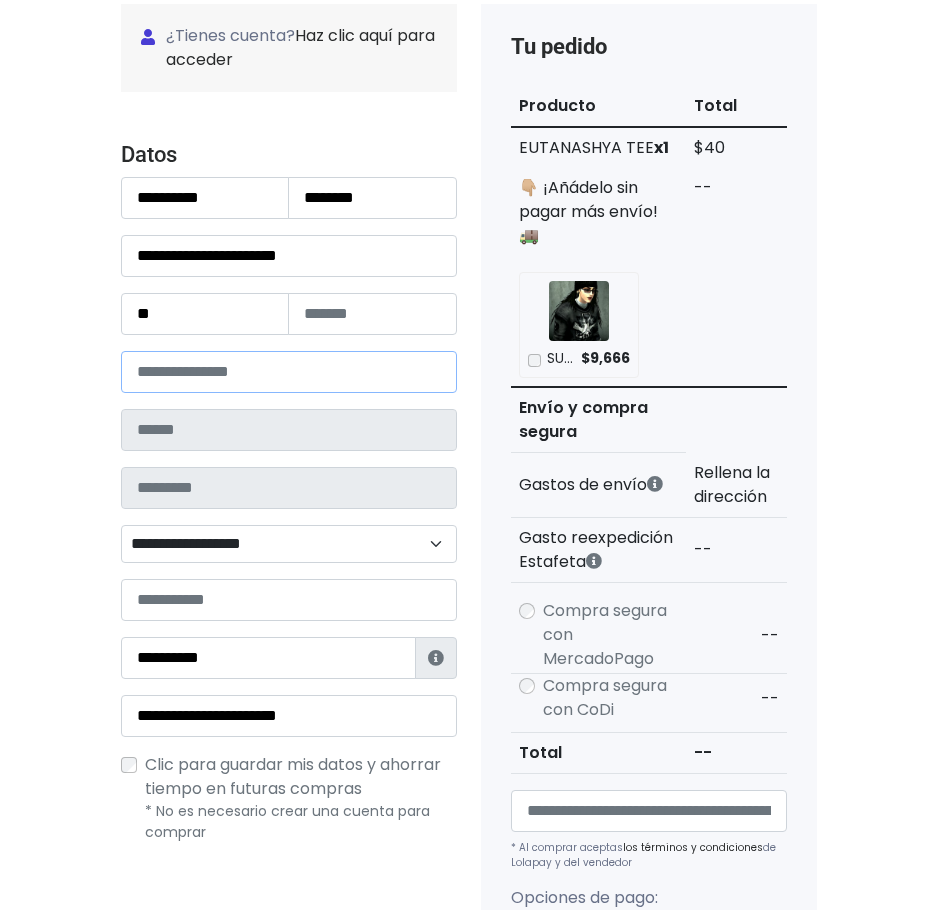 type on "*****" 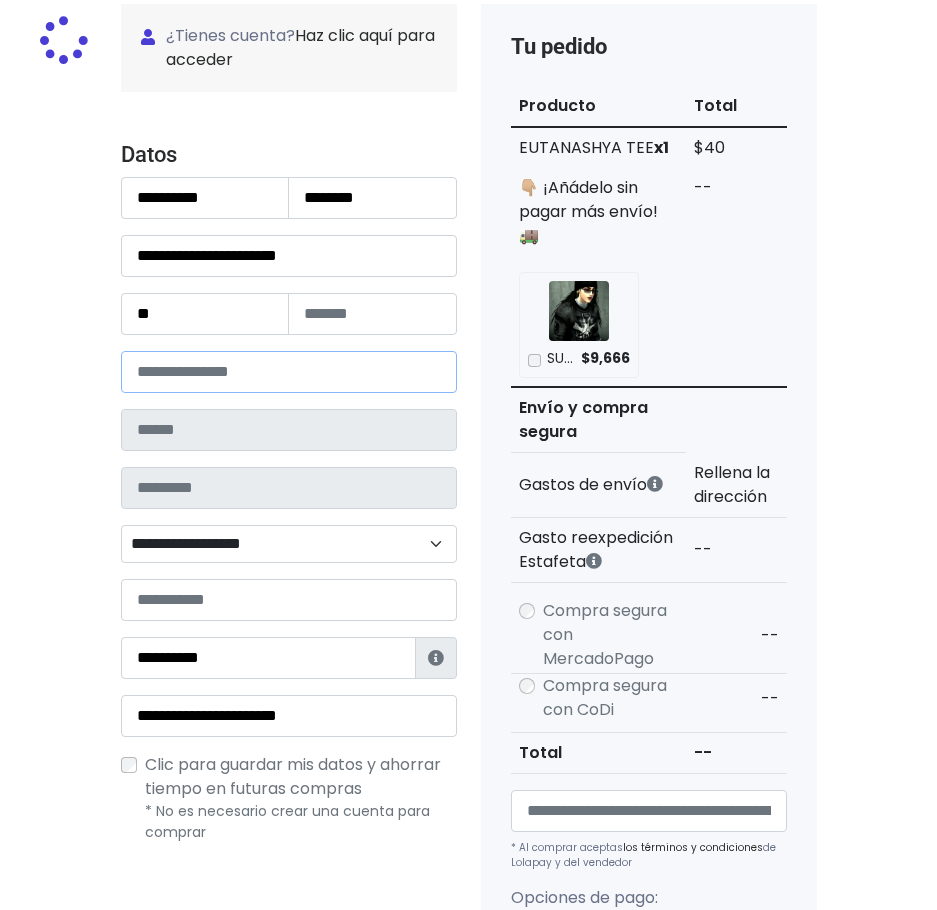 type on "*******" 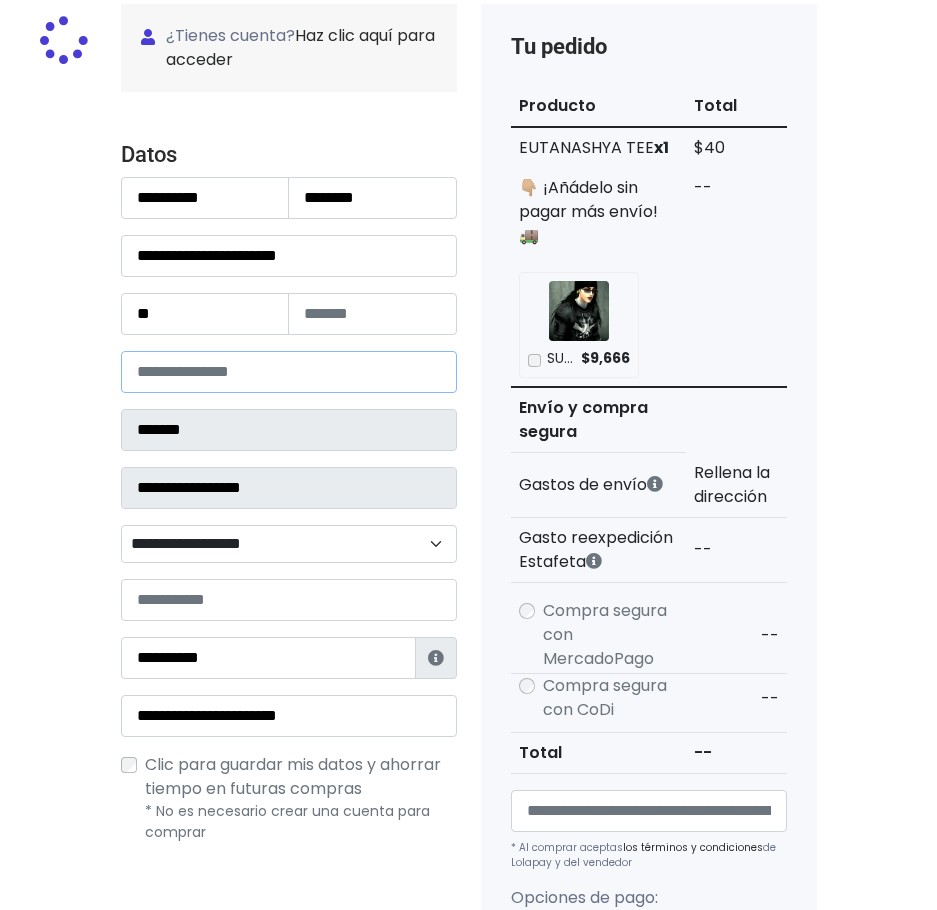 select 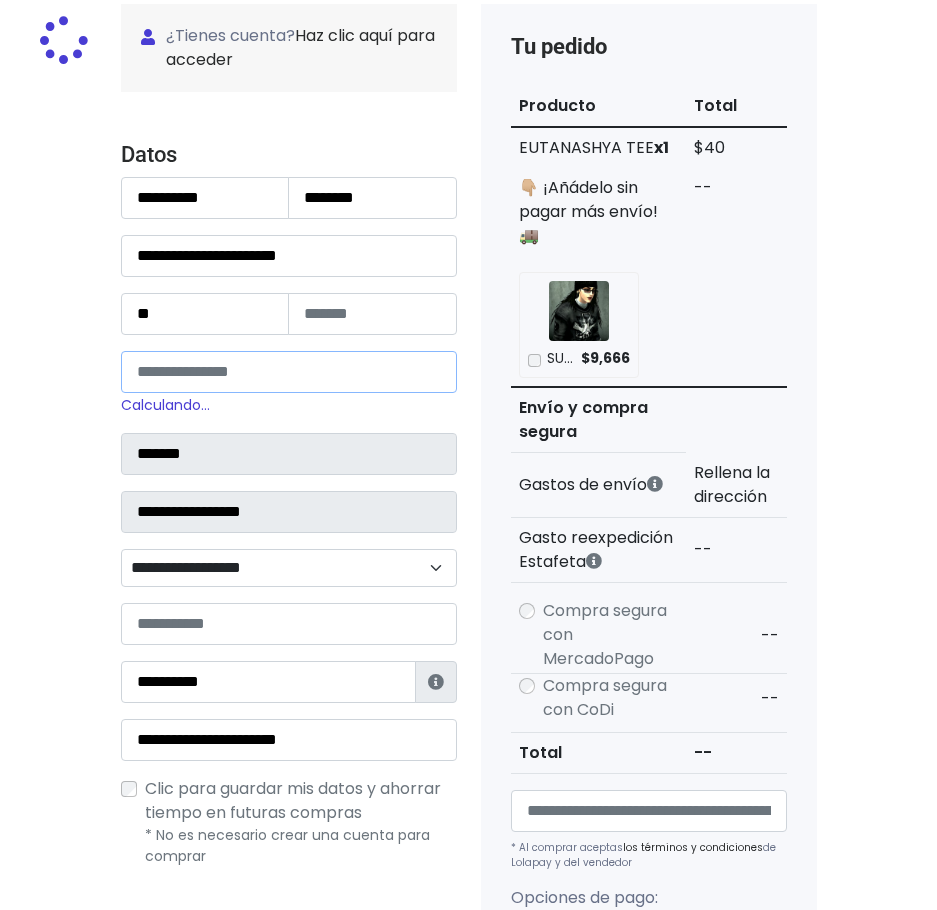 type on "*****" 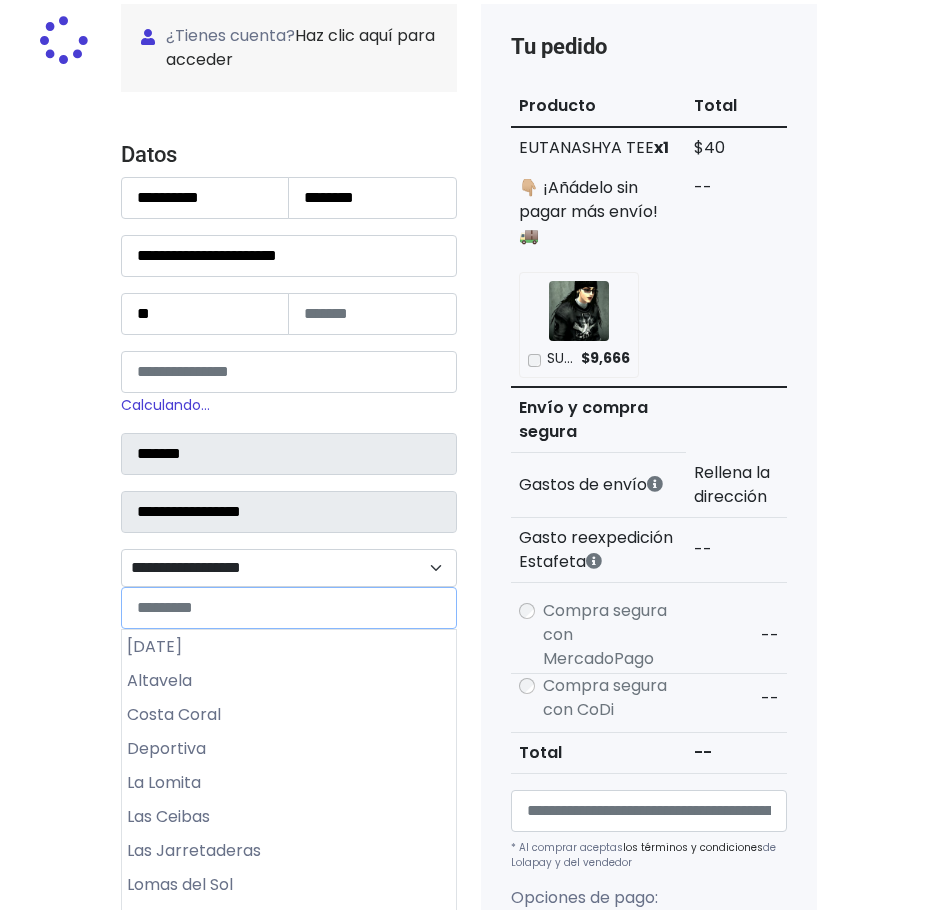 click on "**********" at bounding box center [289, 568] 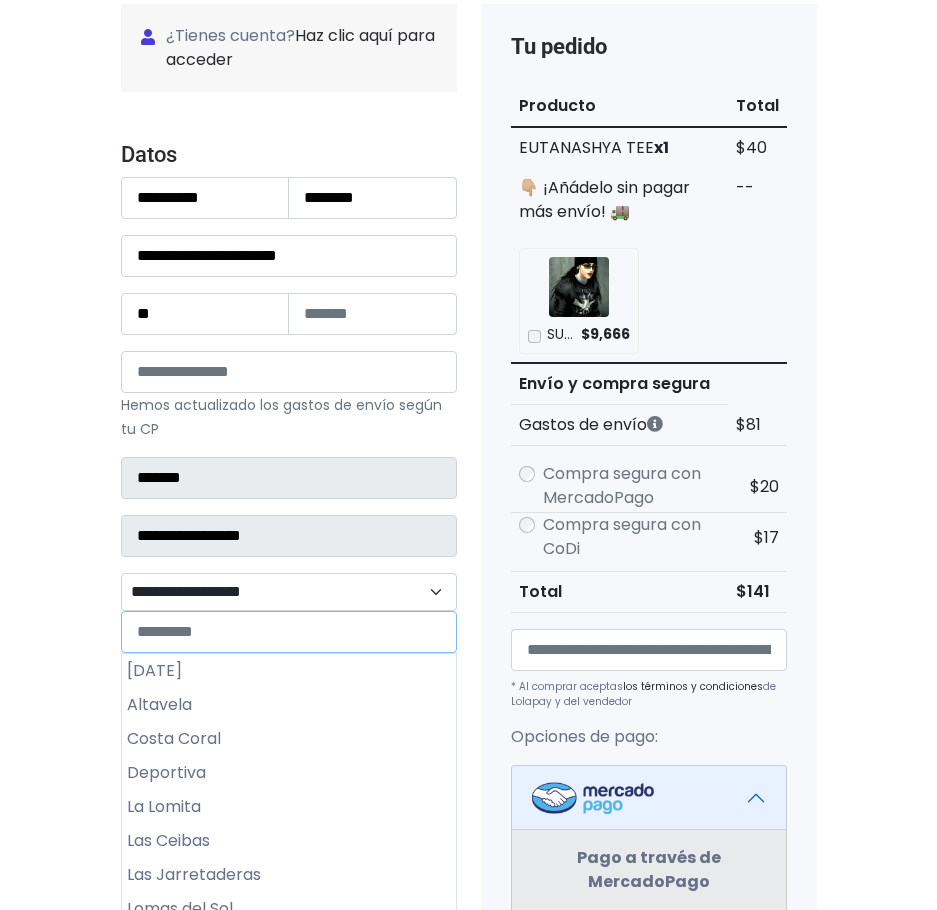 type on "*" 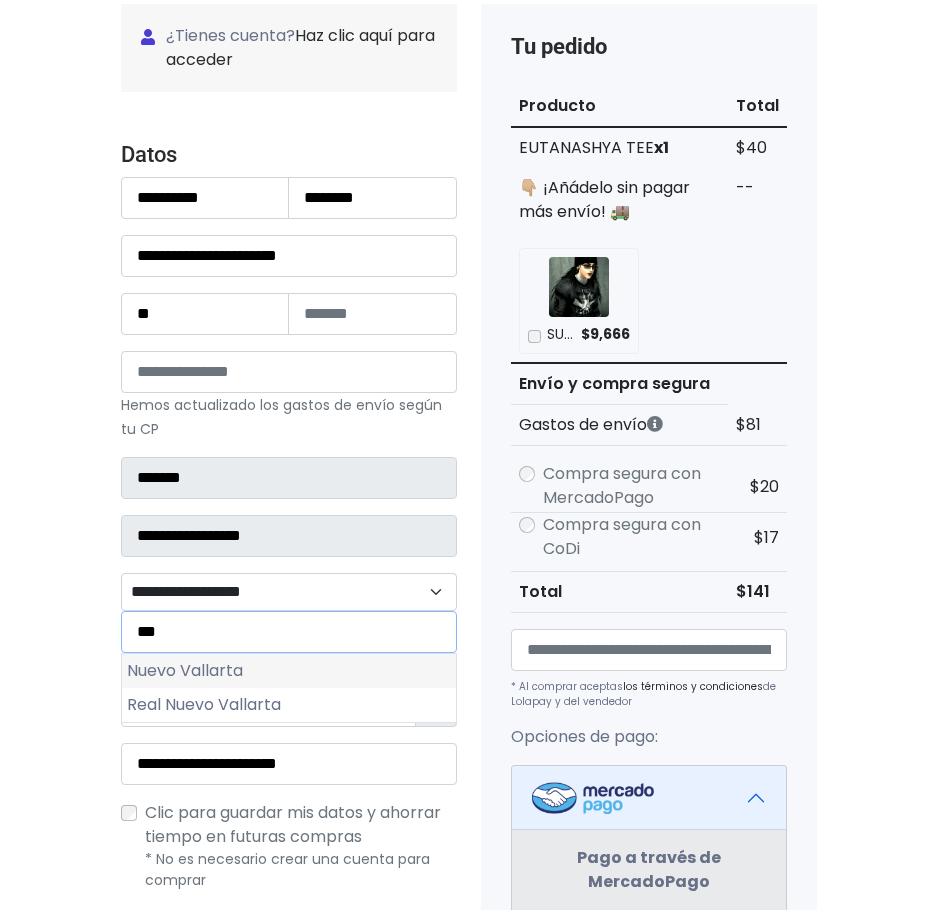 type on "***" 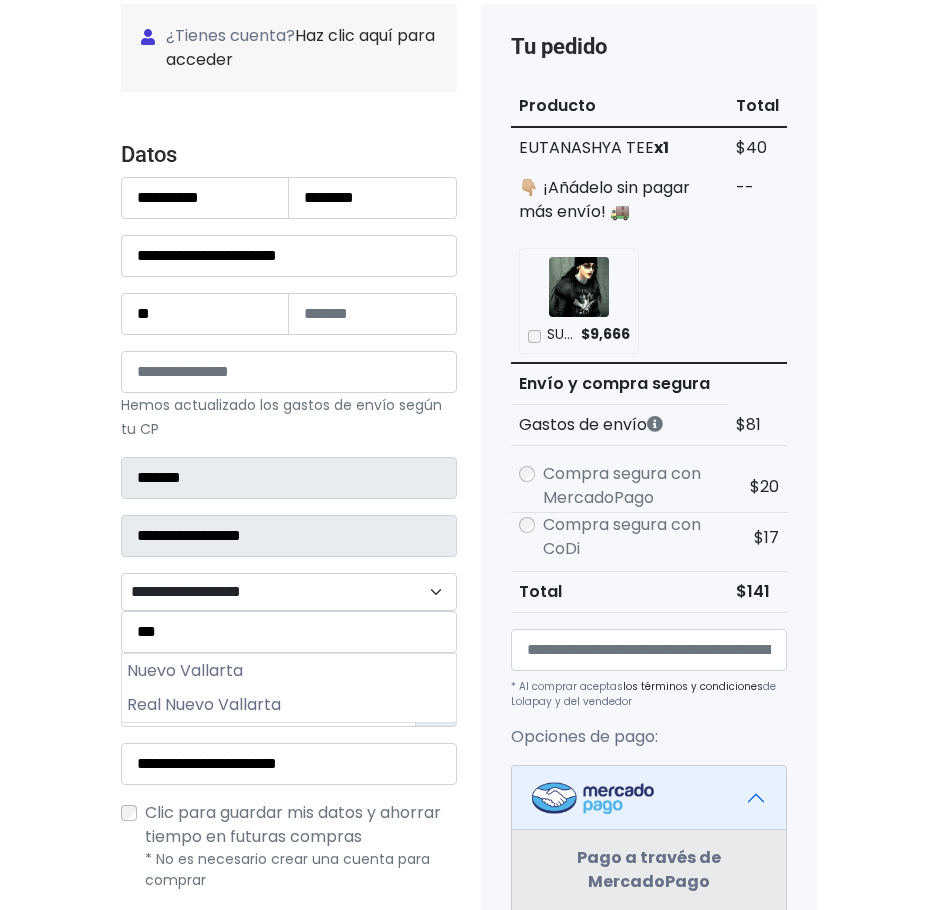 drag, startPoint x: 268, startPoint y: 674, endPoint x: 278, endPoint y: 680, distance: 11.661903 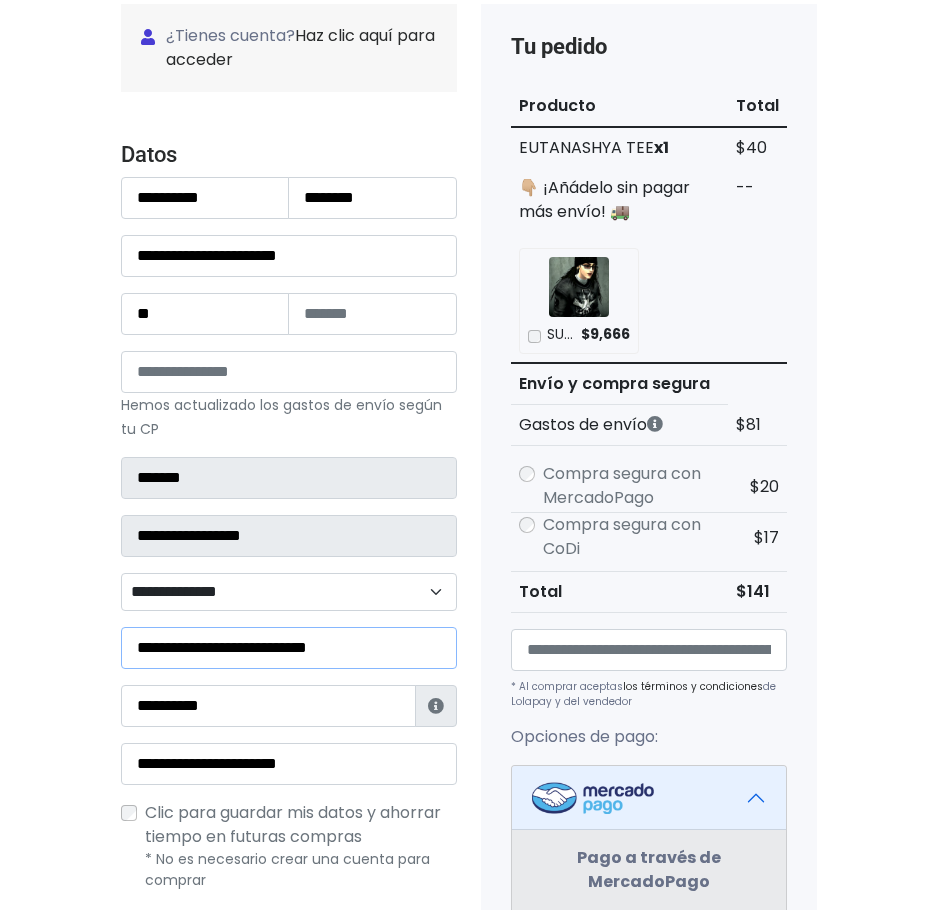 type on "**********" 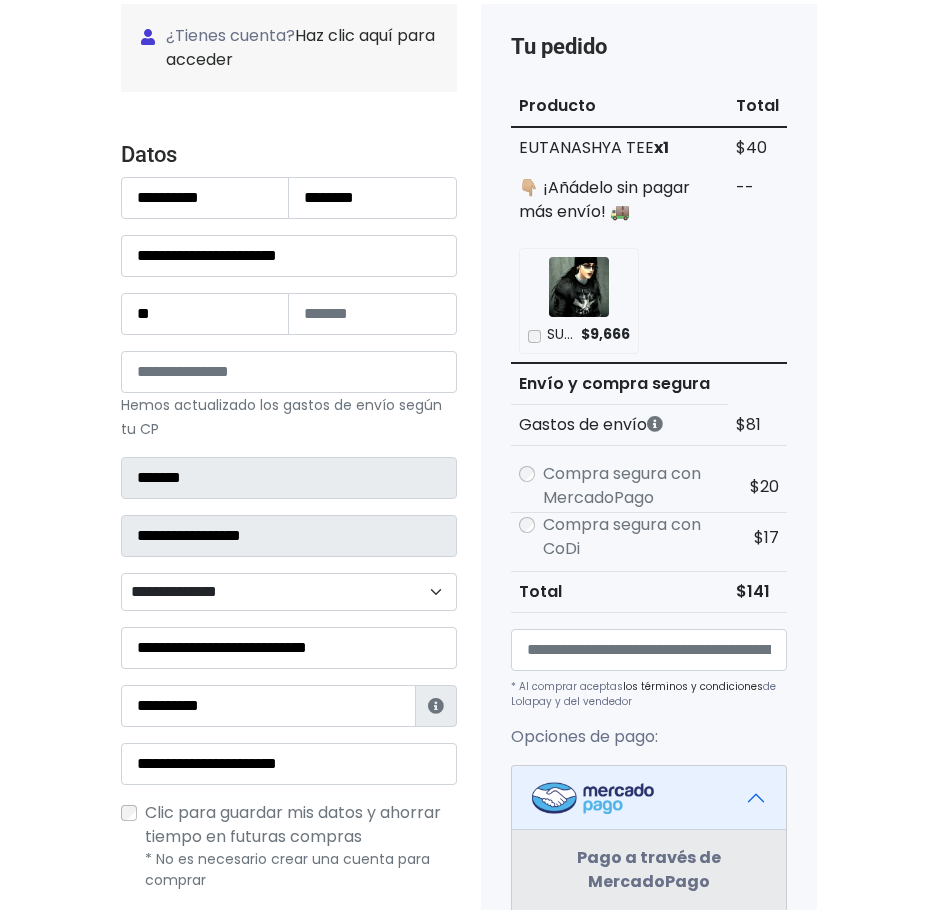 click on "Tienda de eutanashya
Checkout
¿Tienes cuenta?
Haz clic aquí para acceder
¿Olvidaste tu contraseña? Entrar" at bounding box center (468, 811) 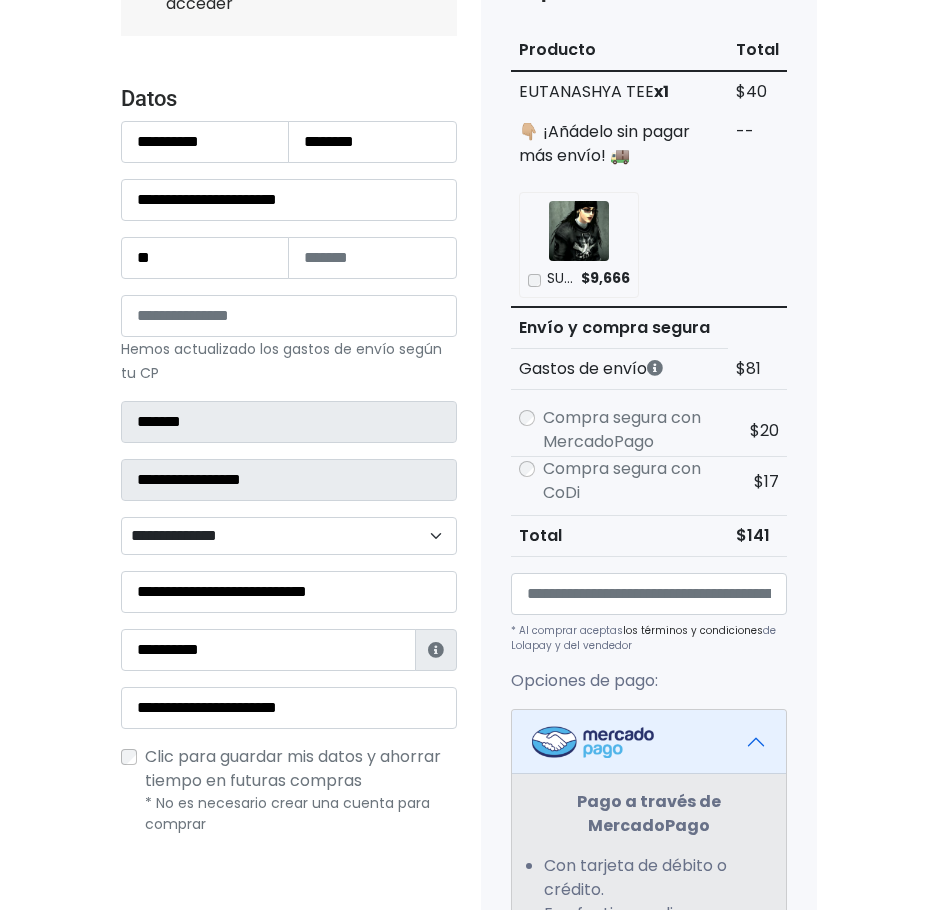 scroll, scrollTop: 500, scrollLeft: 0, axis: vertical 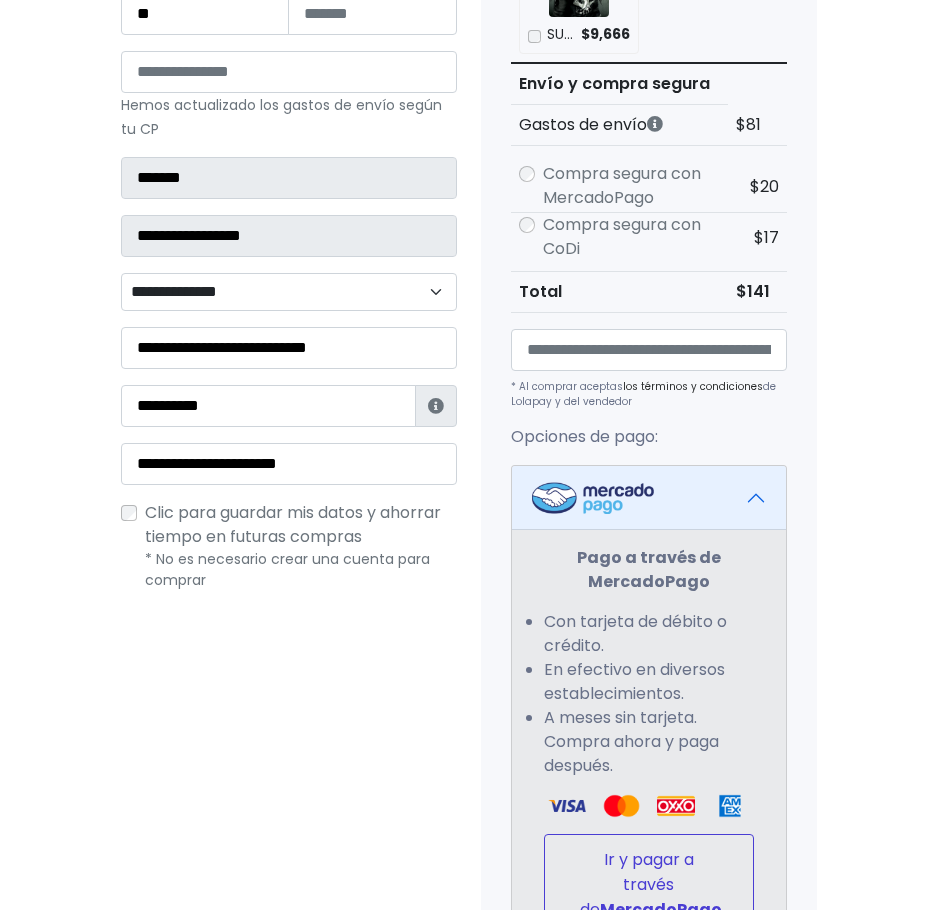 click on "Ir y pagar a través de  MercadoPago" at bounding box center [649, 884] 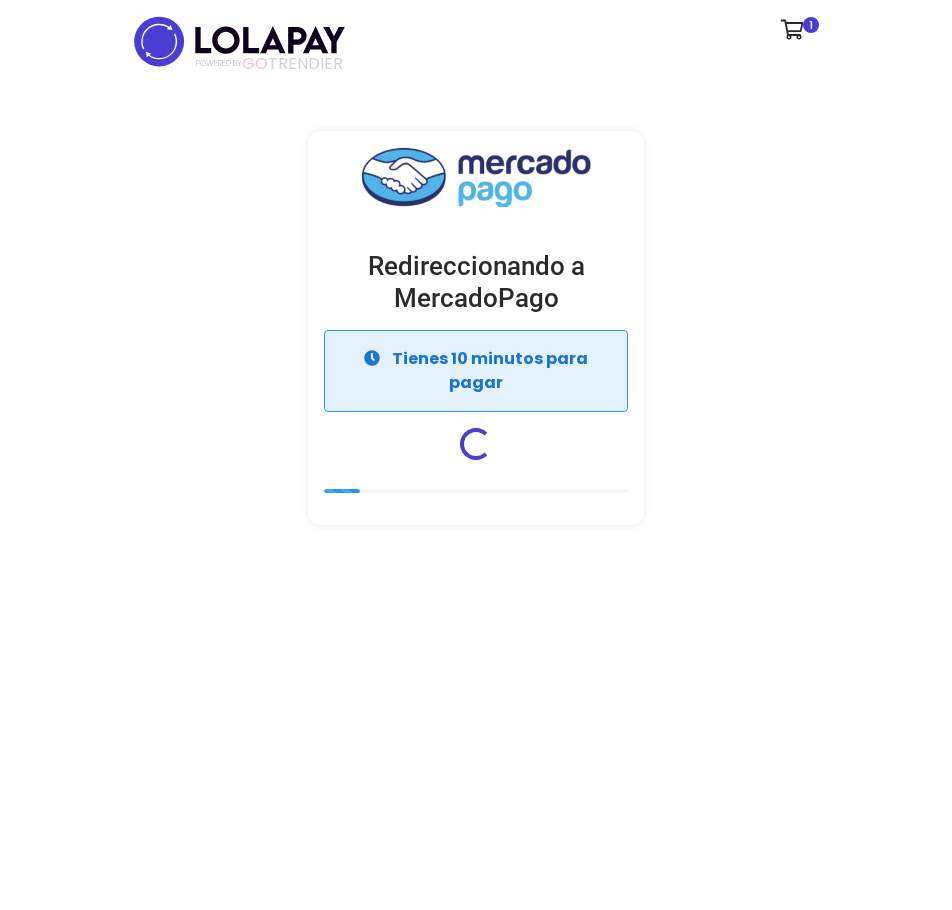 scroll, scrollTop: 0, scrollLeft: 0, axis: both 